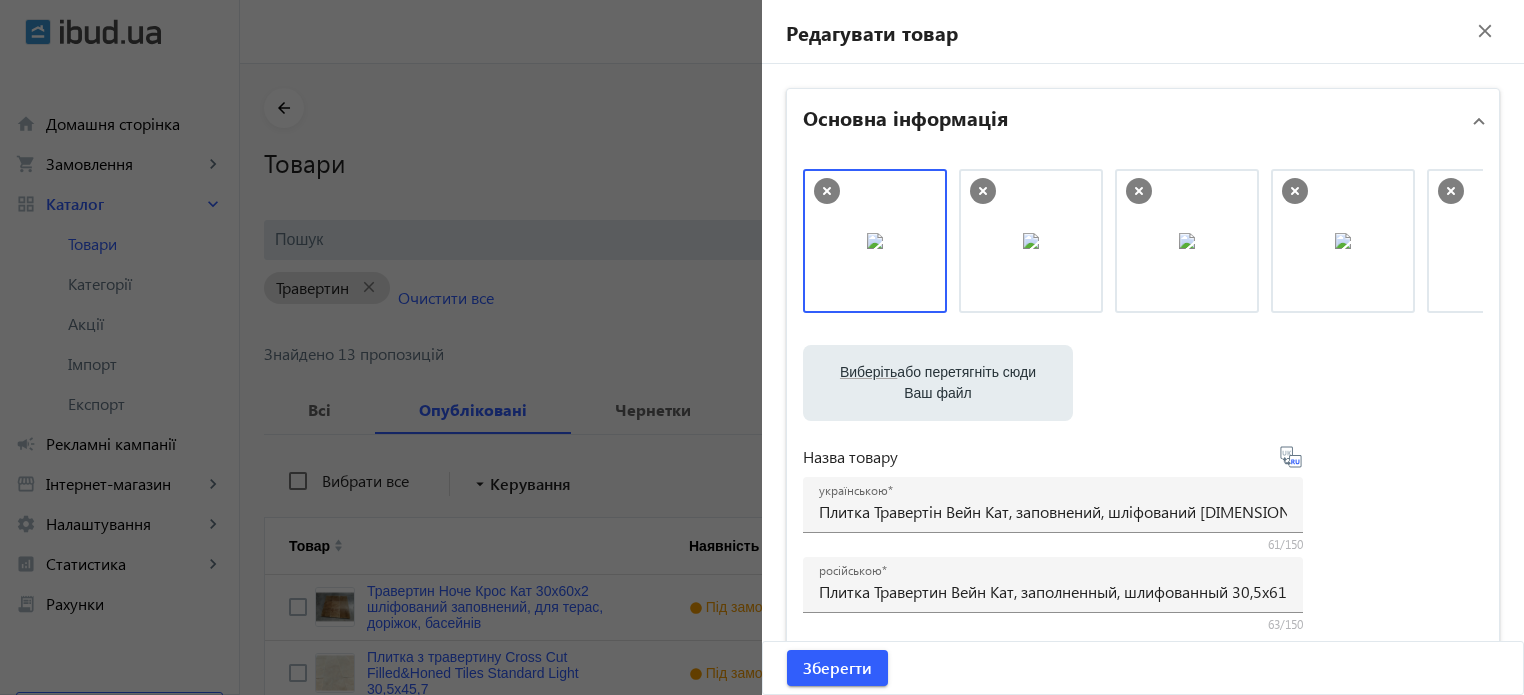 scroll, scrollTop: 841, scrollLeft: 0, axis: vertical 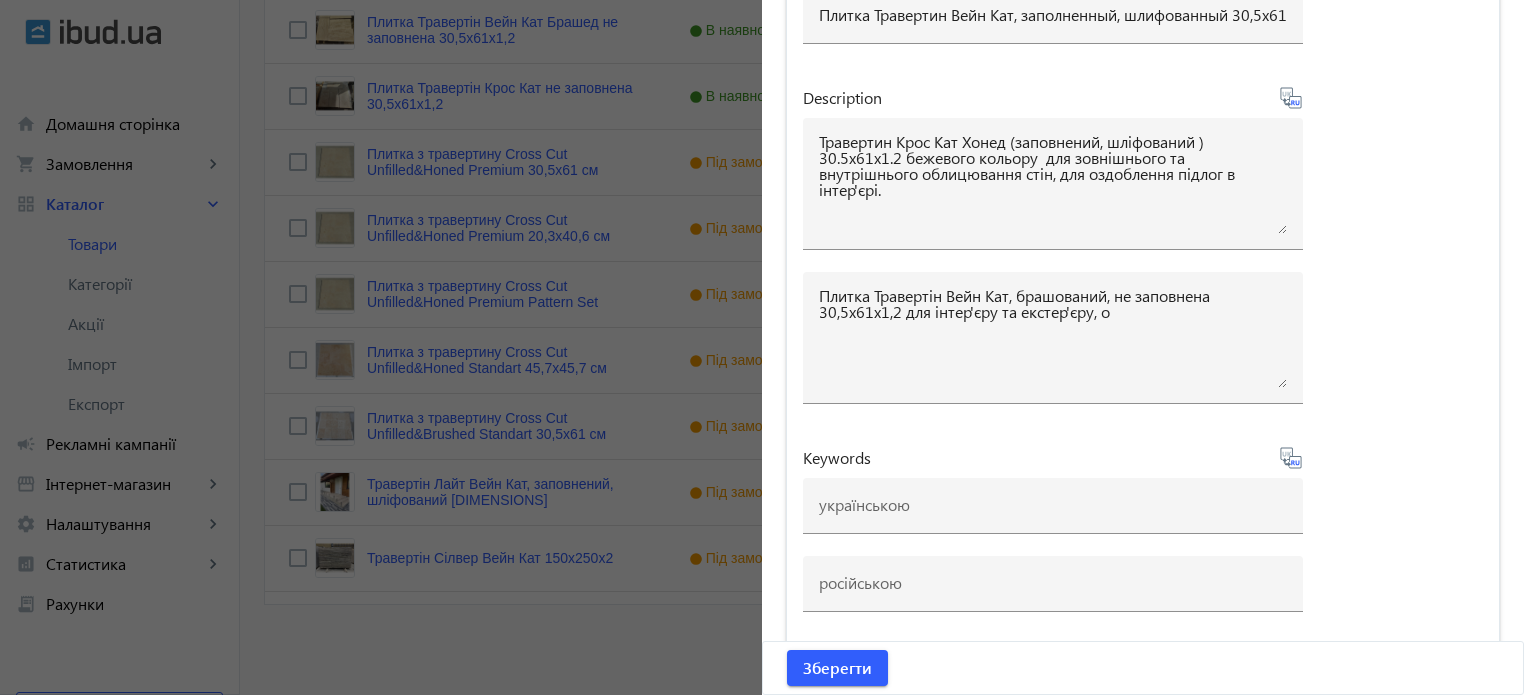 click 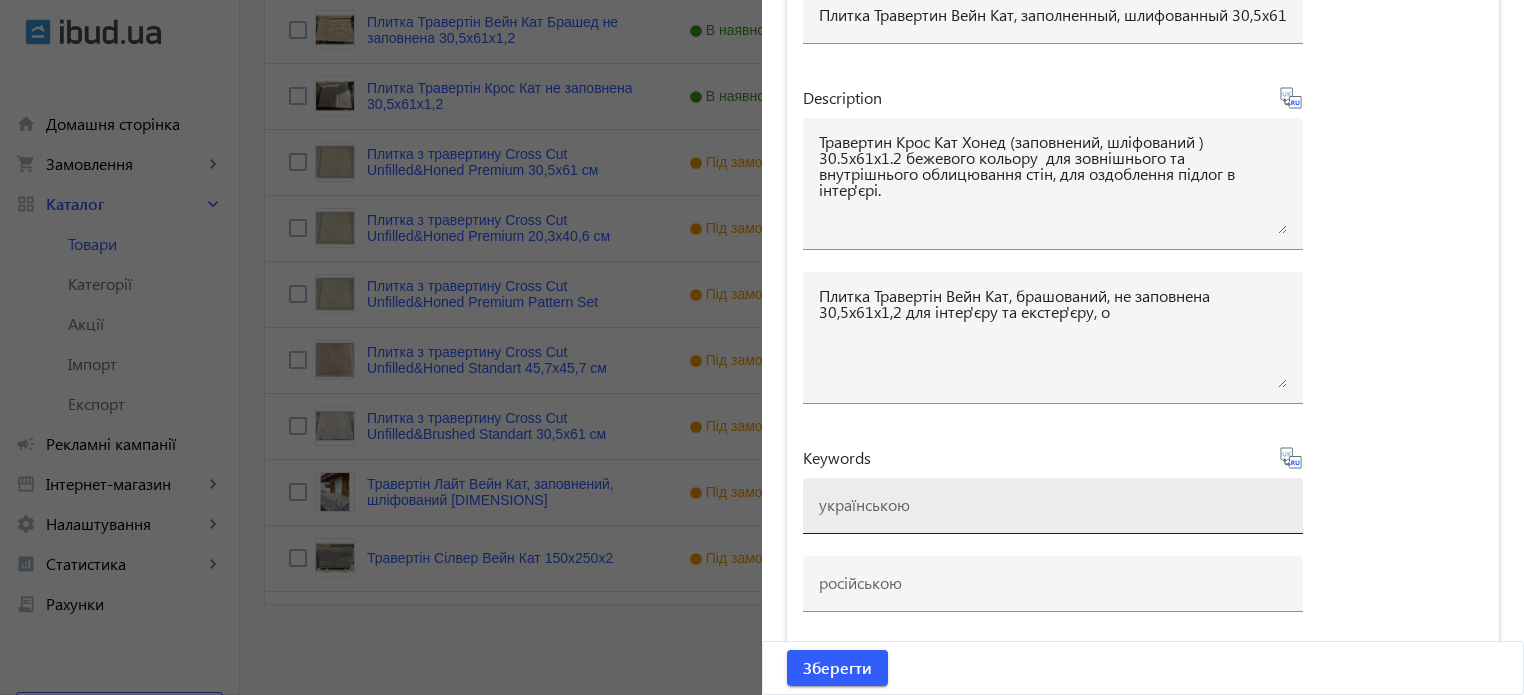 click at bounding box center [1053, 506] 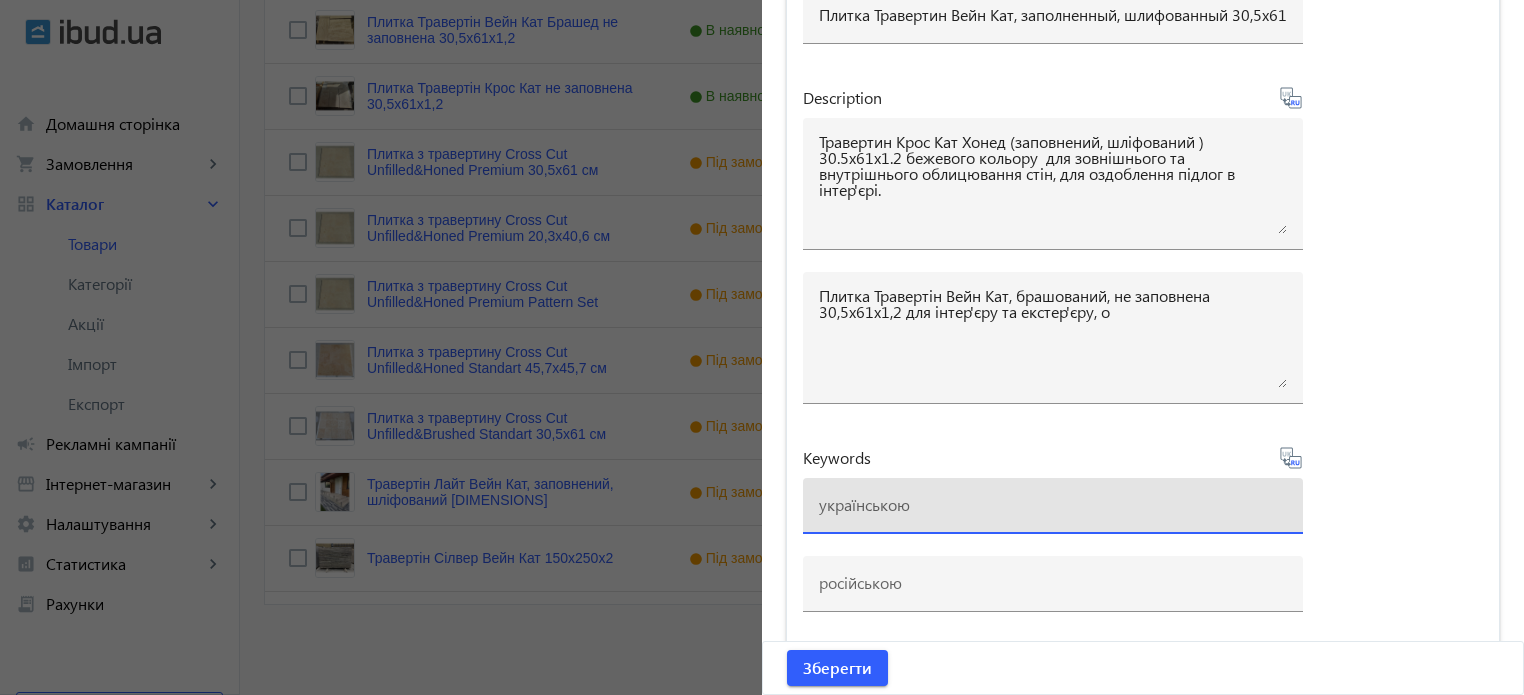 type on "п" 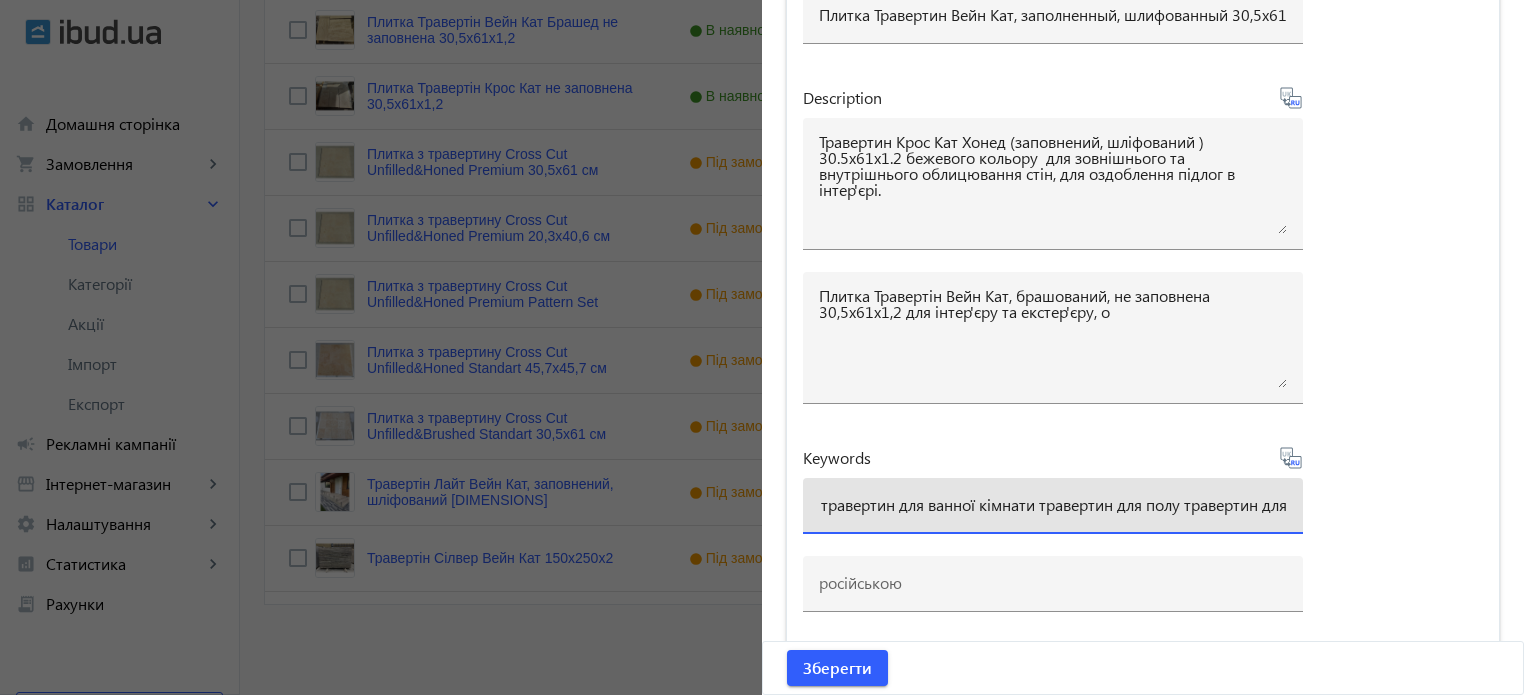 scroll, scrollTop: 0, scrollLeft: 396, axis: horizontal 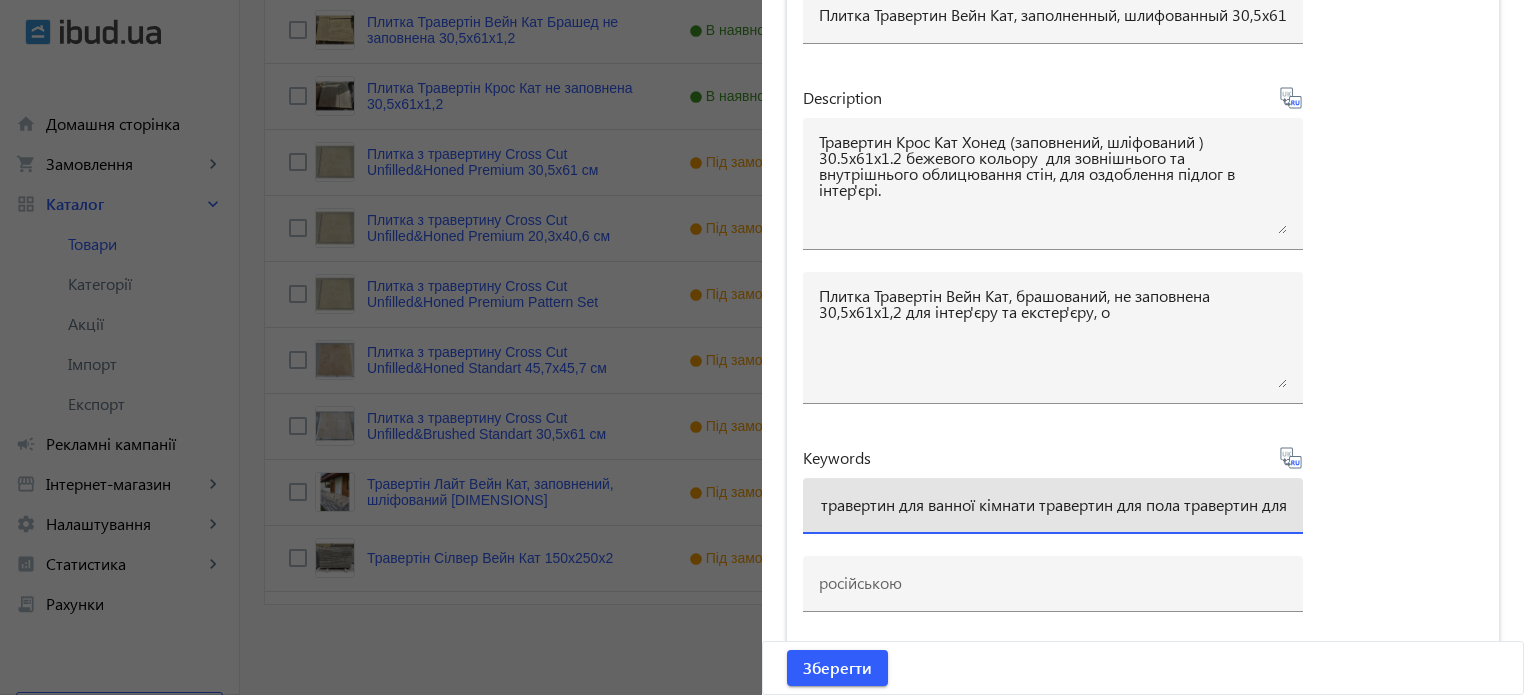 click on "травертин для облицювання травертин для підлоги травертин для ванної кімнати травертин для пола травертин для" at bounding box center (1053, 504) 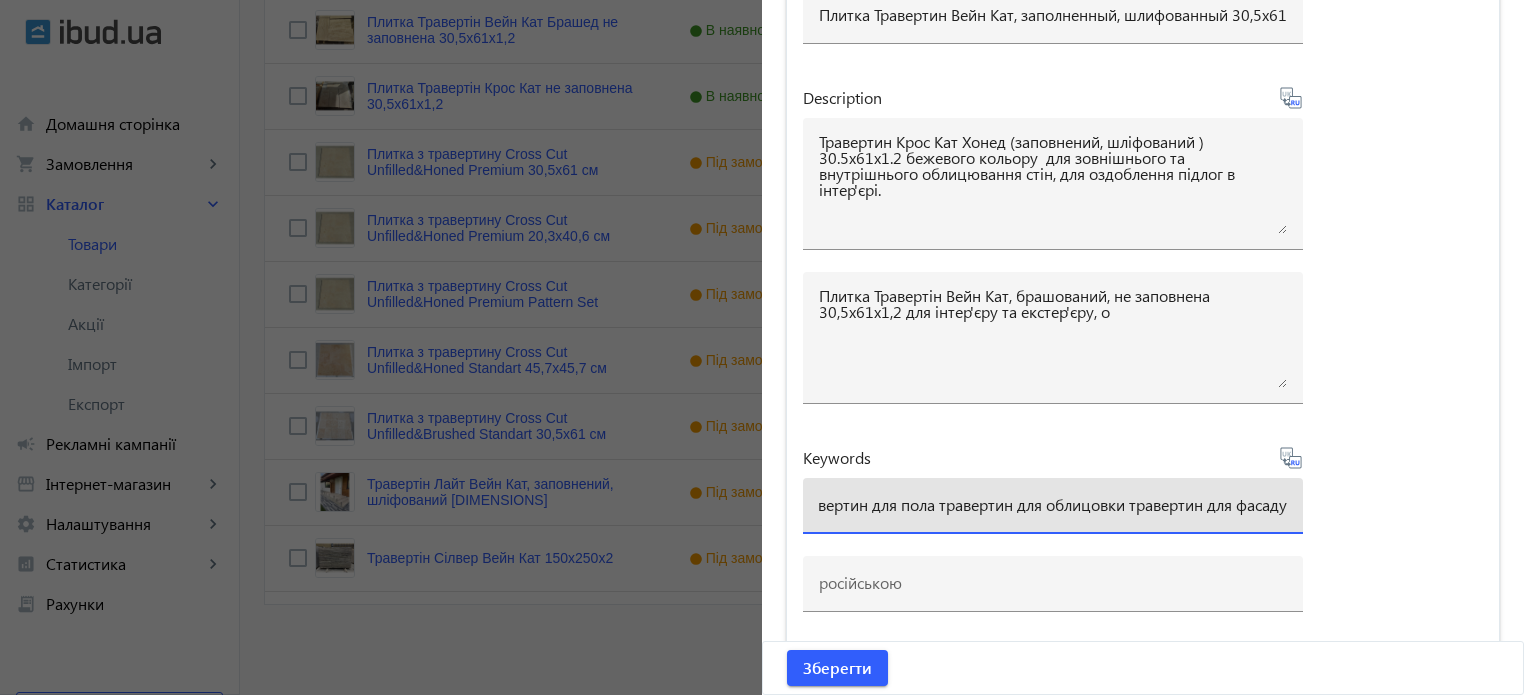 scroll, scrollTop: 0, scrollLeft: 642, axis: horizontal 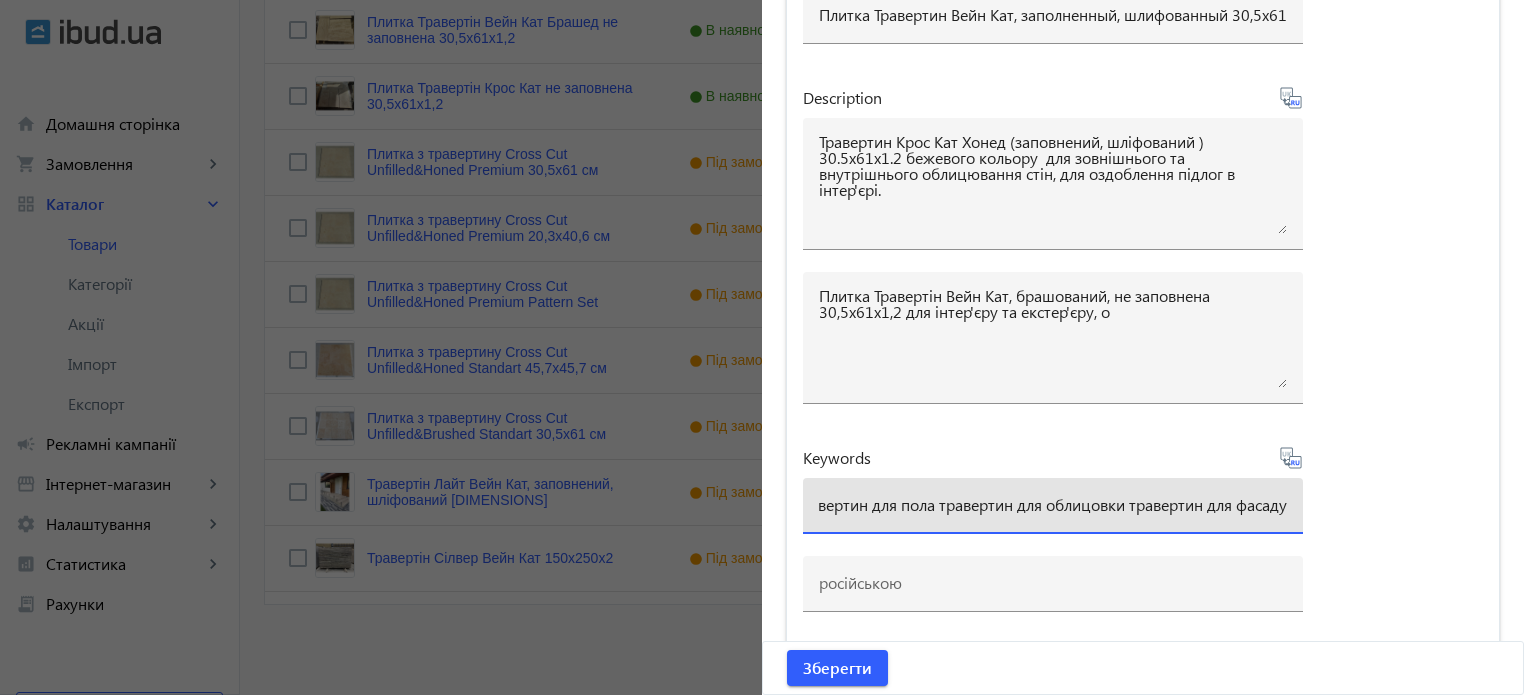 click on "травертин для облицювання травертин для підлоги травертин для ванної кімнати травертин для пола травертин для облицовки травертин для фасаду" at bounding box center [1053, 504] 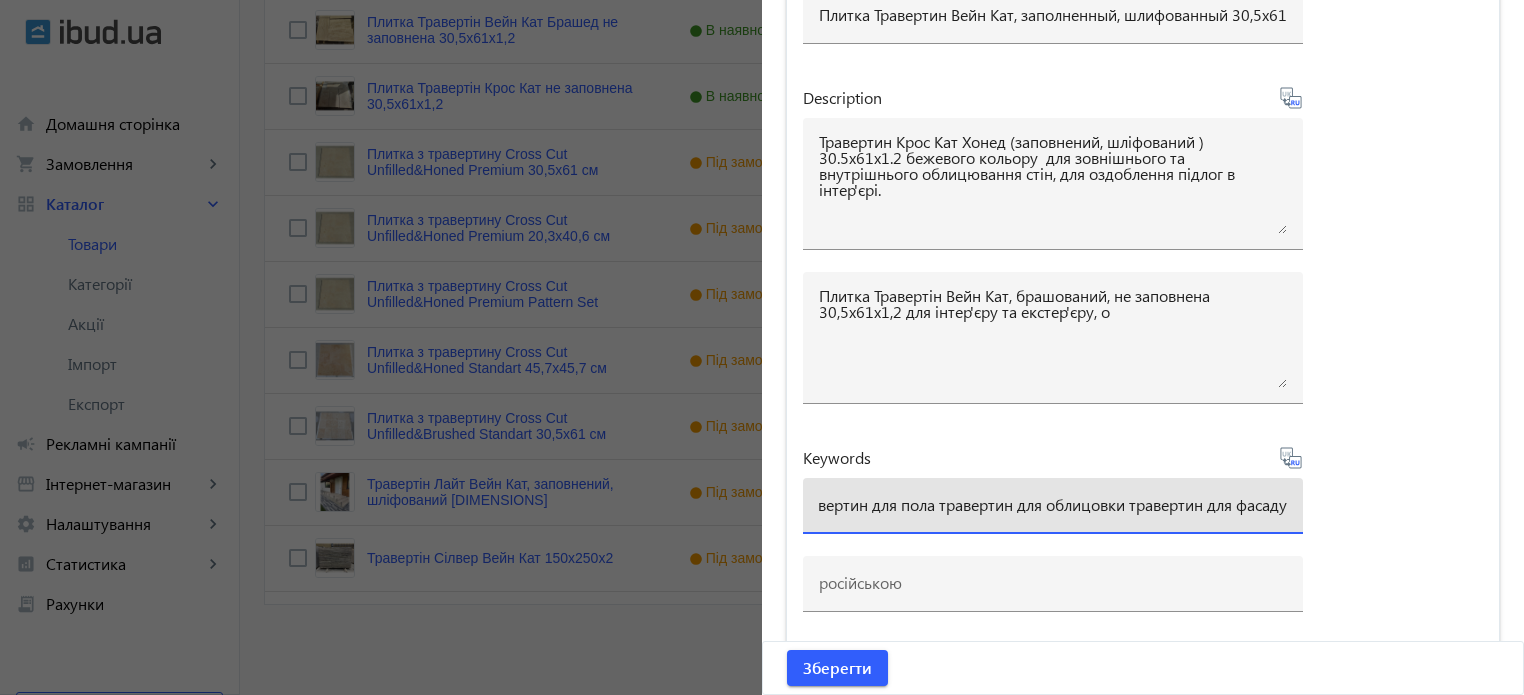 click on "травертин для облицювання травертин для підлоги травертин для ванної кімнати травертин для пола травертин для облицовки травертин для фасаду" at bounding box center [1053, 504] 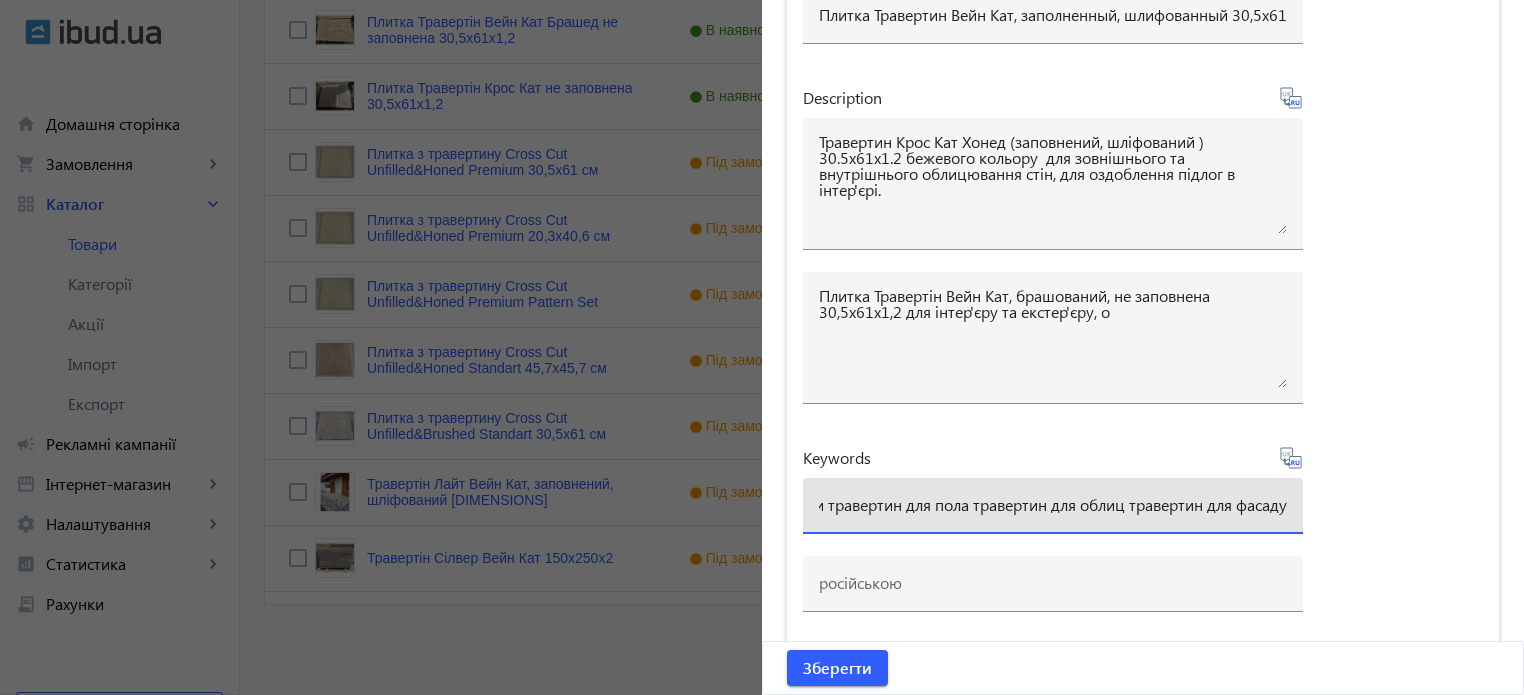 scroll, scrollTop: 0, scrollLeft: 607, axis: horizontal 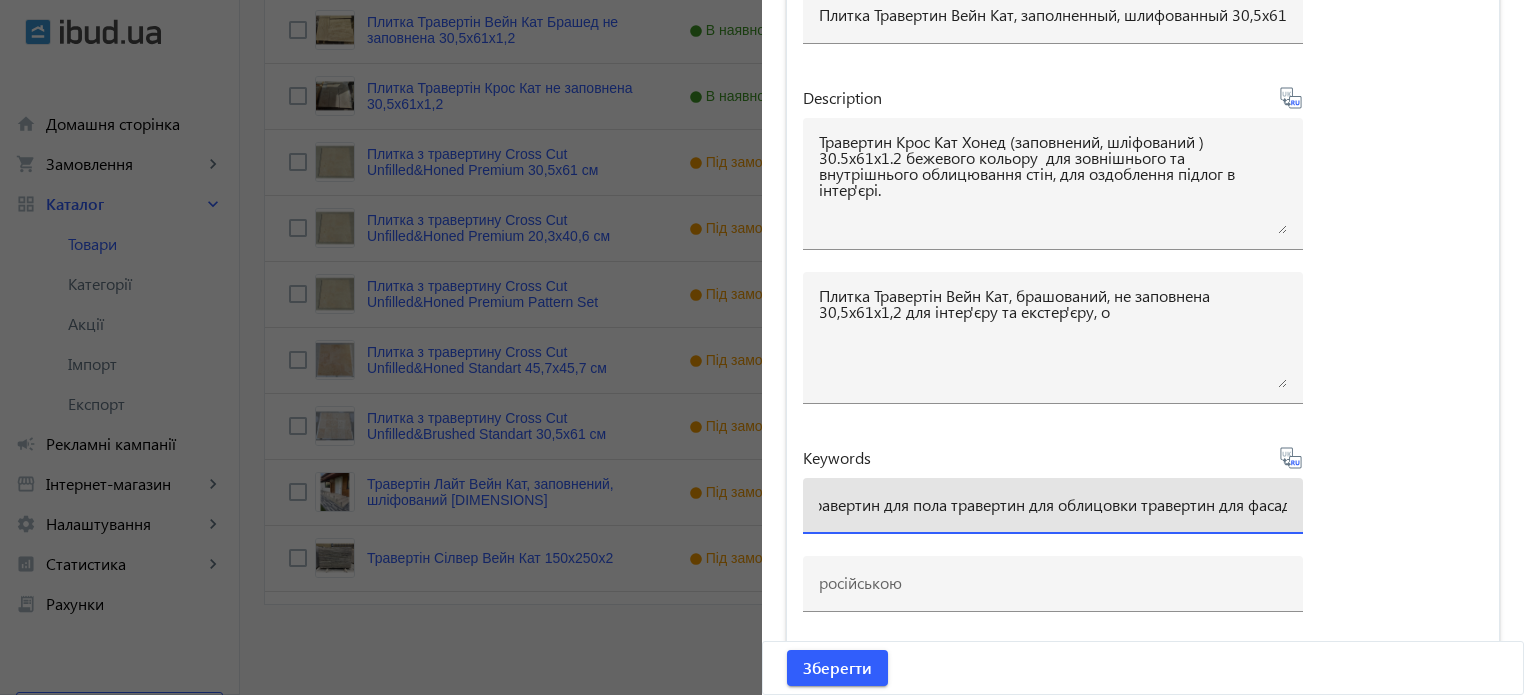 click on "травертин для облицювання травертин для підлоги травертин для ванної кімнати травертин для пола травертин для облицовки травертин для фасаду" at bounding box center (1053, 504) 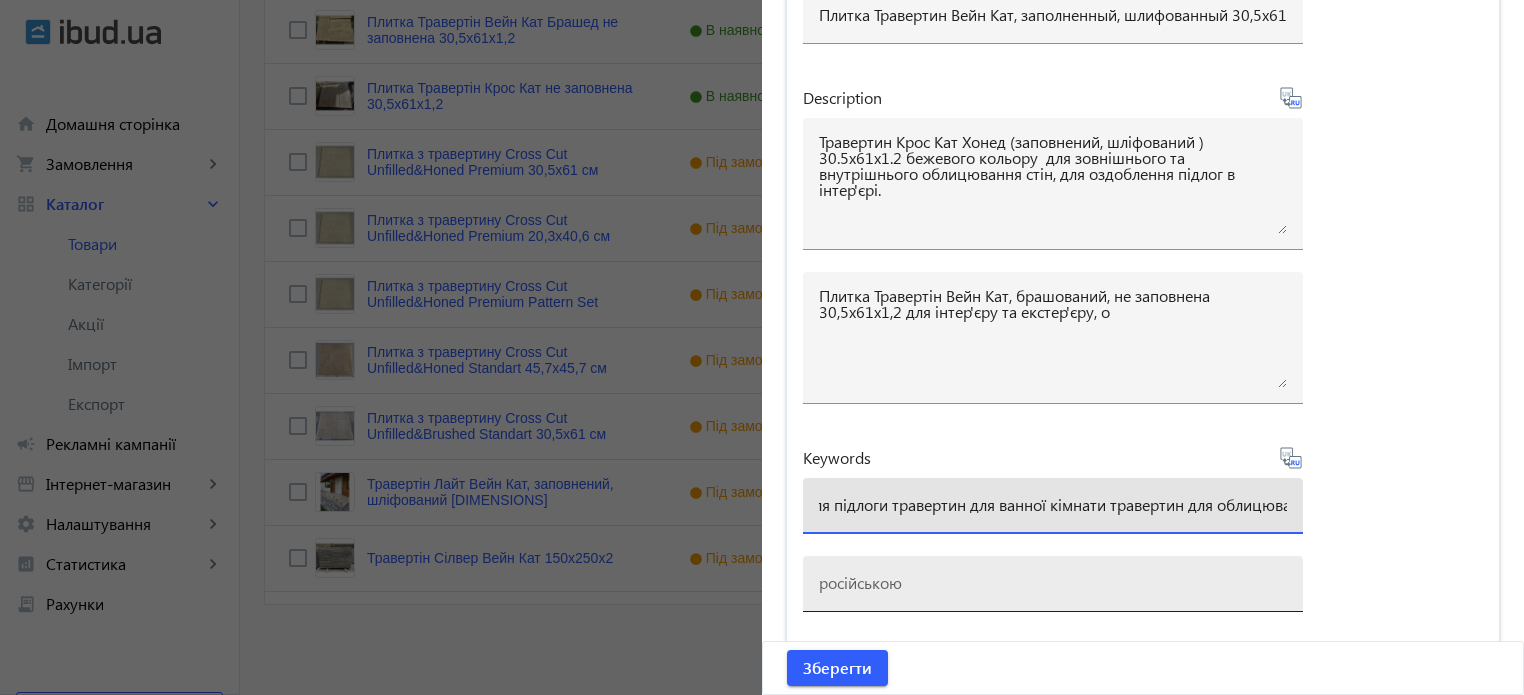 scroll, scrollTop: 0, scrollLeft: 294, axis: horizontal 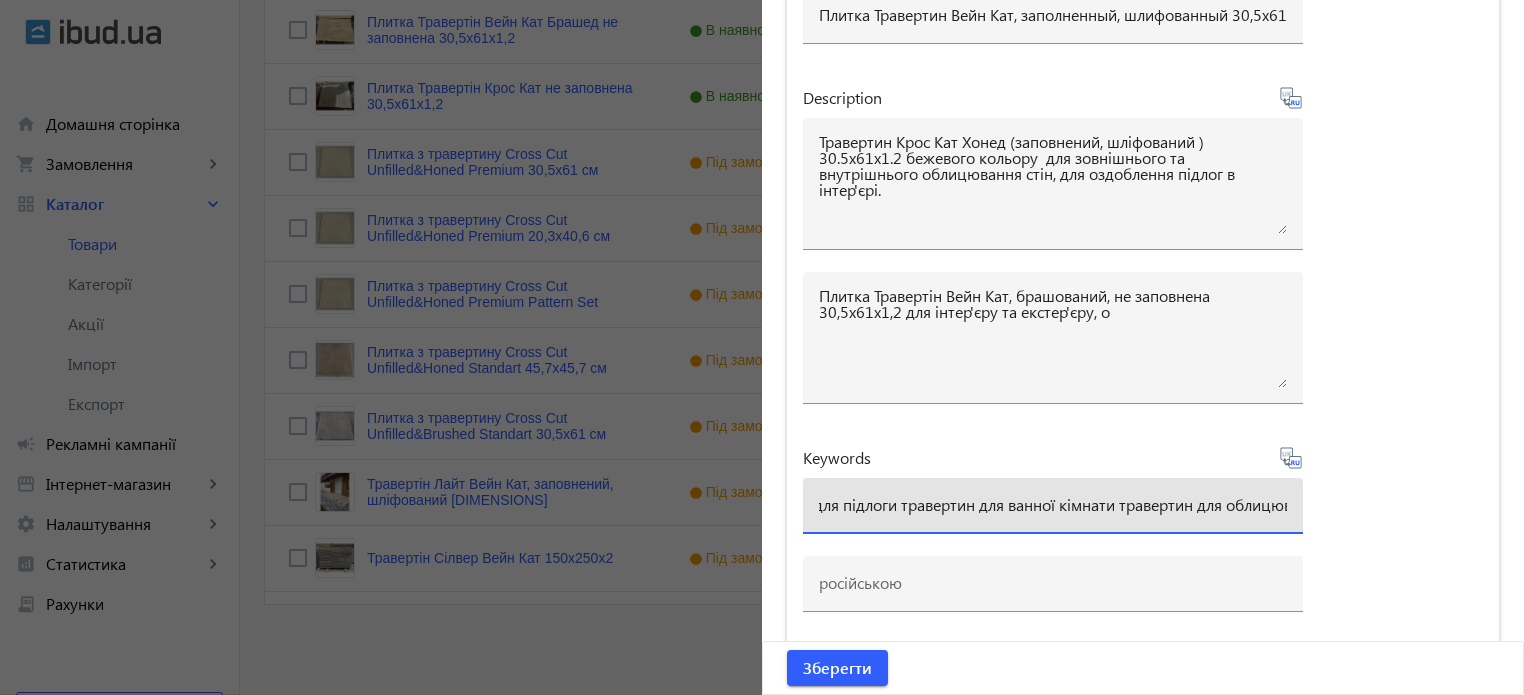 type on "травертин для облицювання травертин для підлоги травертин для ванної кімнати травертин для облицювання травертин для фасаду" 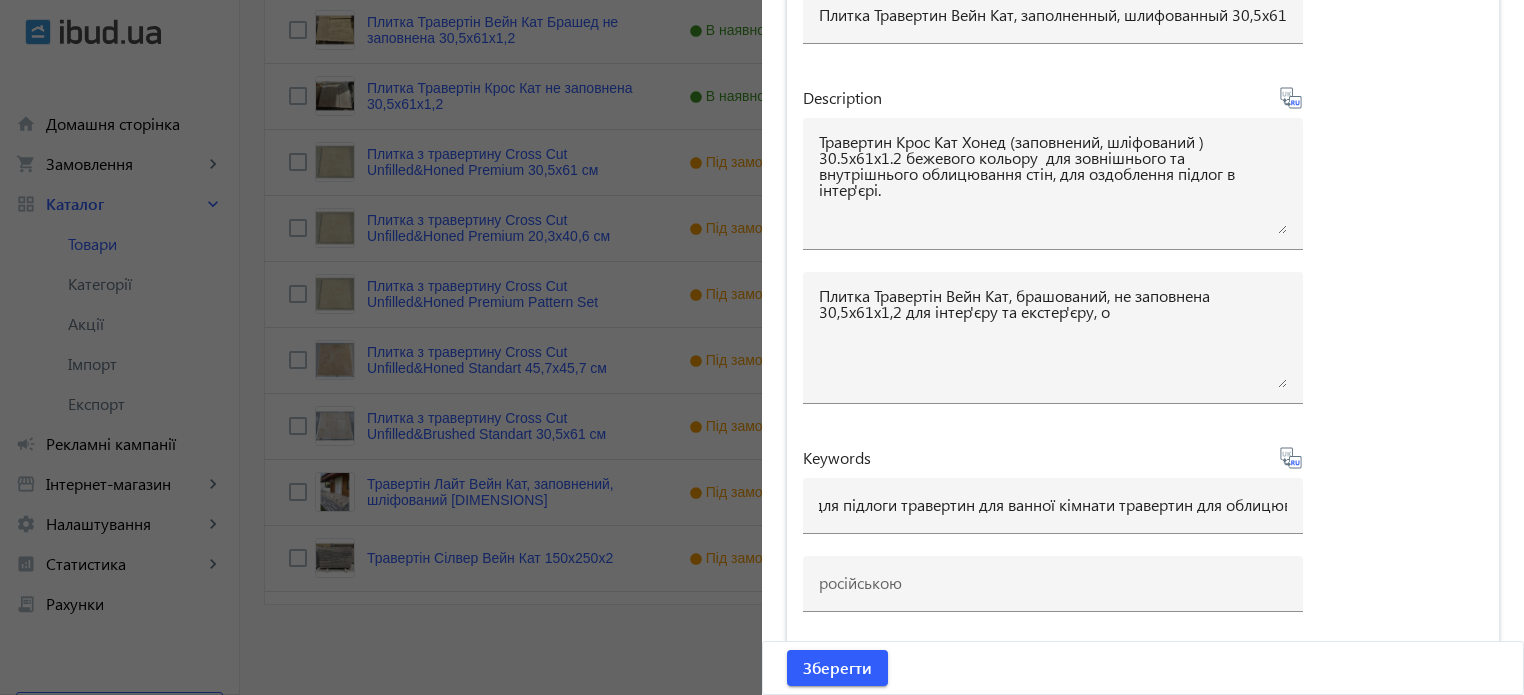 click 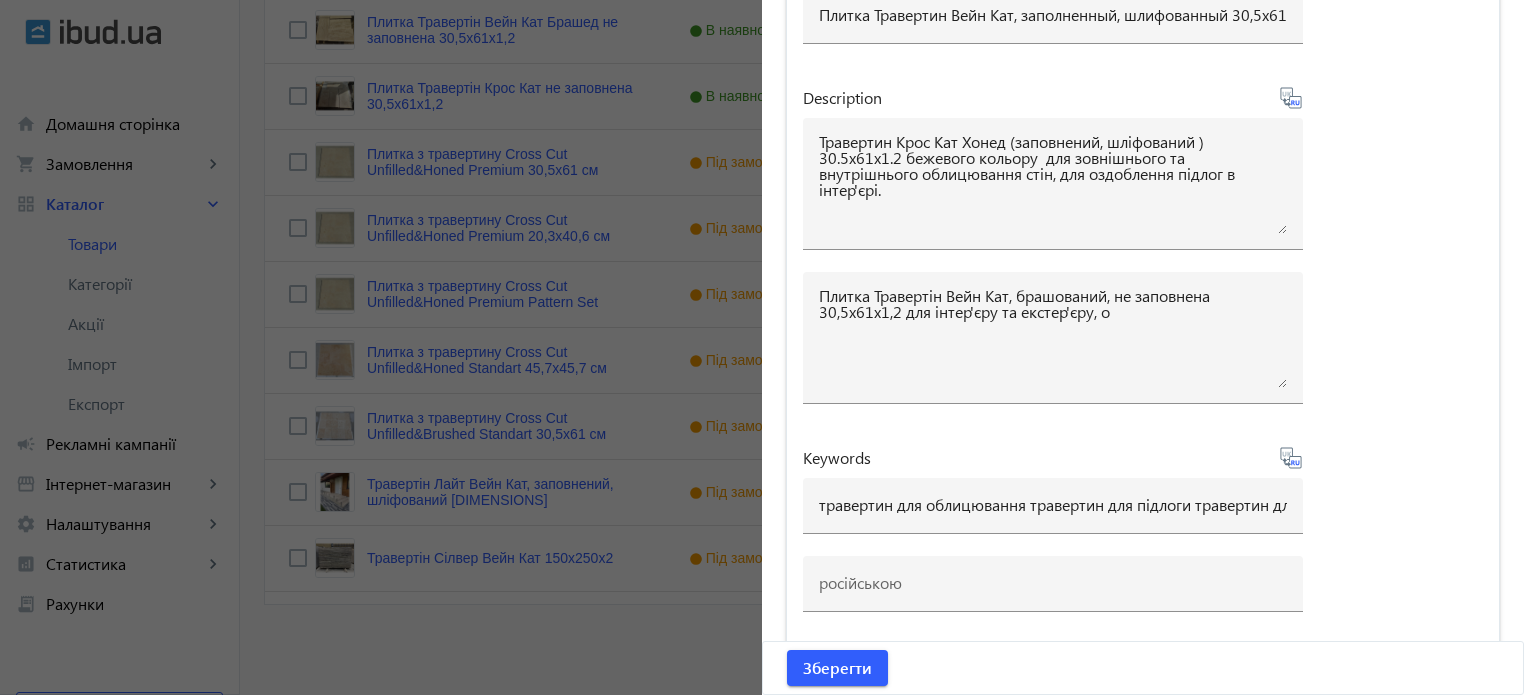type on "травертин для облицовки травертин для пола травертин для ванной комнаты травертин для облицовки травертин для фасада" 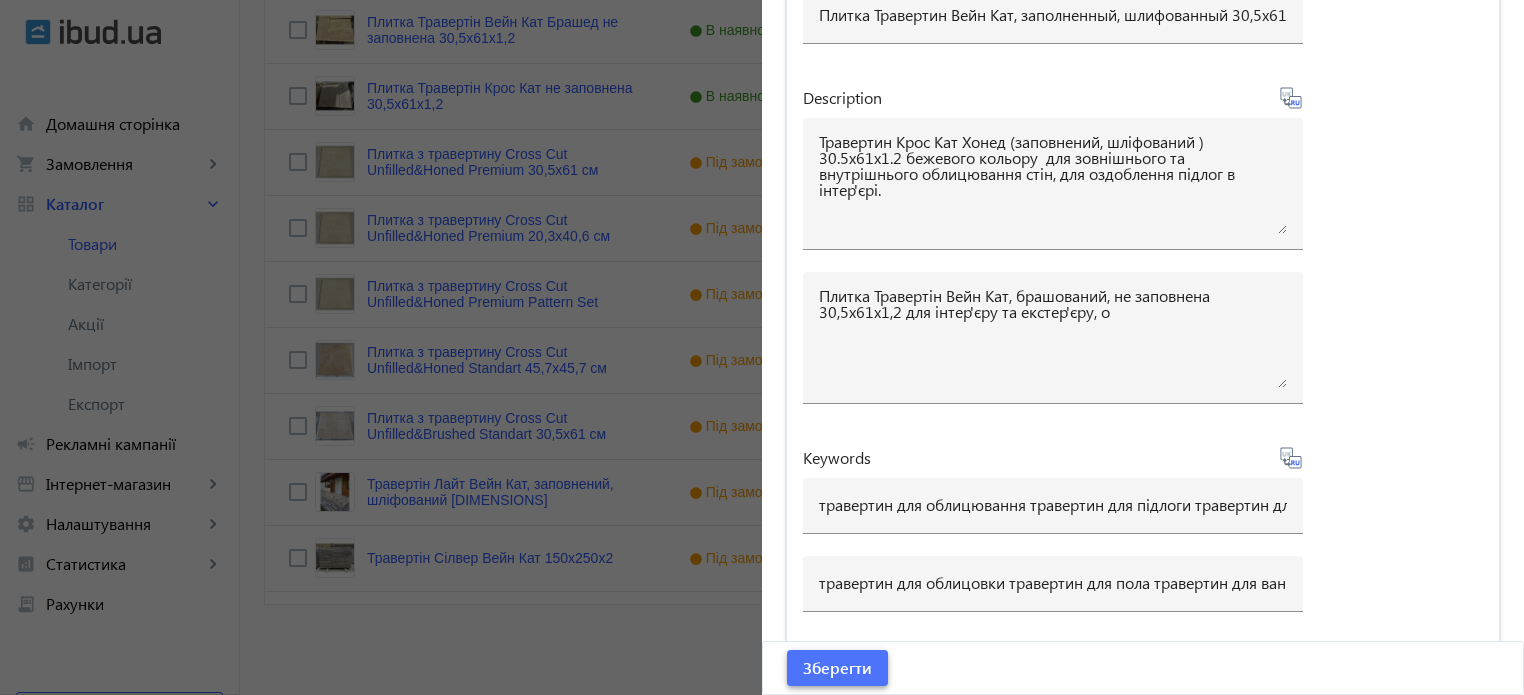 click on "Зберегти" 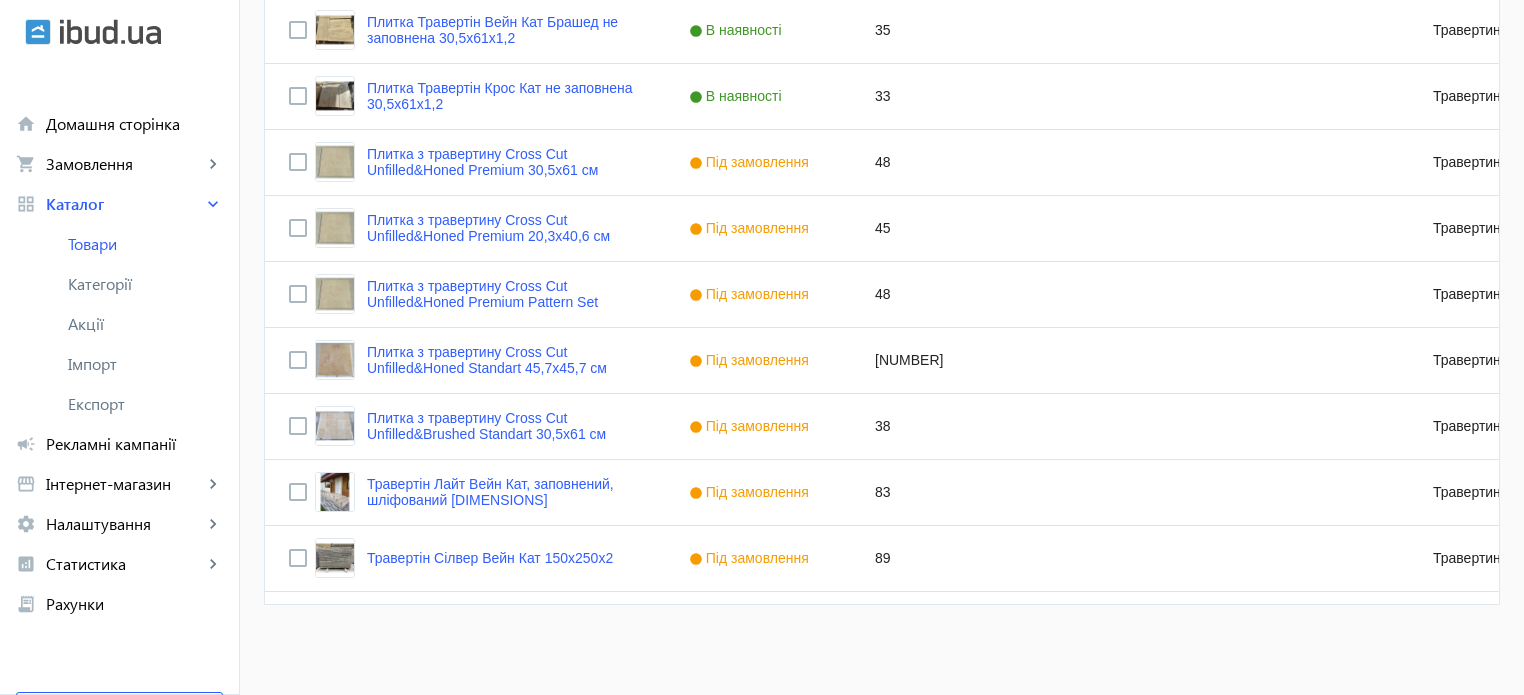 scroll, scrollTop: 0, scrollLeft: 0, axis: both 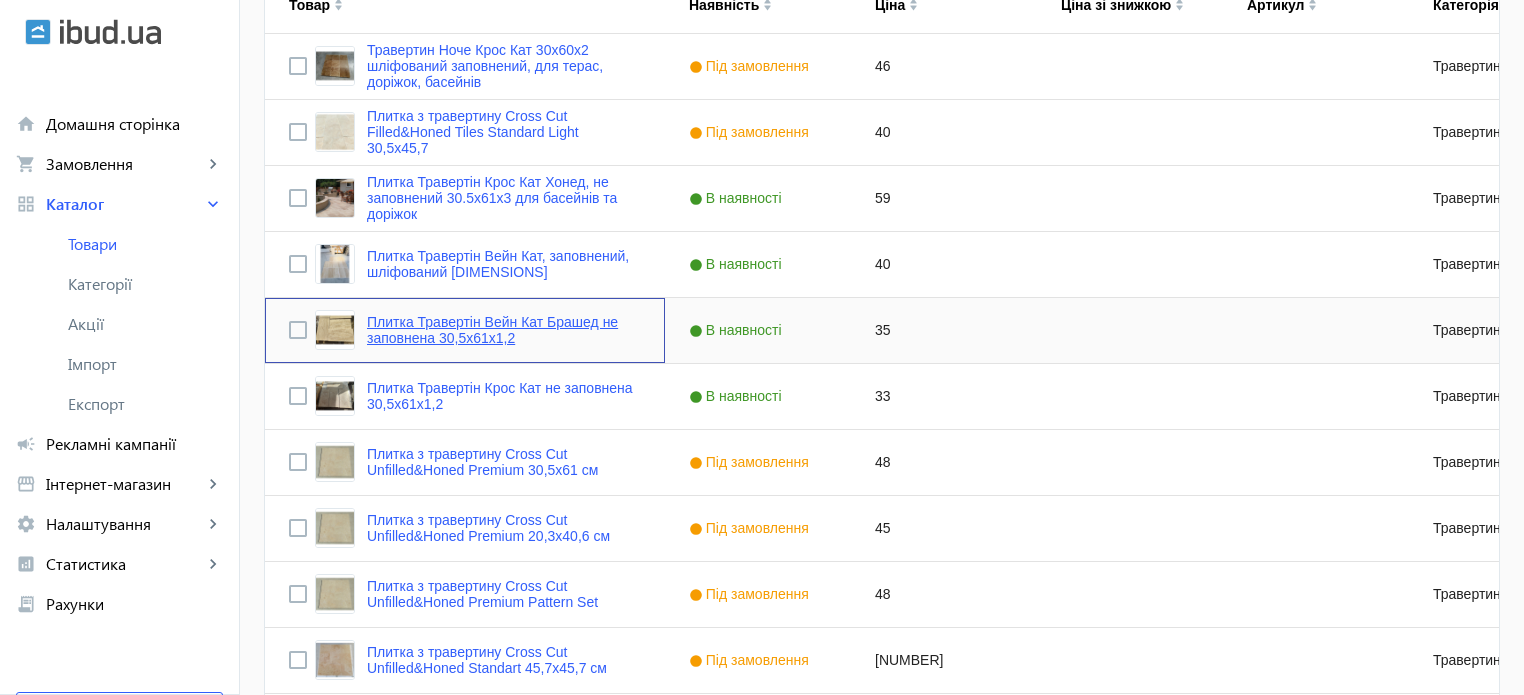 click on "Плитка Травертін Вейн Кат Брашед не заповнена 30,5x61х1,2" 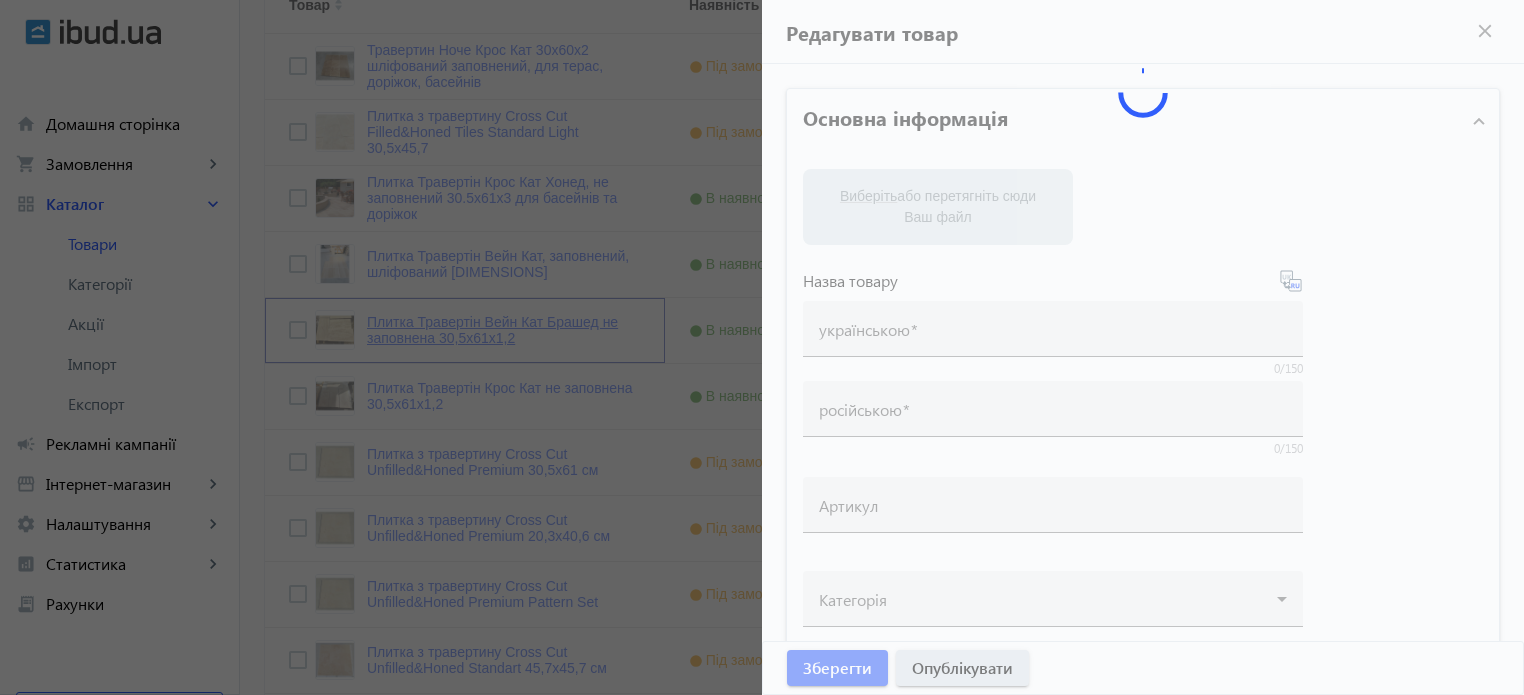 type on "Плитка Травертін Вейн Кат Брашед не заповнена 30,5x61х1,2" 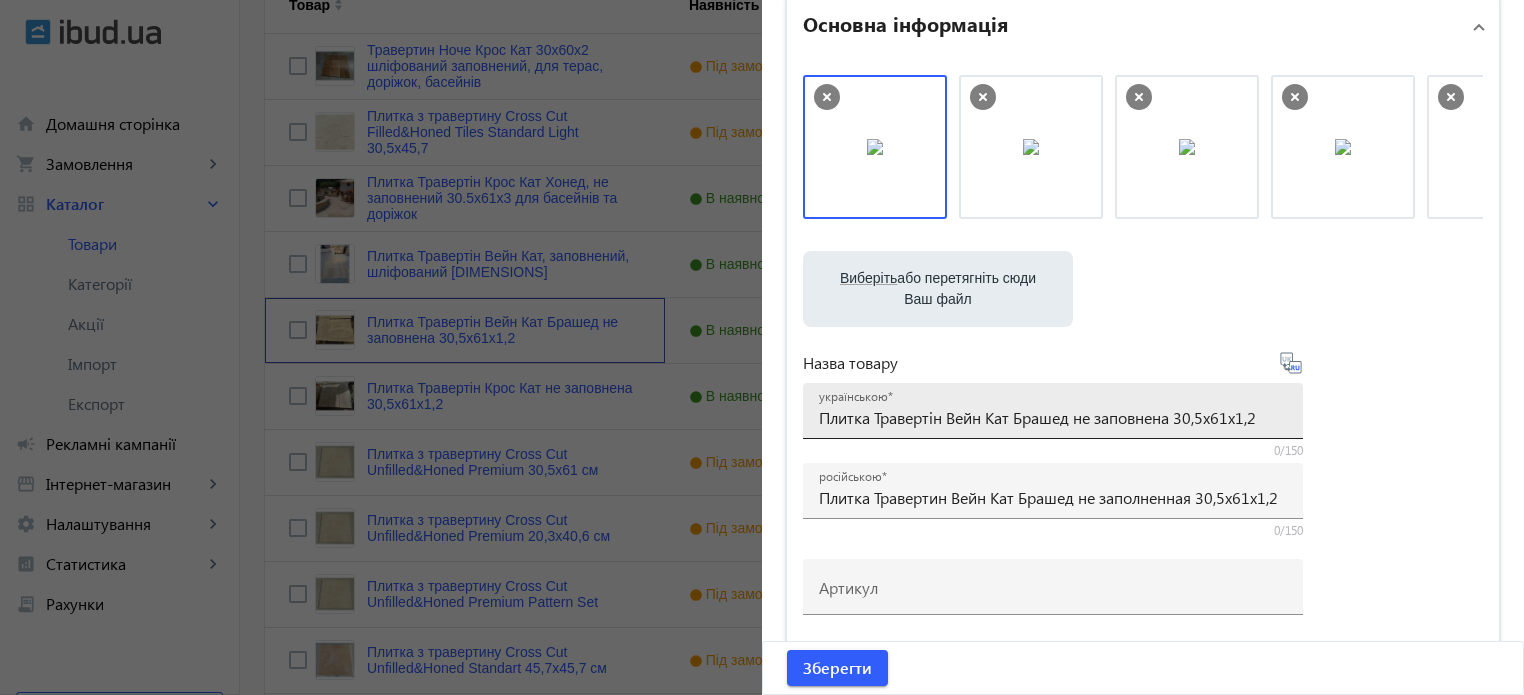 scroll, scrollTop: 100, scrollLeft: 0, axis: vertical 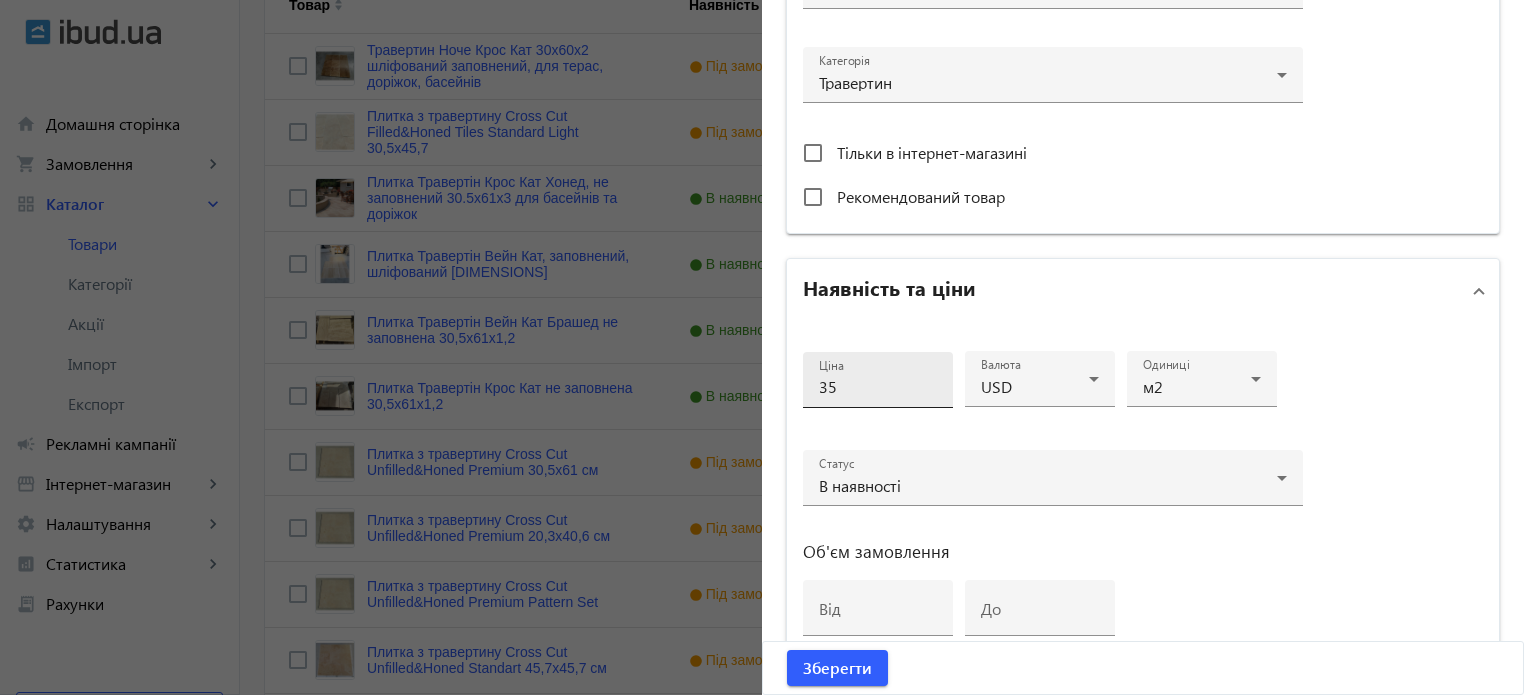 click on "35" at bounding box center [878, 386] 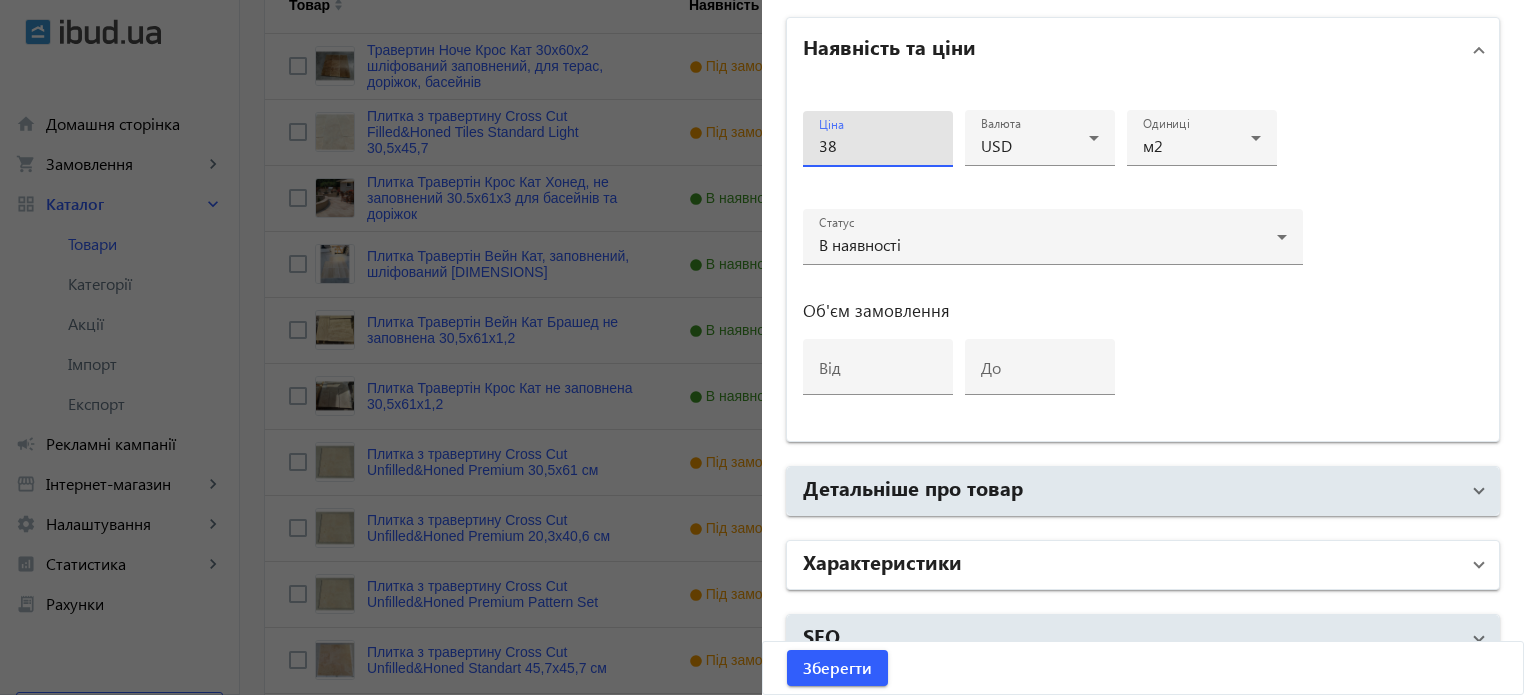 scroll, scrollTop: 968, scrollLeft: 0, axis: vertical 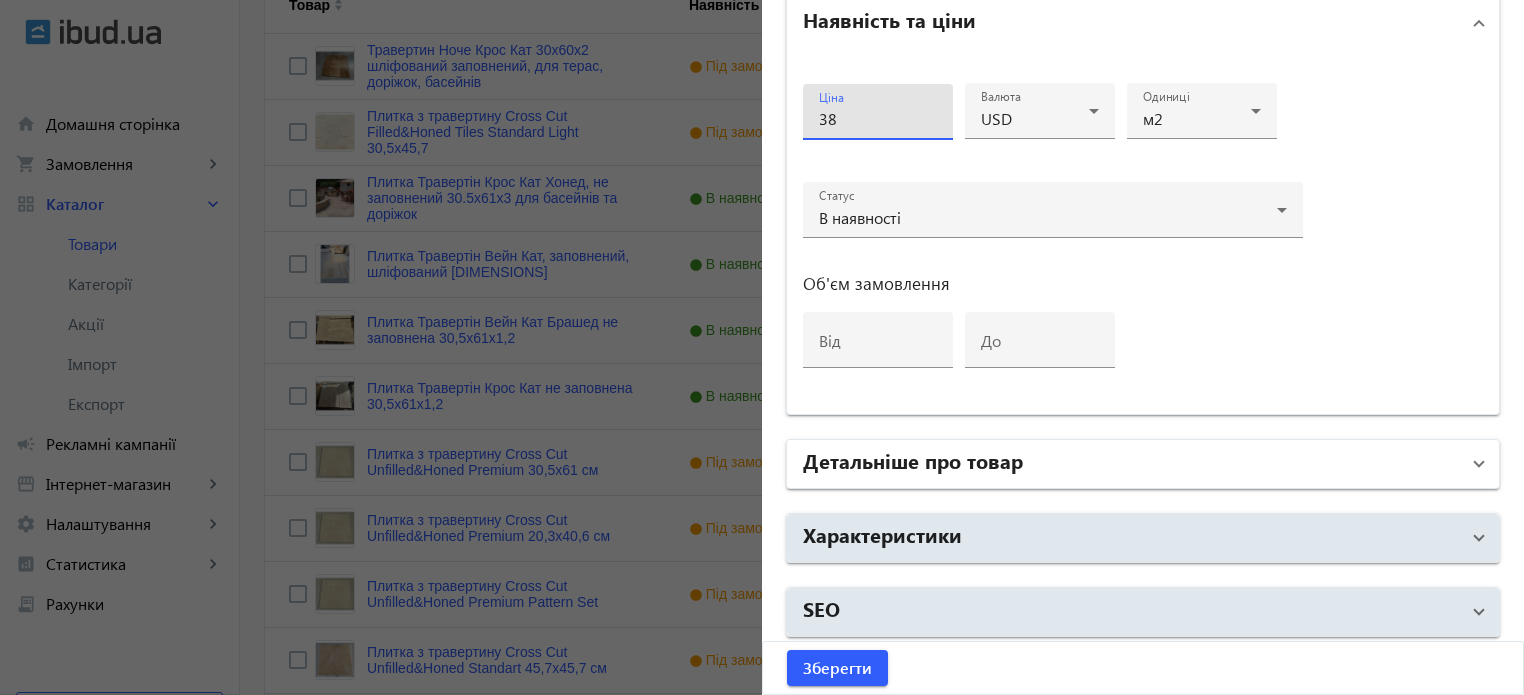 type on "38" 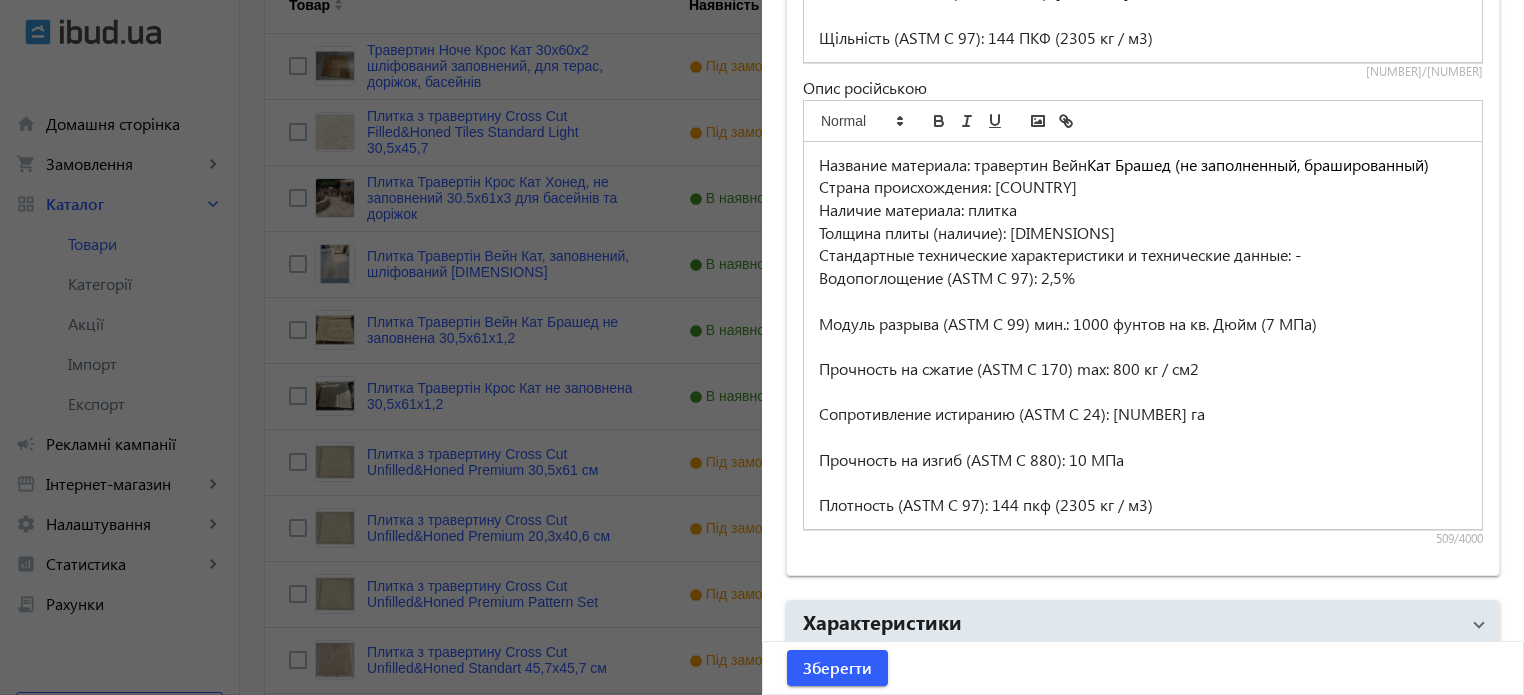 scroll, scrollTop: 1998, scrollLeft: 0, axis: vertical 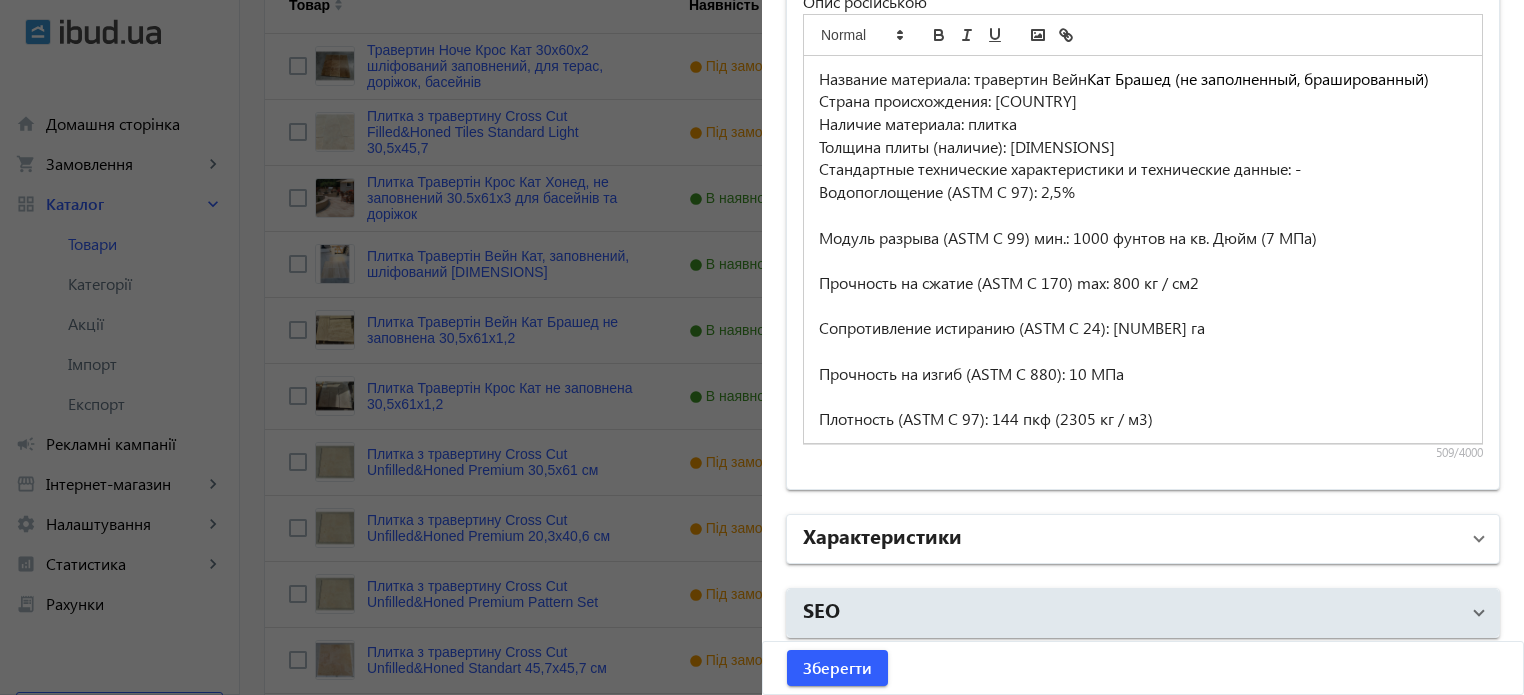 click on "Характеристики" at bounding box center [1131, 539] 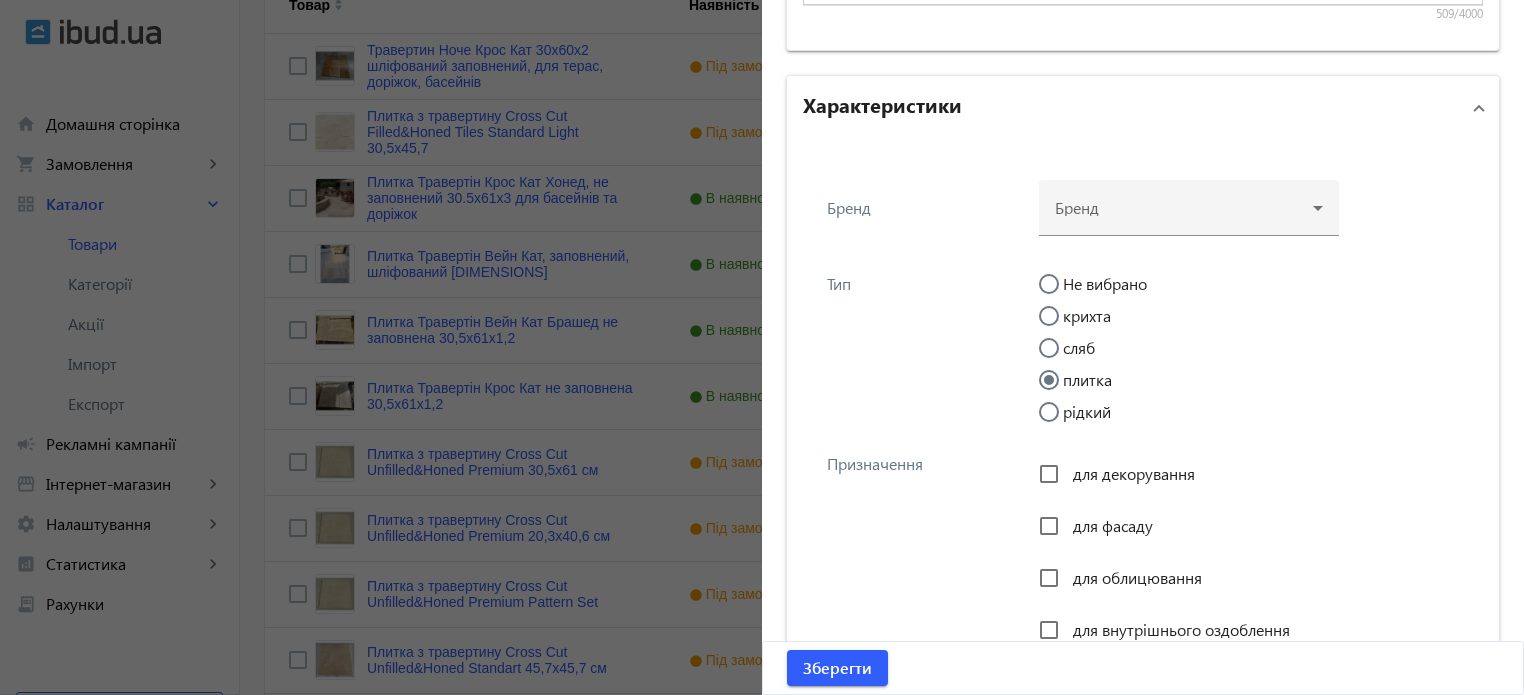 scroll, scrollTop: 2598, scrollLeft: 0, axis: vertical 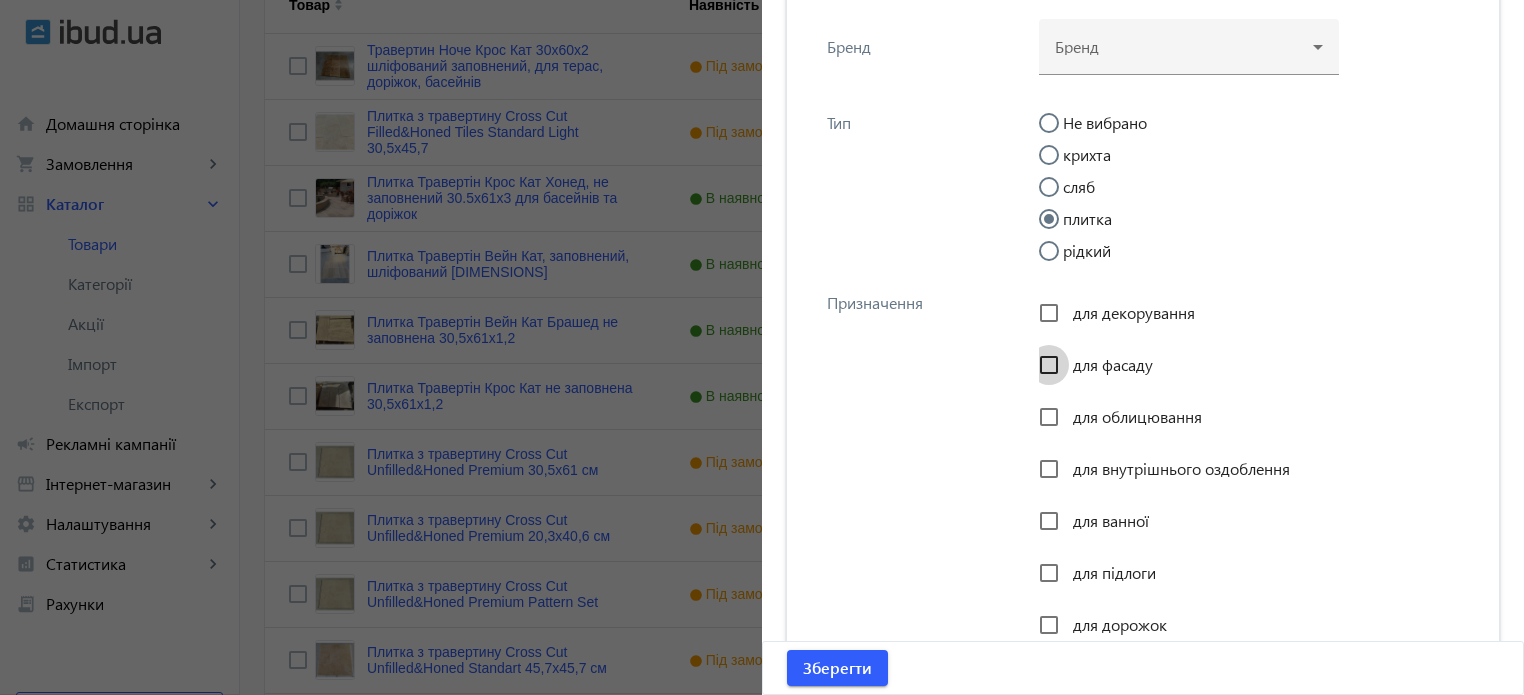 click on "для фасаду" at bounding box center [1049, 365] 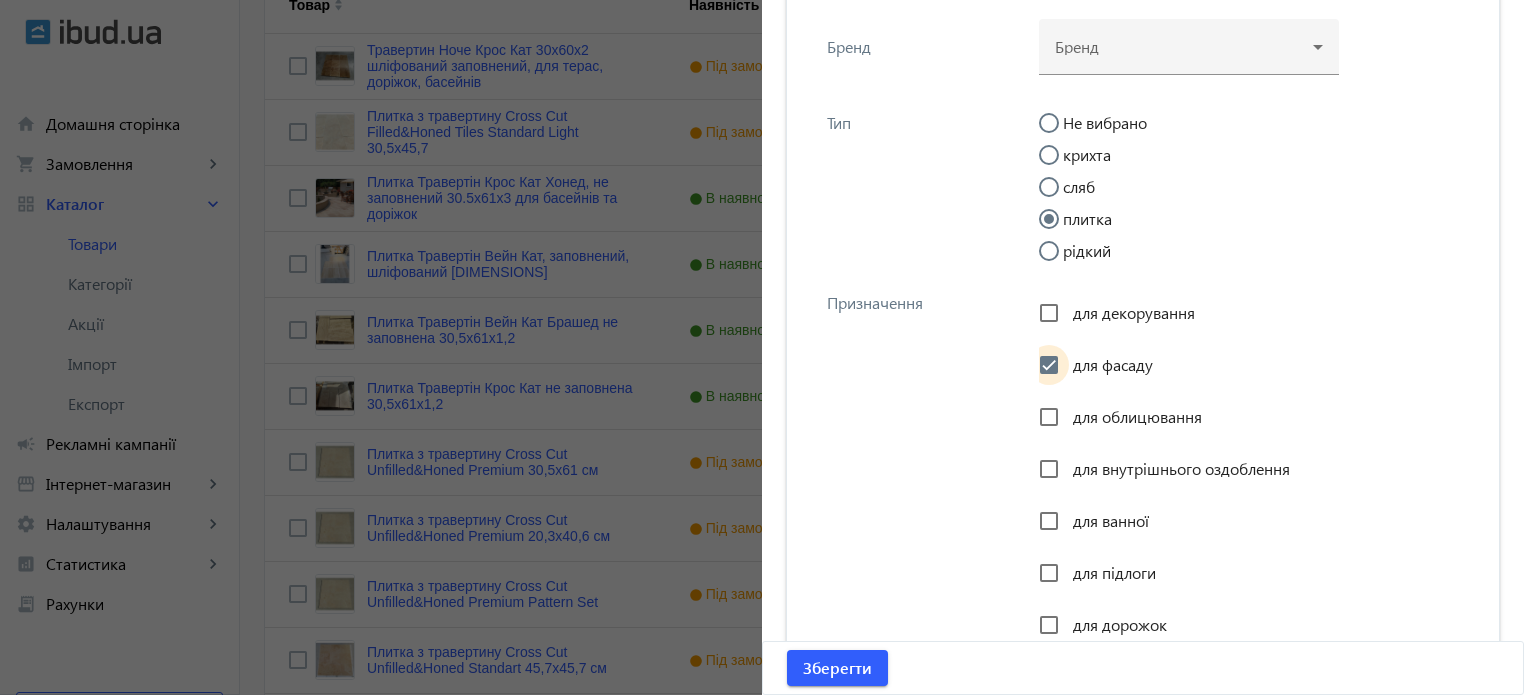 checkbox on "true" 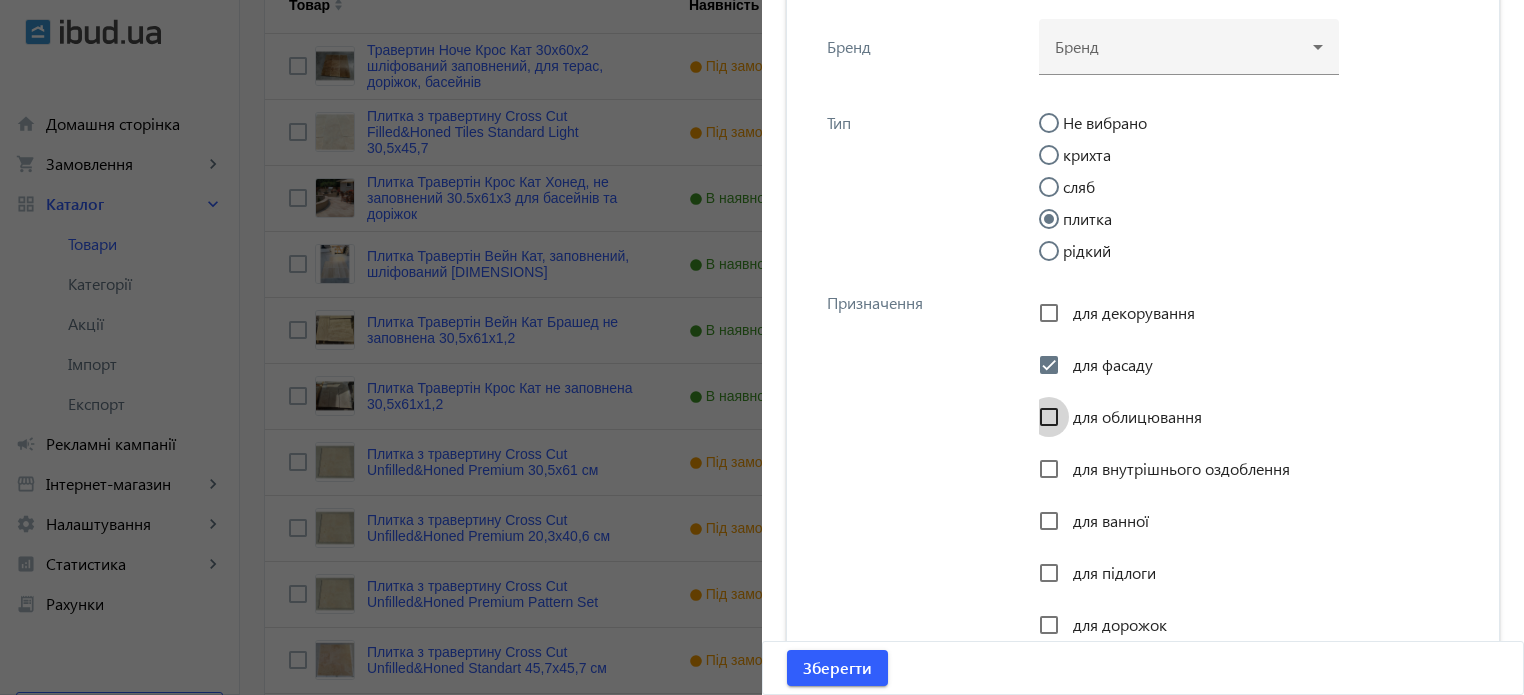 click on "для облицювання" at bounding box center [1049, 417] 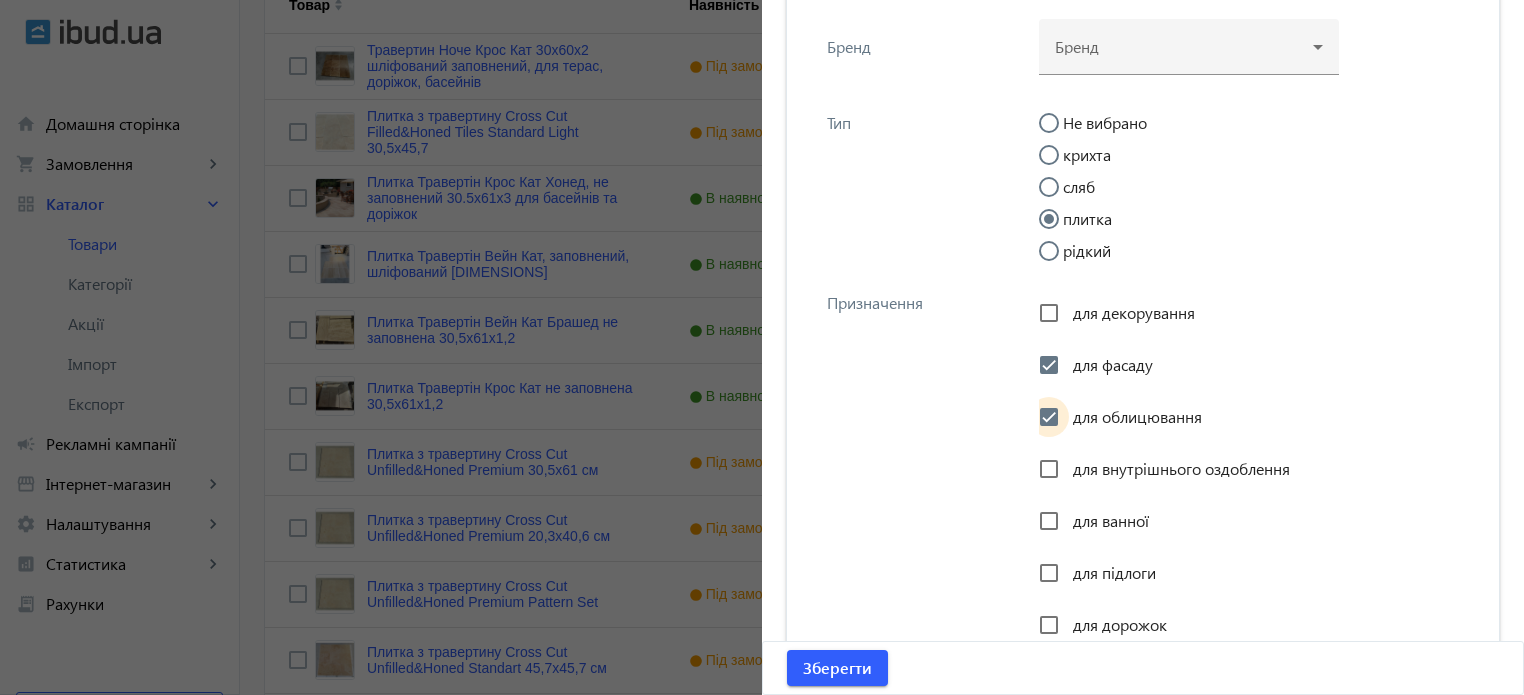 checkbox on "true" 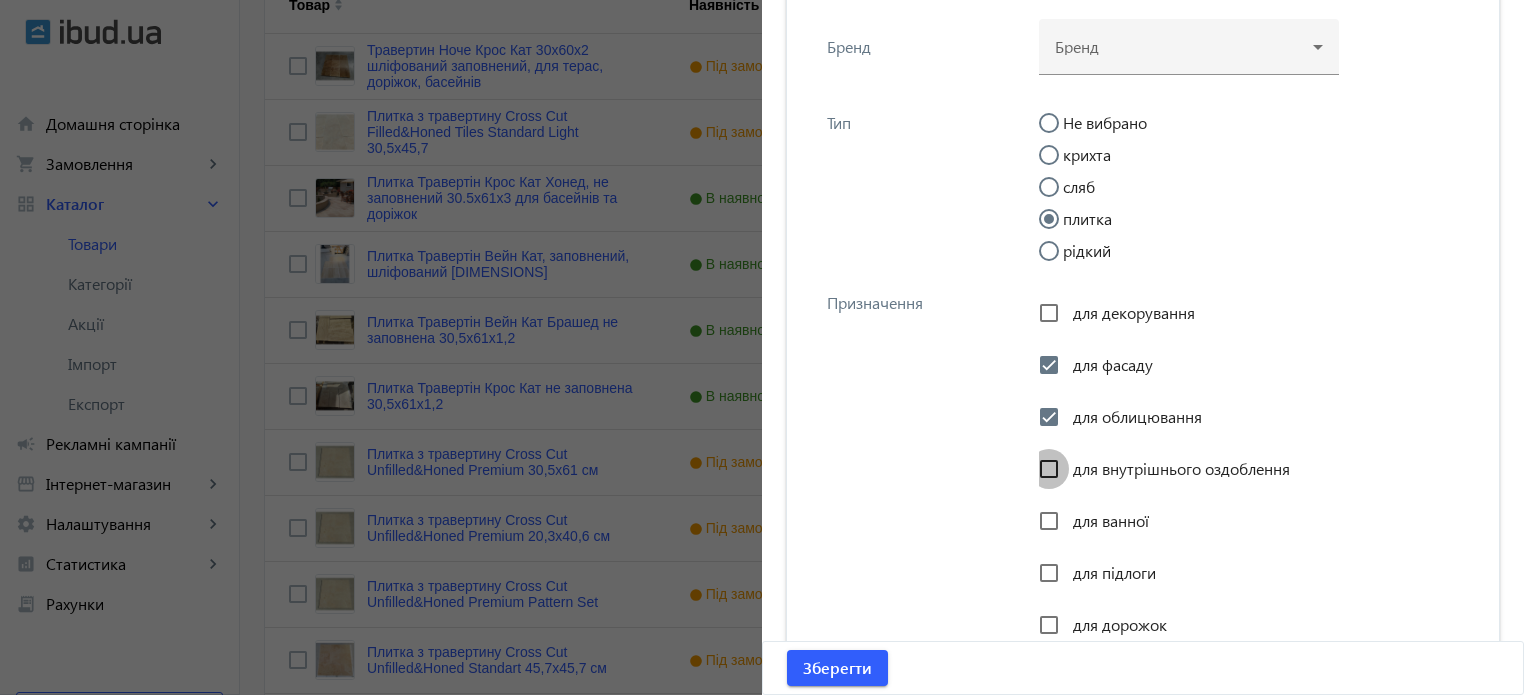 click on "для внутрішнього оздоблення" at bounding box center [1049, 469] 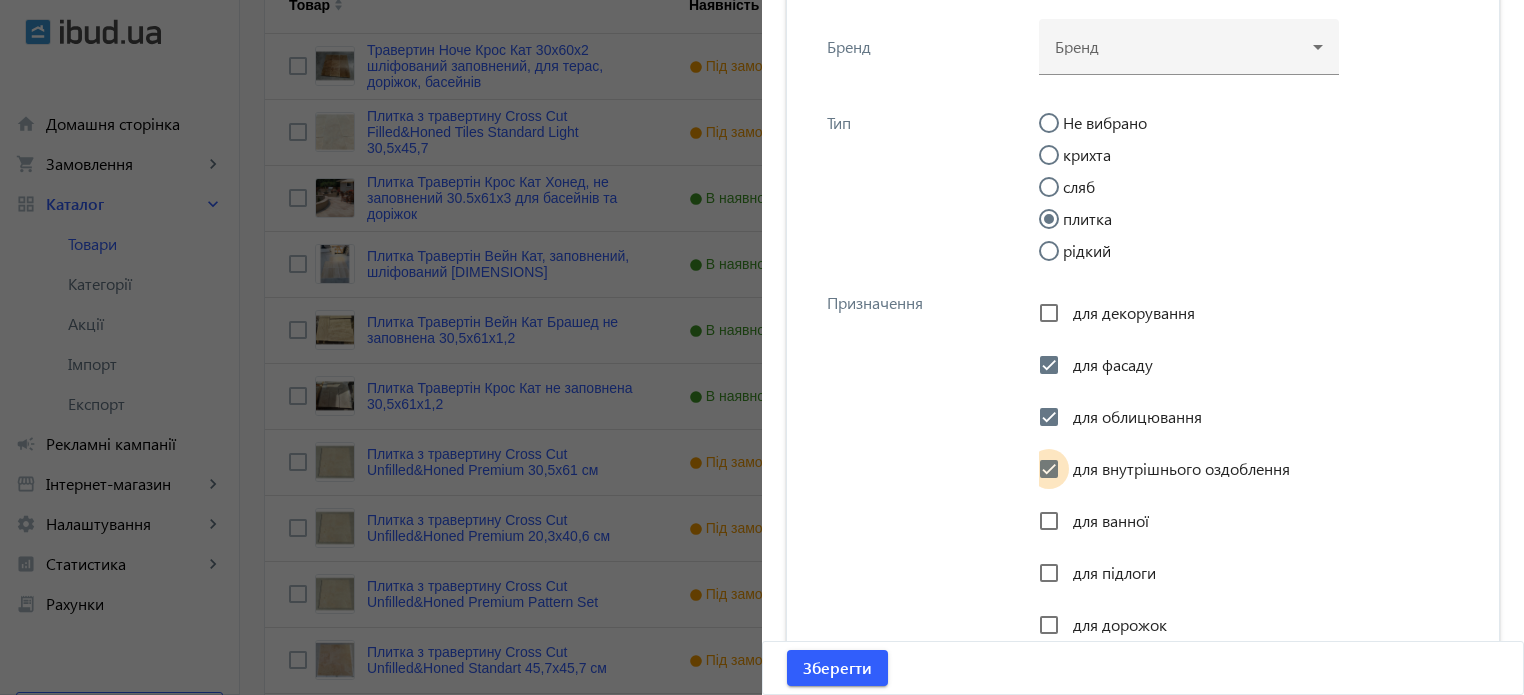 checkbox on "true" 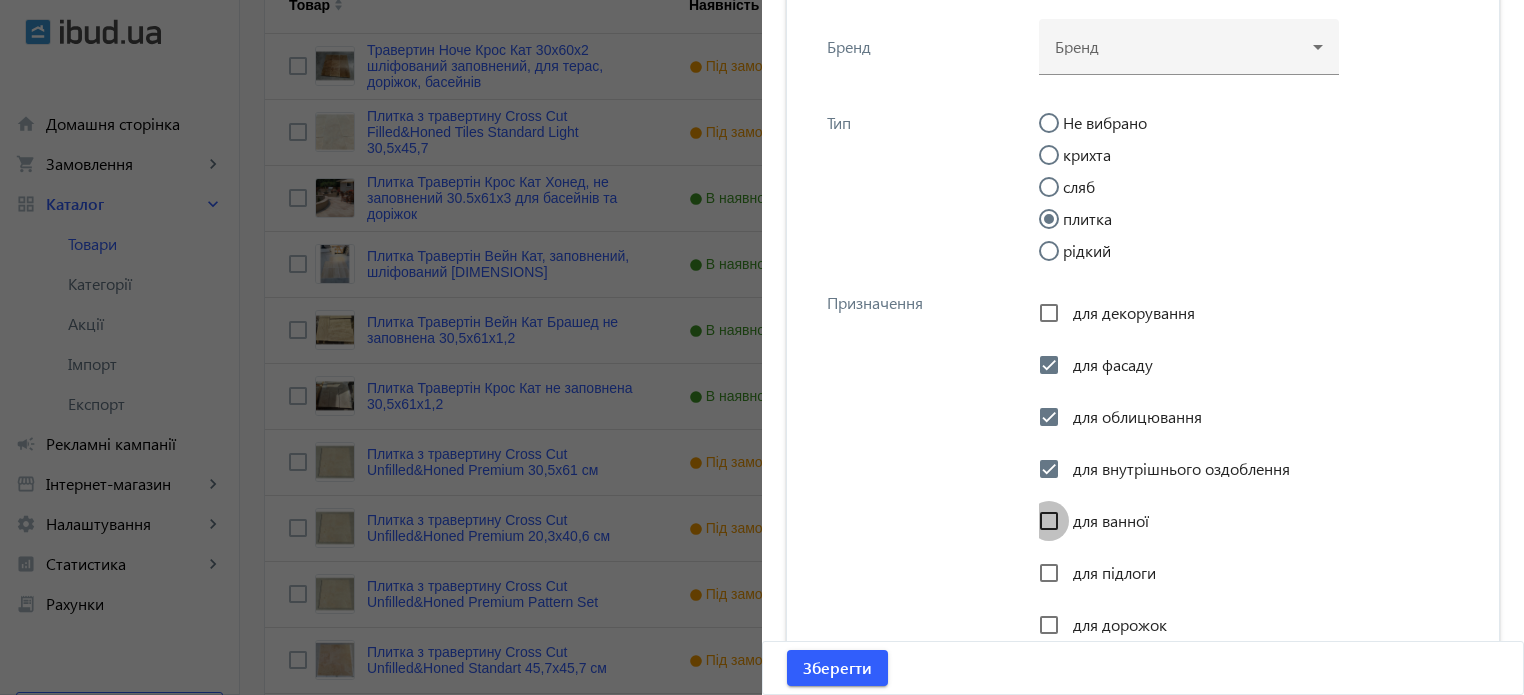 click on "для ванної" at bounding box center (1049, 521) 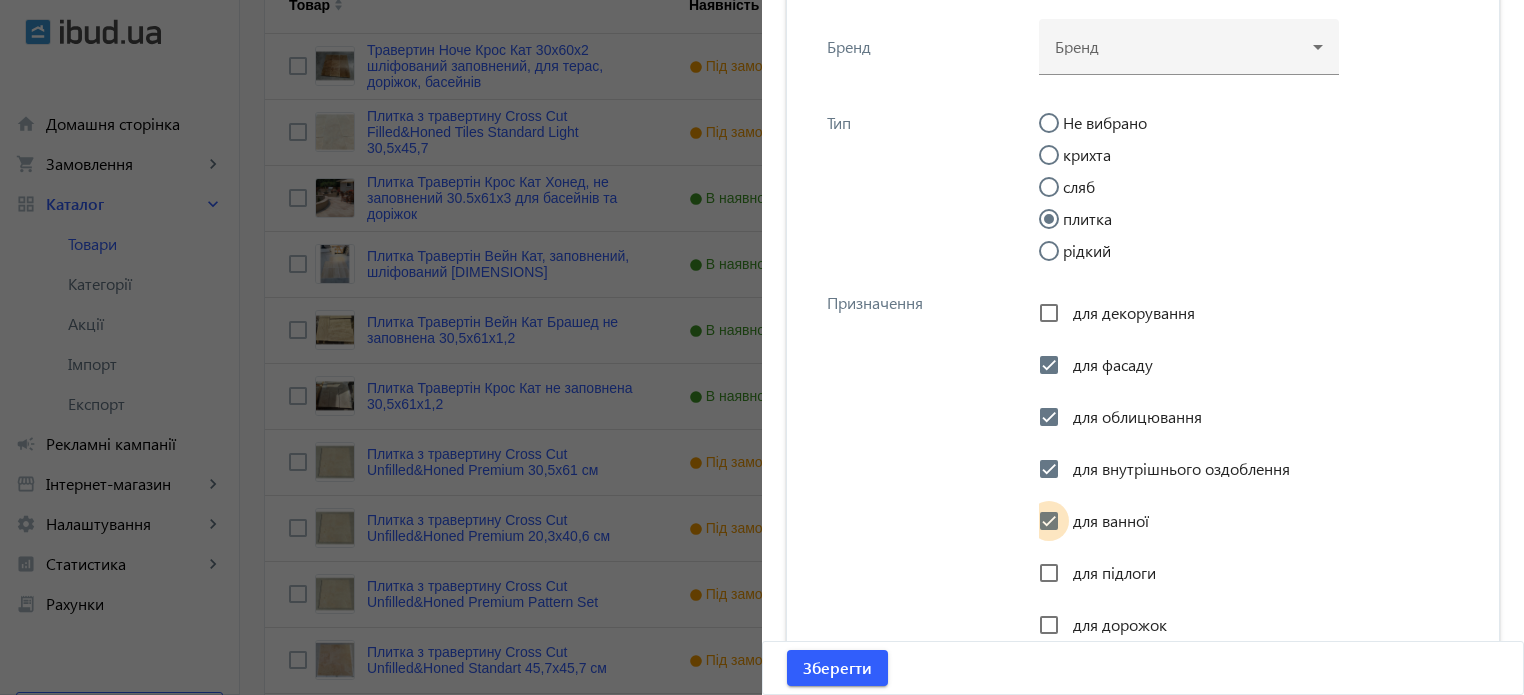 checkbox on "true" 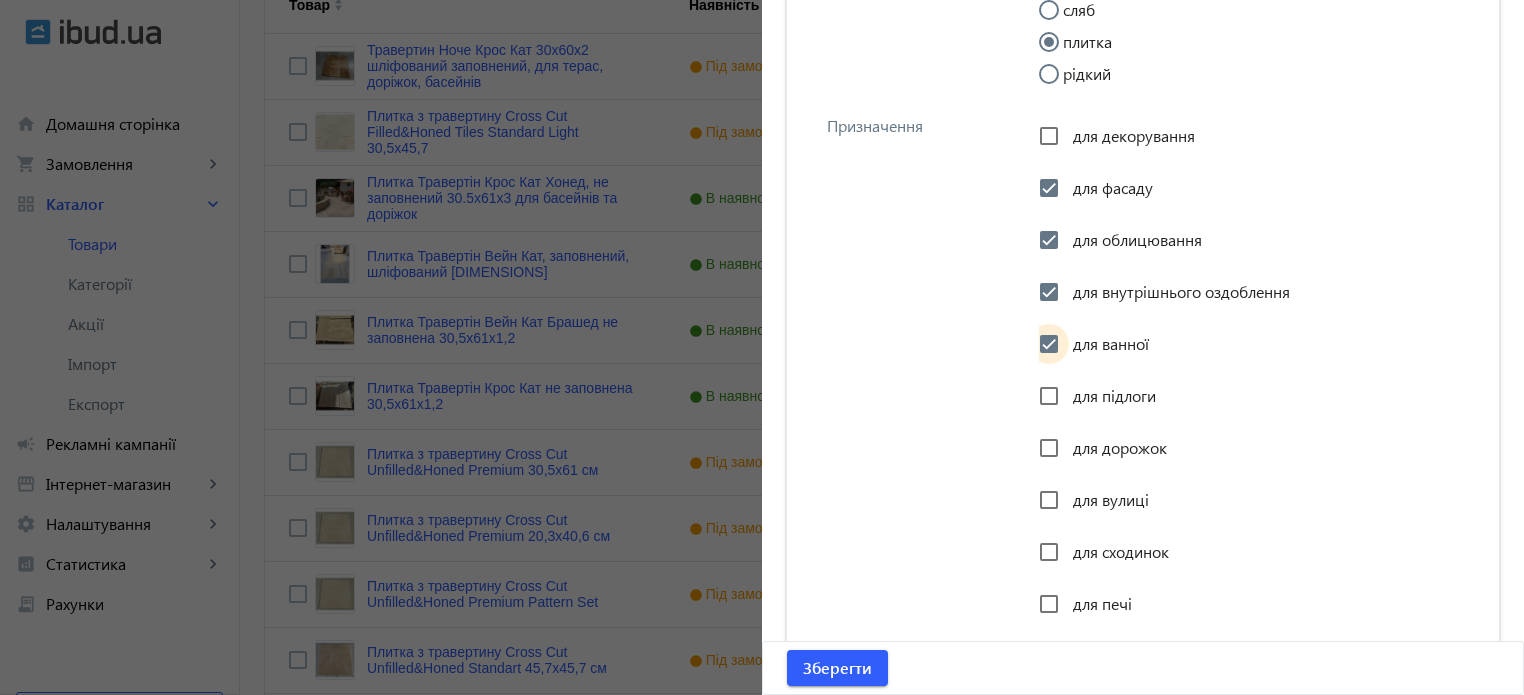 scroll, scrollTop: 2798, scrollLeft: 0, axis: vertical 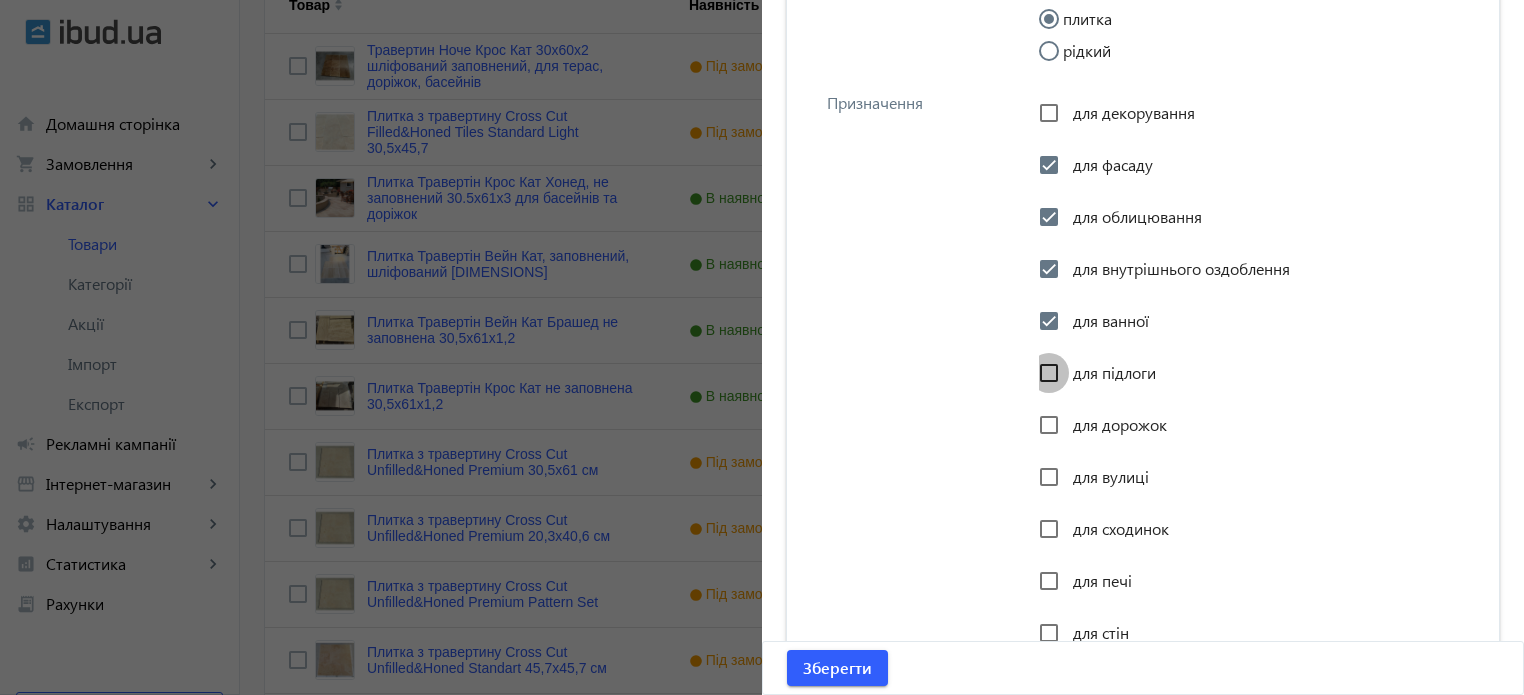 click on "для підлоги" at bounding box center (1049, 373) 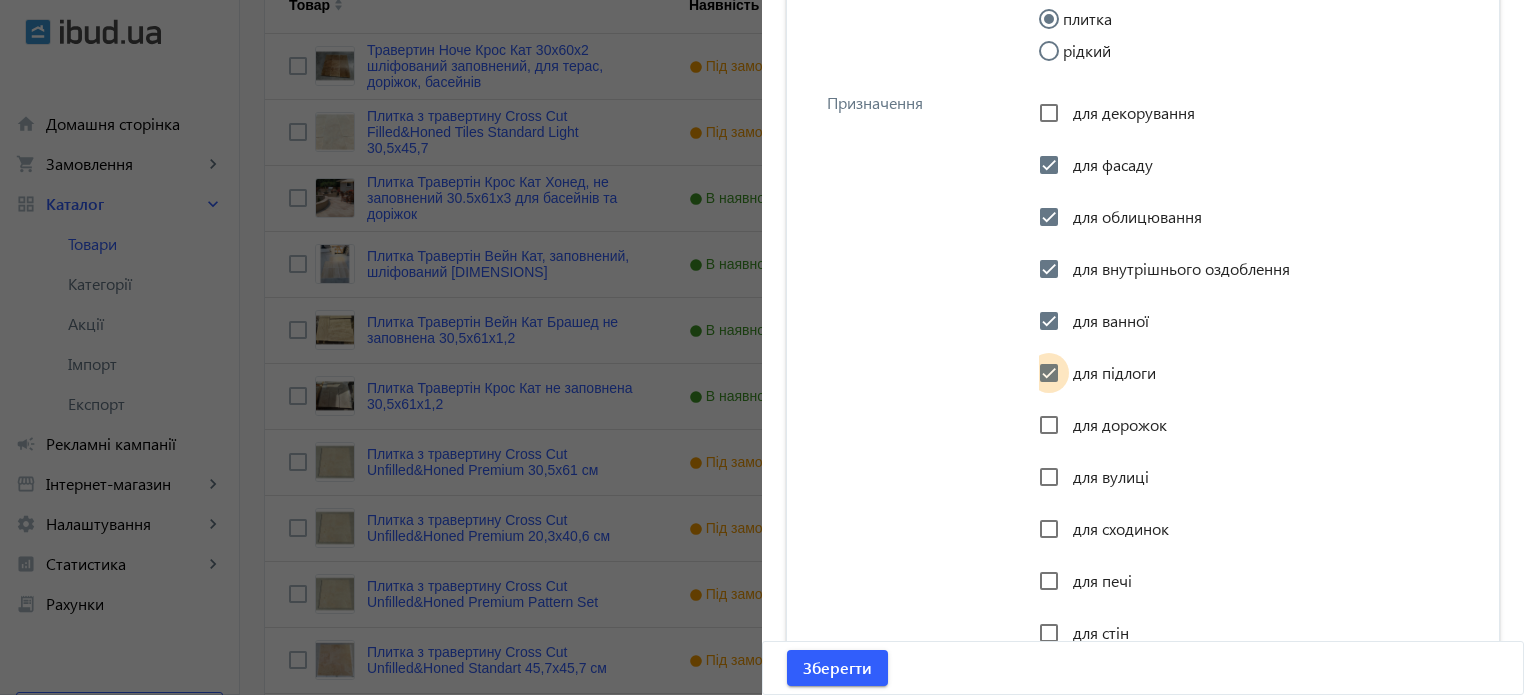 checkbox on "true" 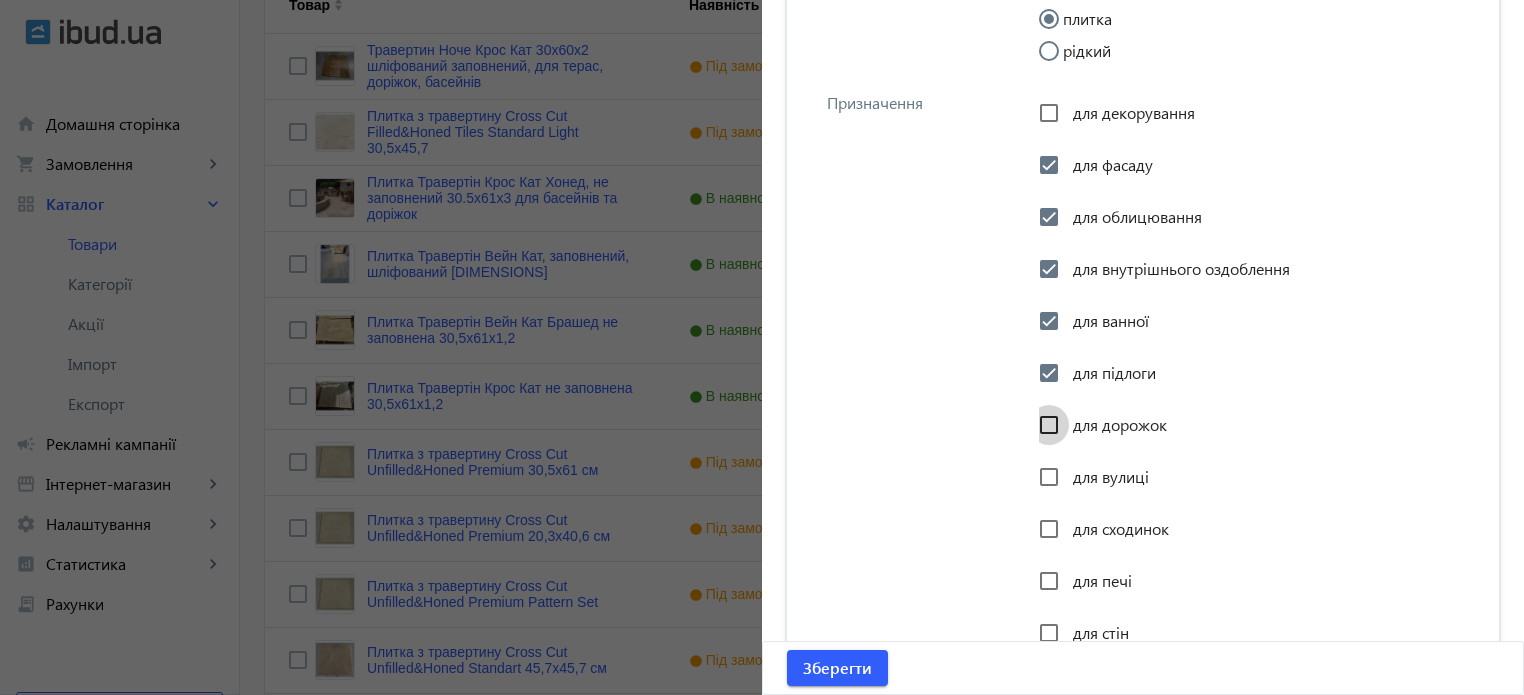 click on "для дорожок" at bounding box center (1049, 425) 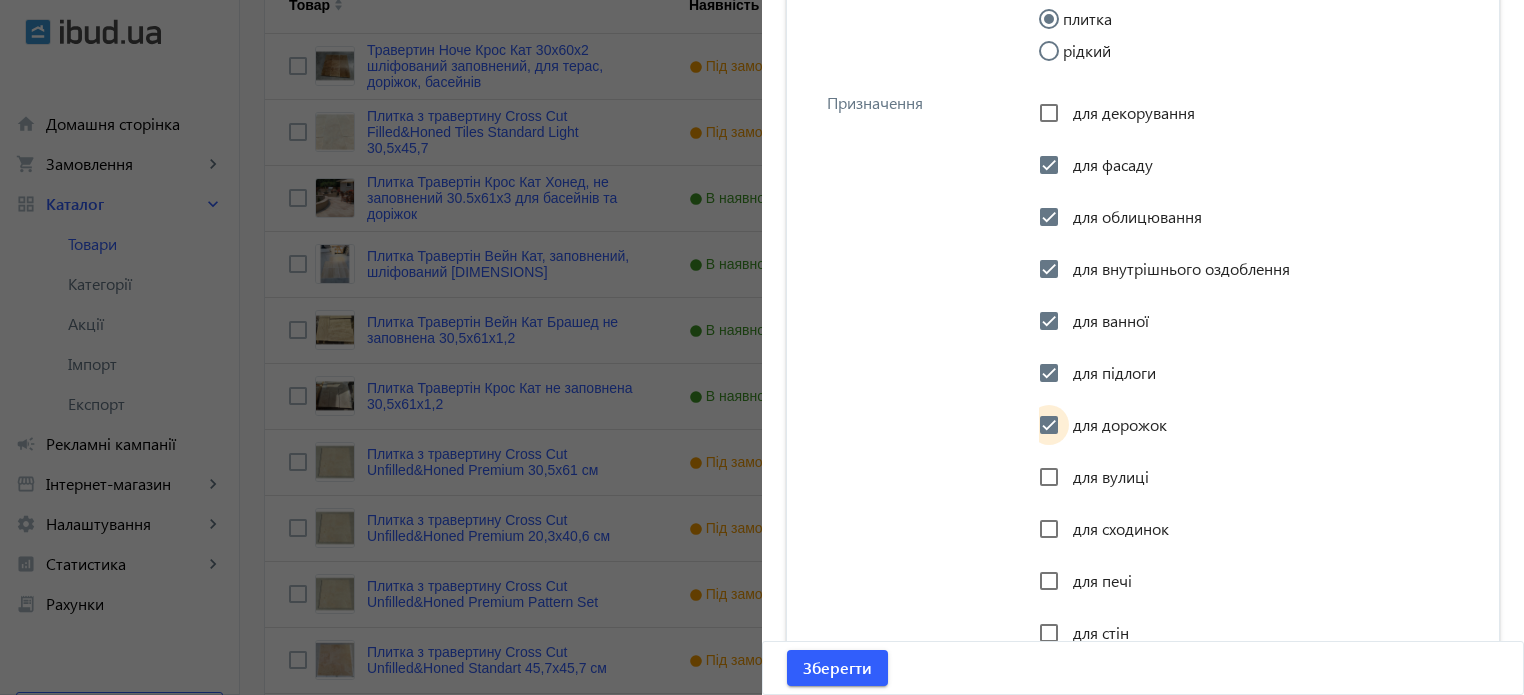checkbox on "true" 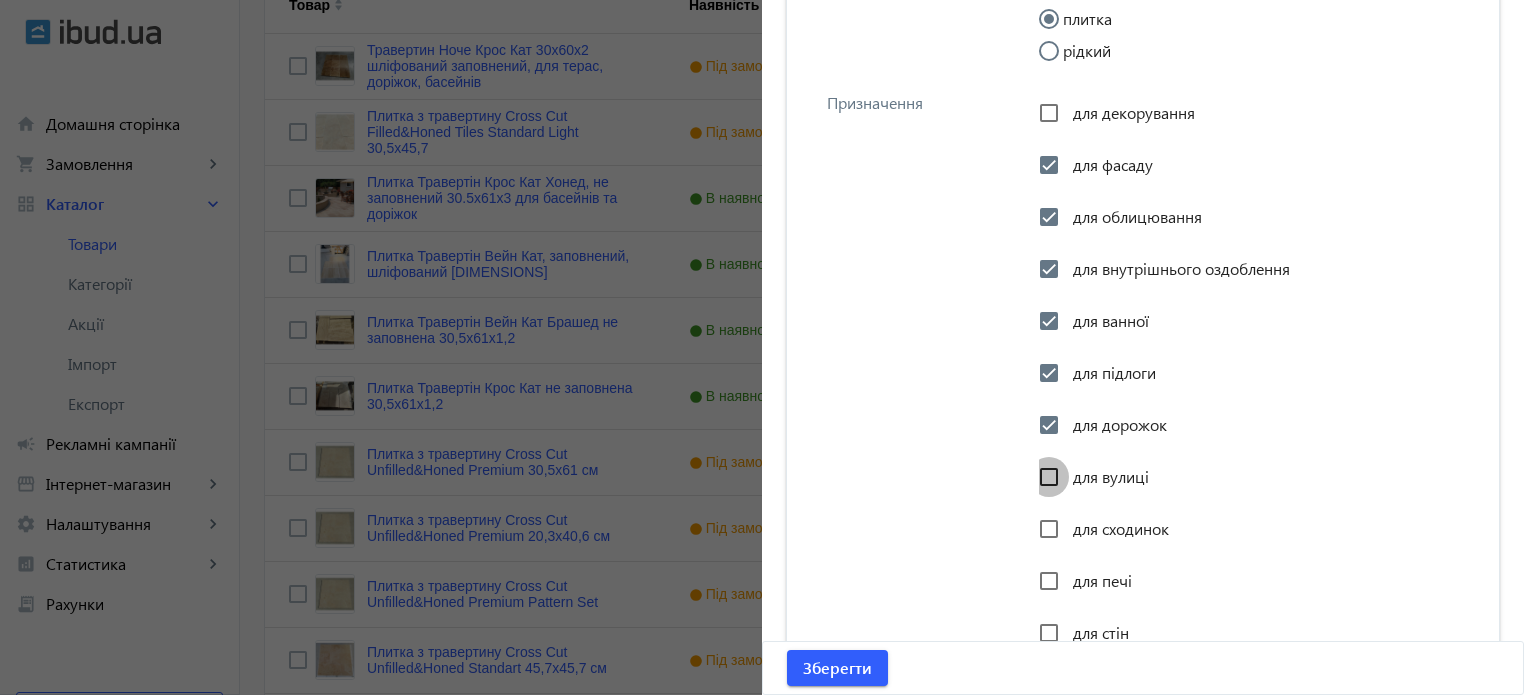 click on "для вулиці" at bounding box center (1049, 477) 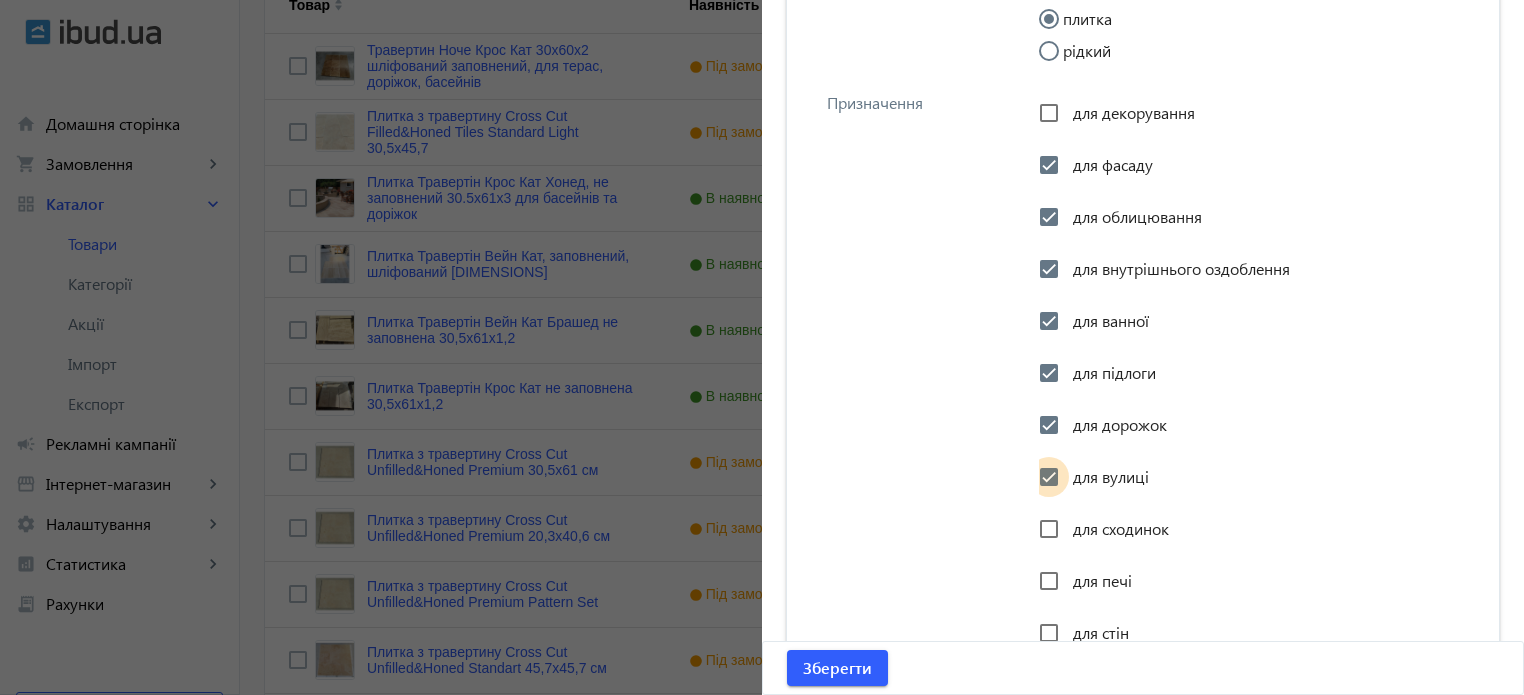 checkbox on "true" 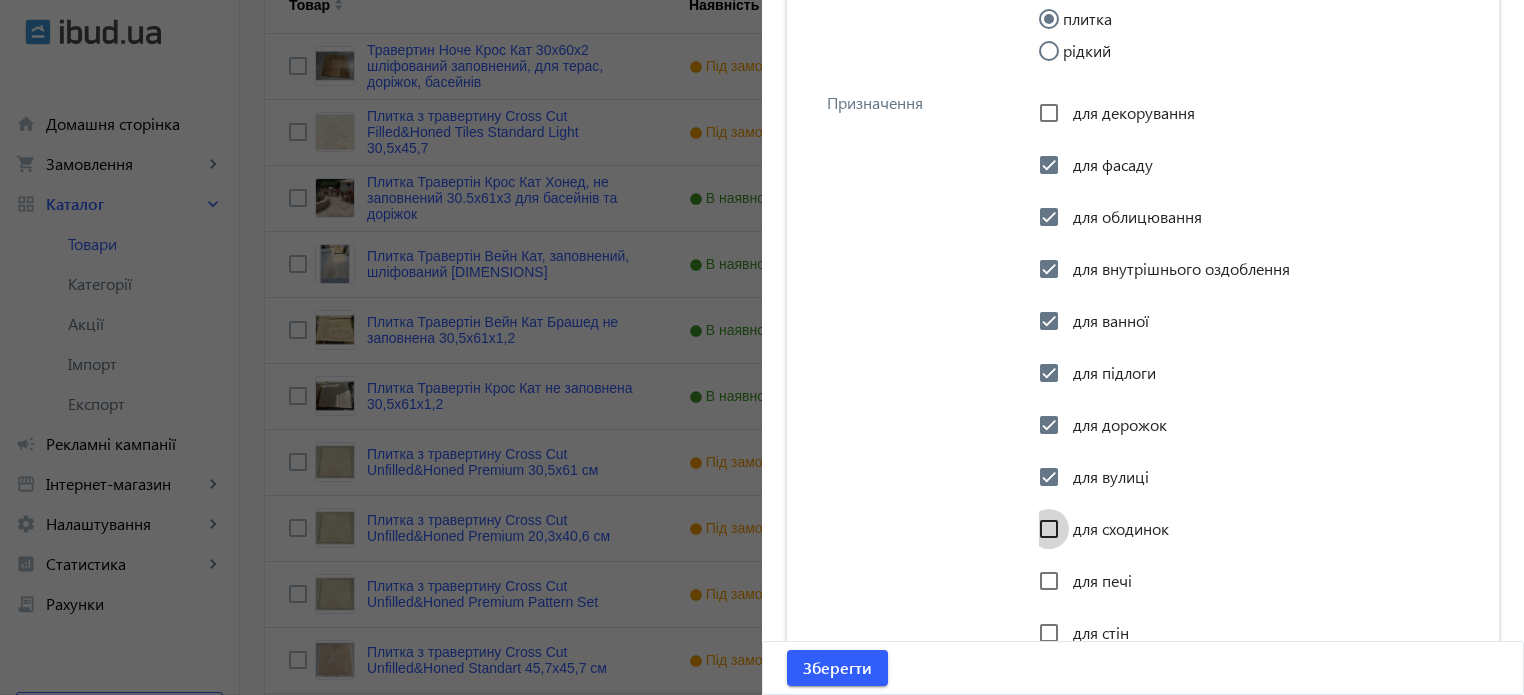 click on "для сходинок" at bounding box center [1049, 529] 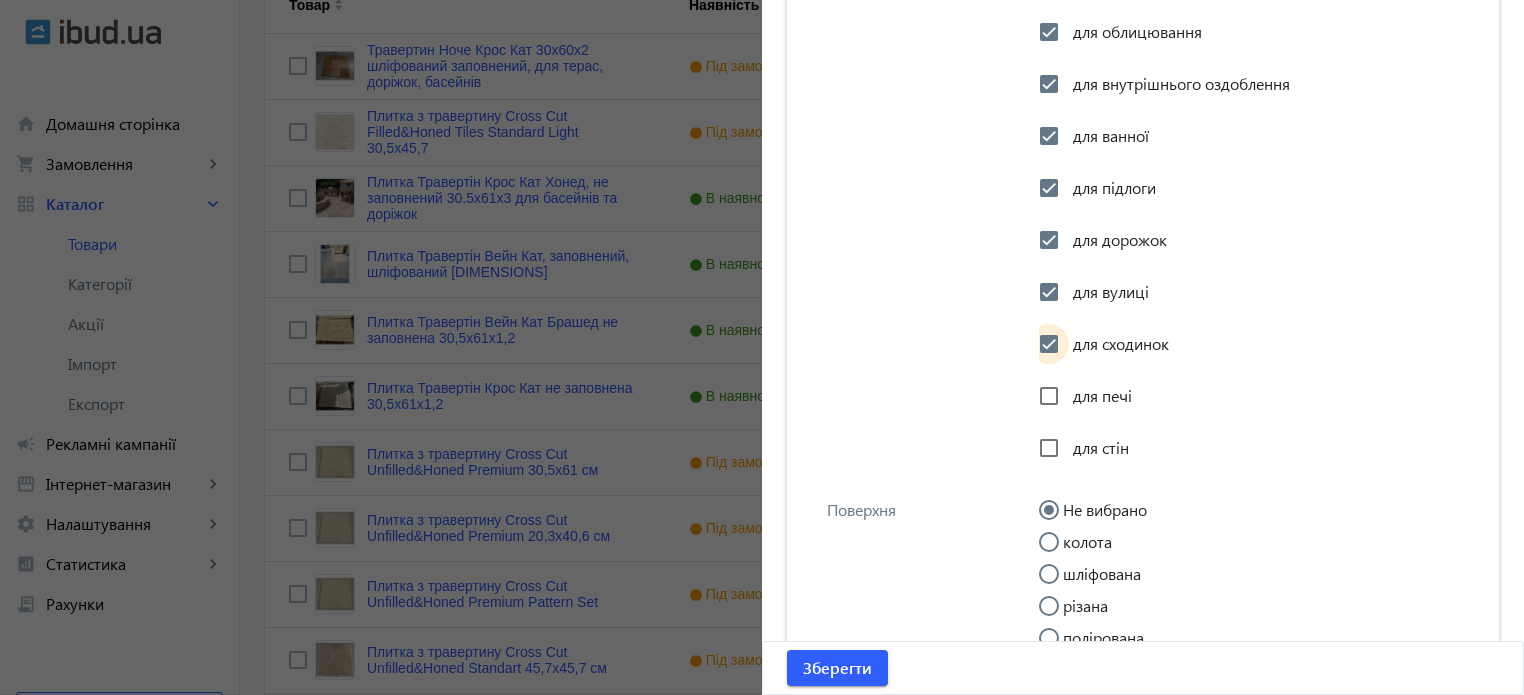 scroll, scrollTop: 2998, scrollLeft: 0, axis: vertical 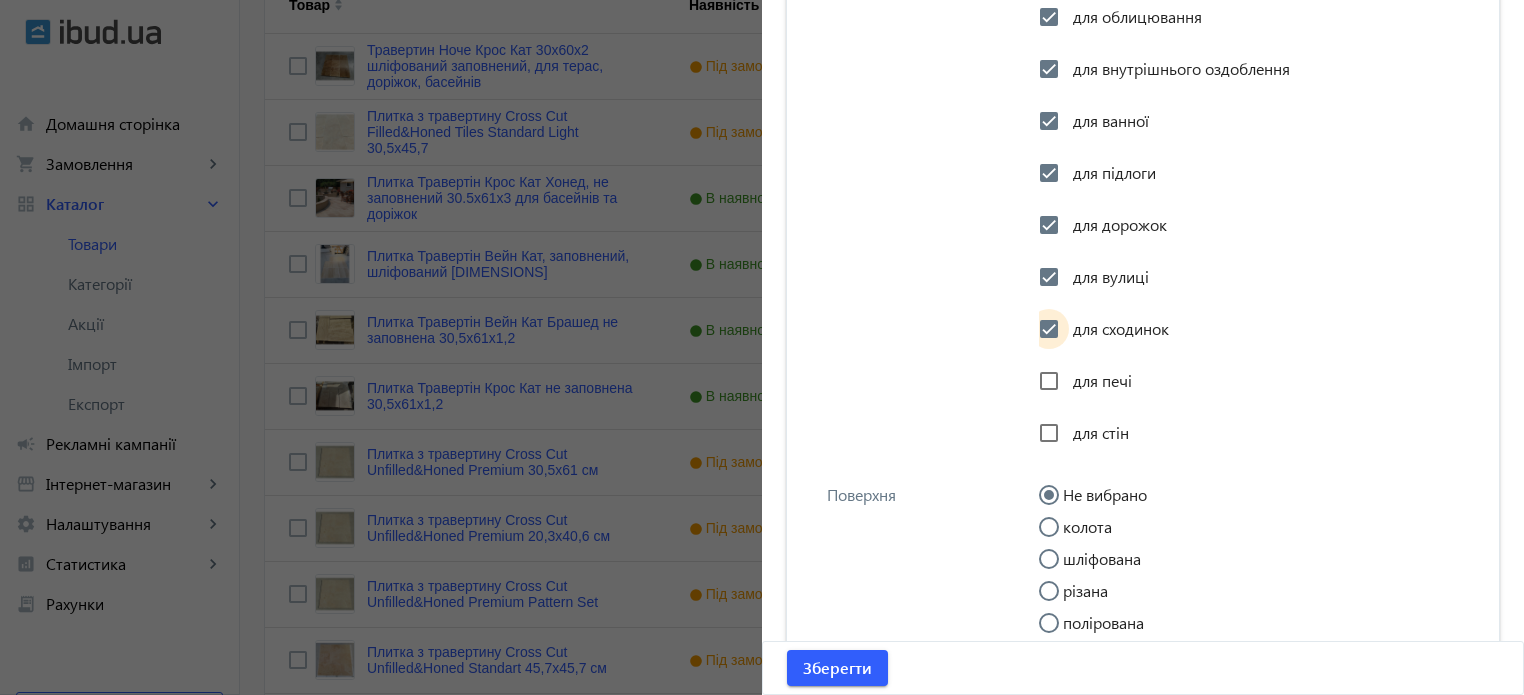 click on "для сходинок" at bounding box center [1049, 329] 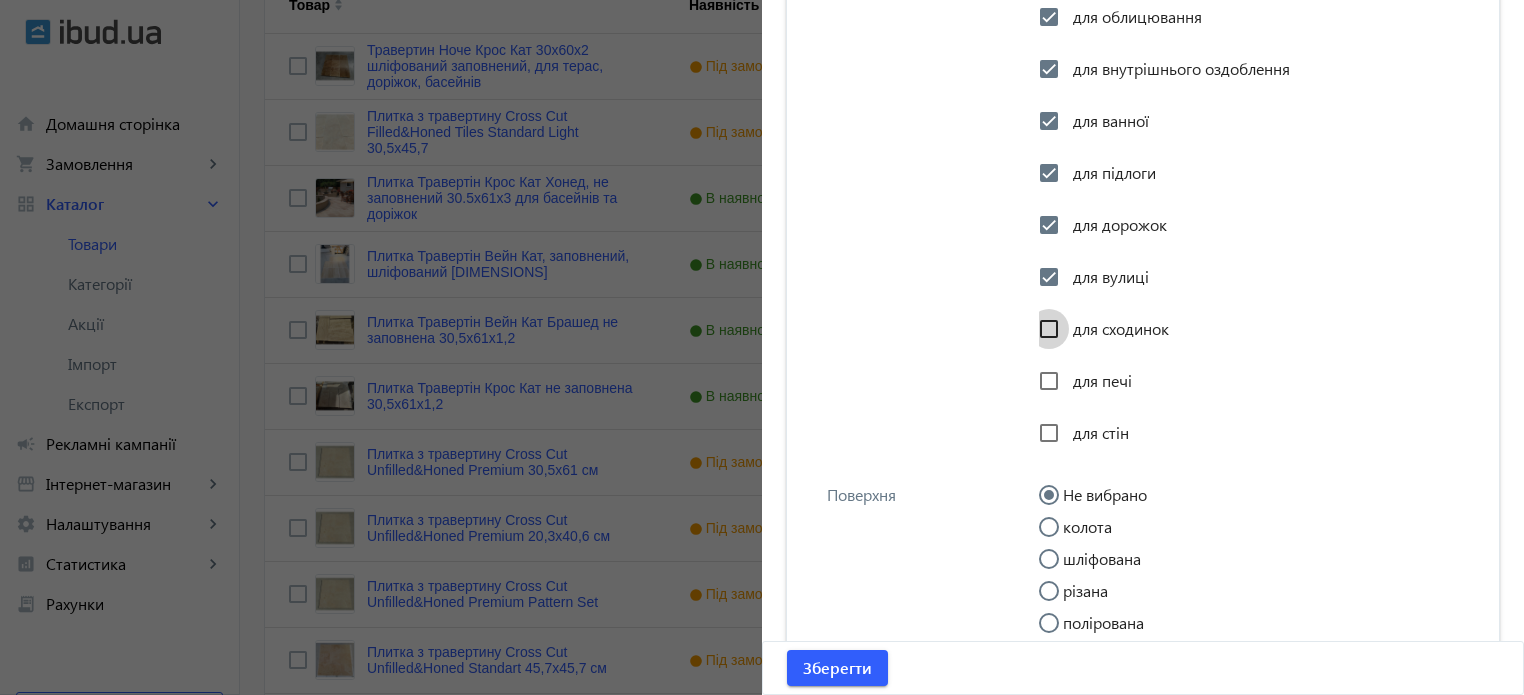 checkbox on "false" 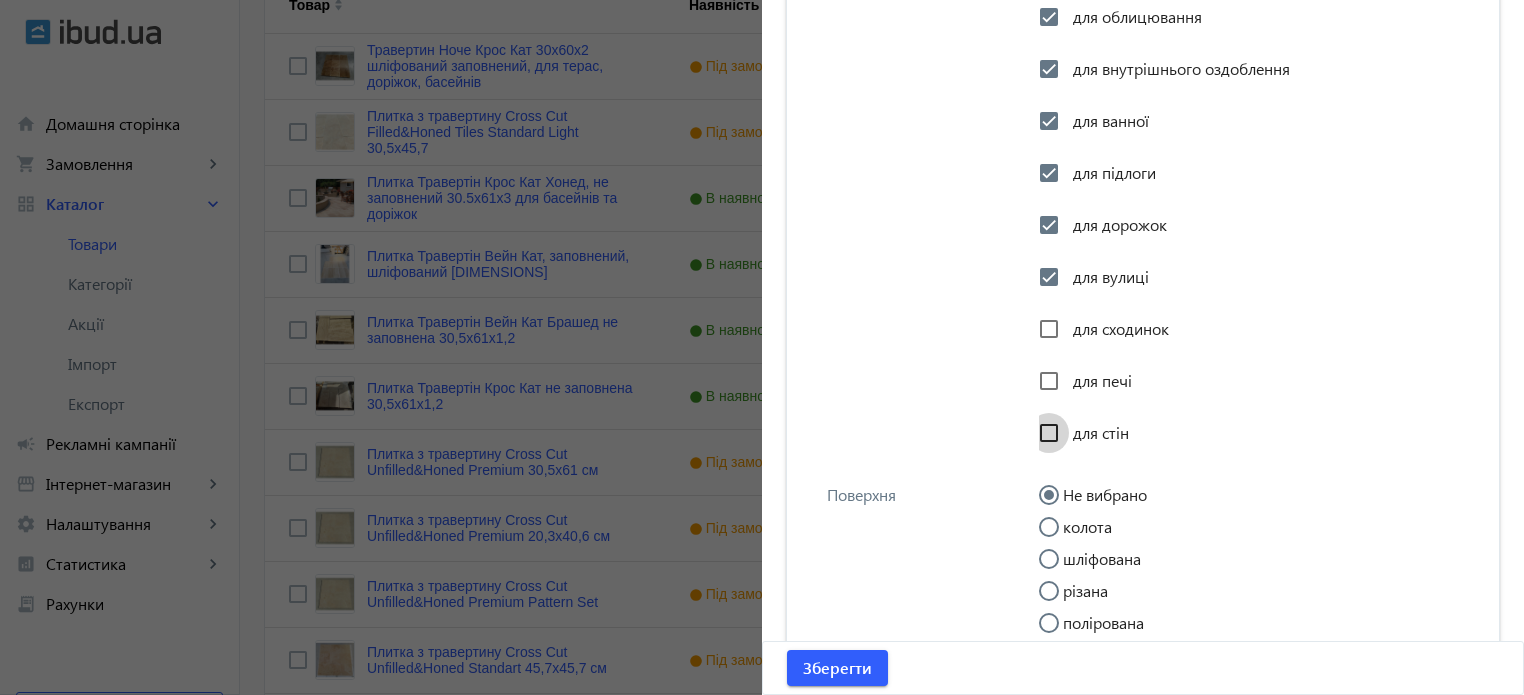 click on "для стін" at bounding box center (1049, 433) 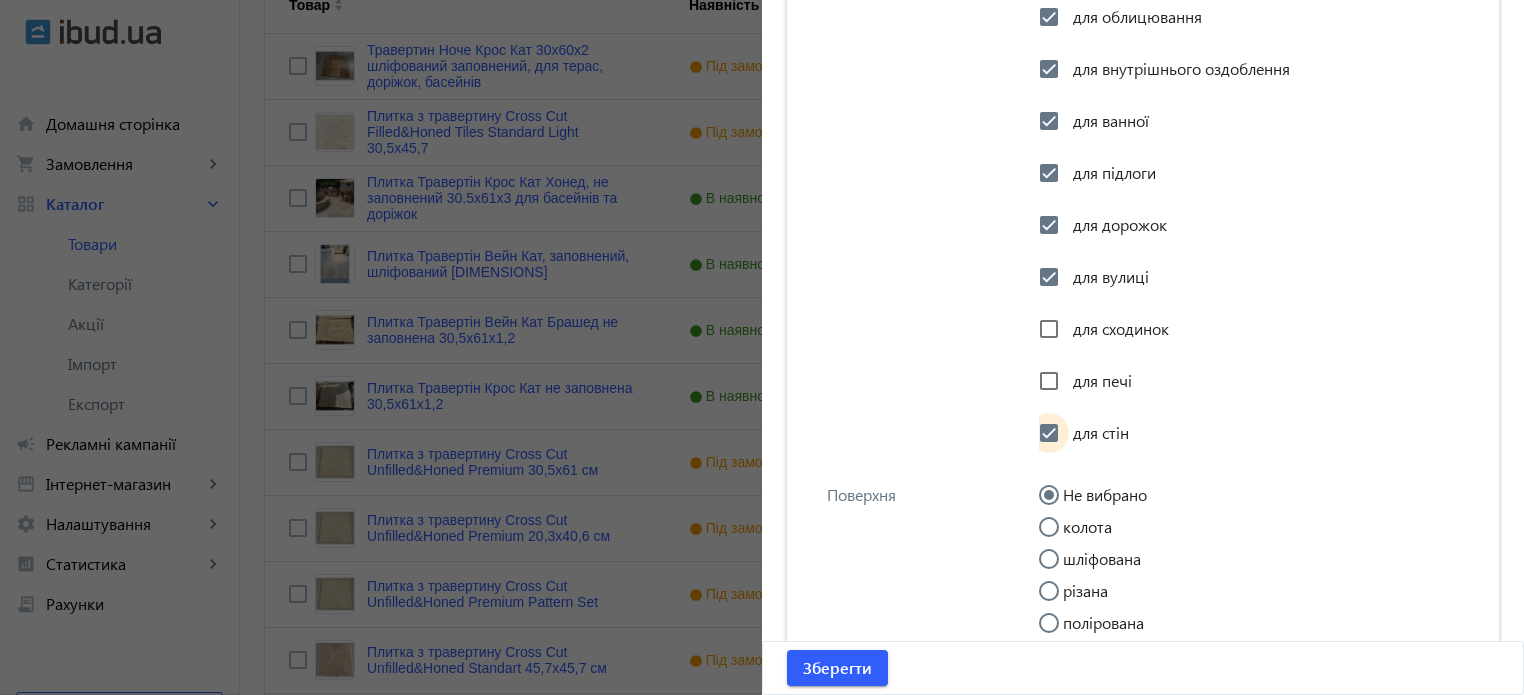 checkbox on "true" 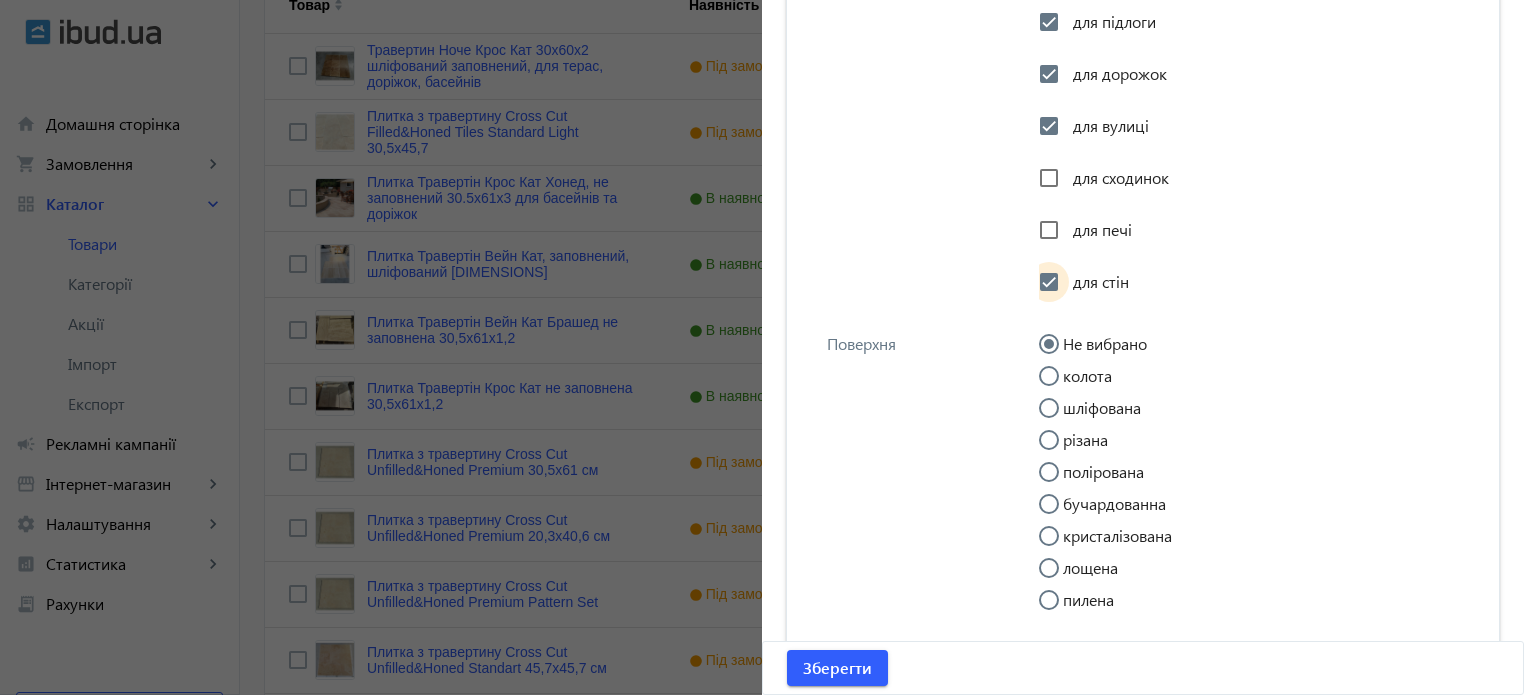 scroll, scrollTop: 3298, scrollLeft: 0, axis: vertical 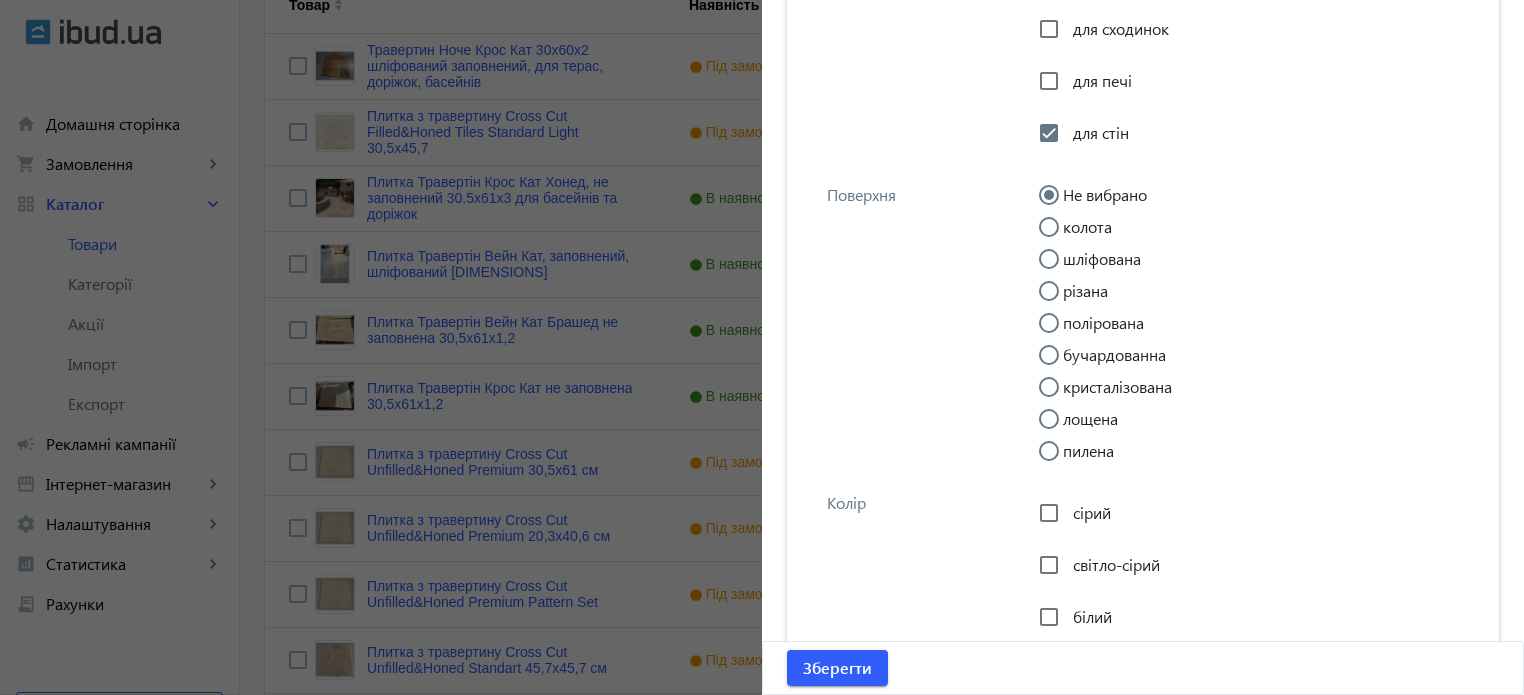 click on "шліфована" at bounding box center [1059, 269] 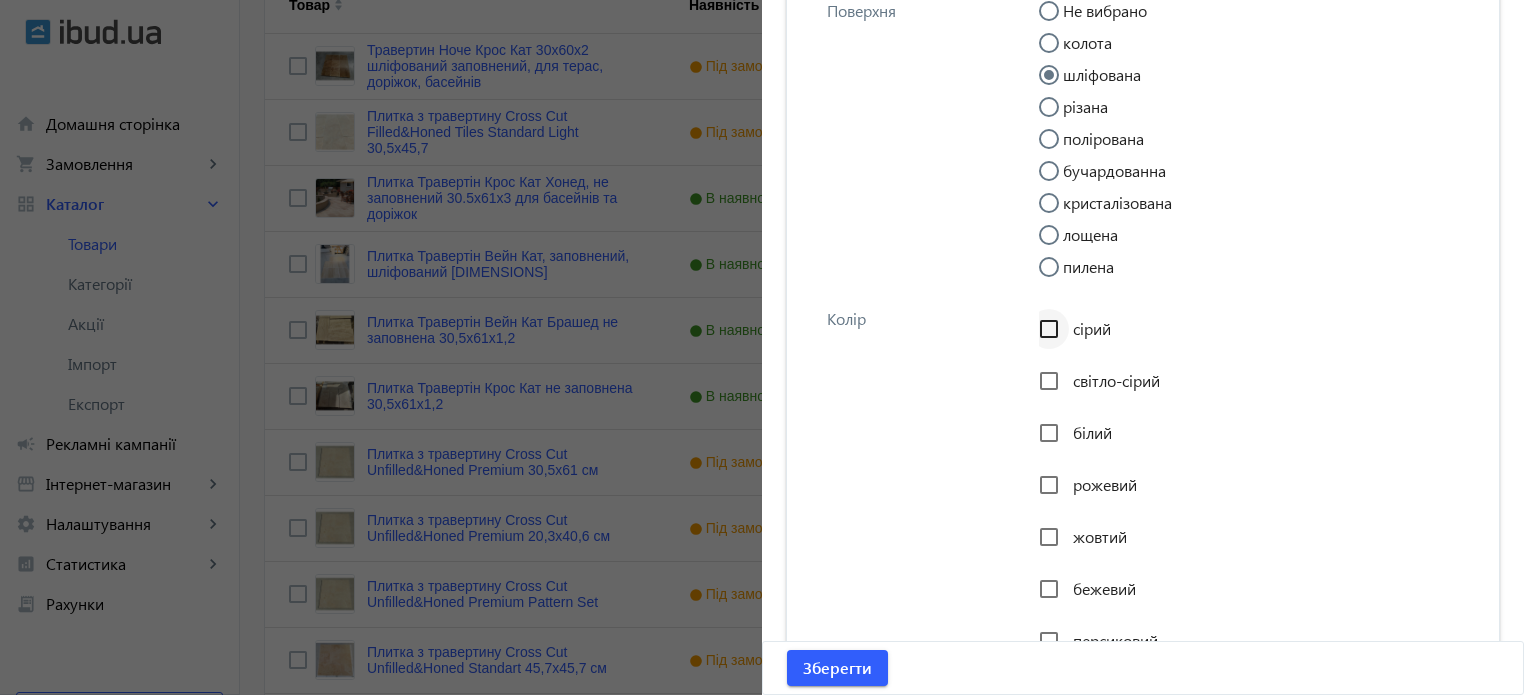 scroll, scrollTop: 3498, scrollLeft: 0, axis: vertical 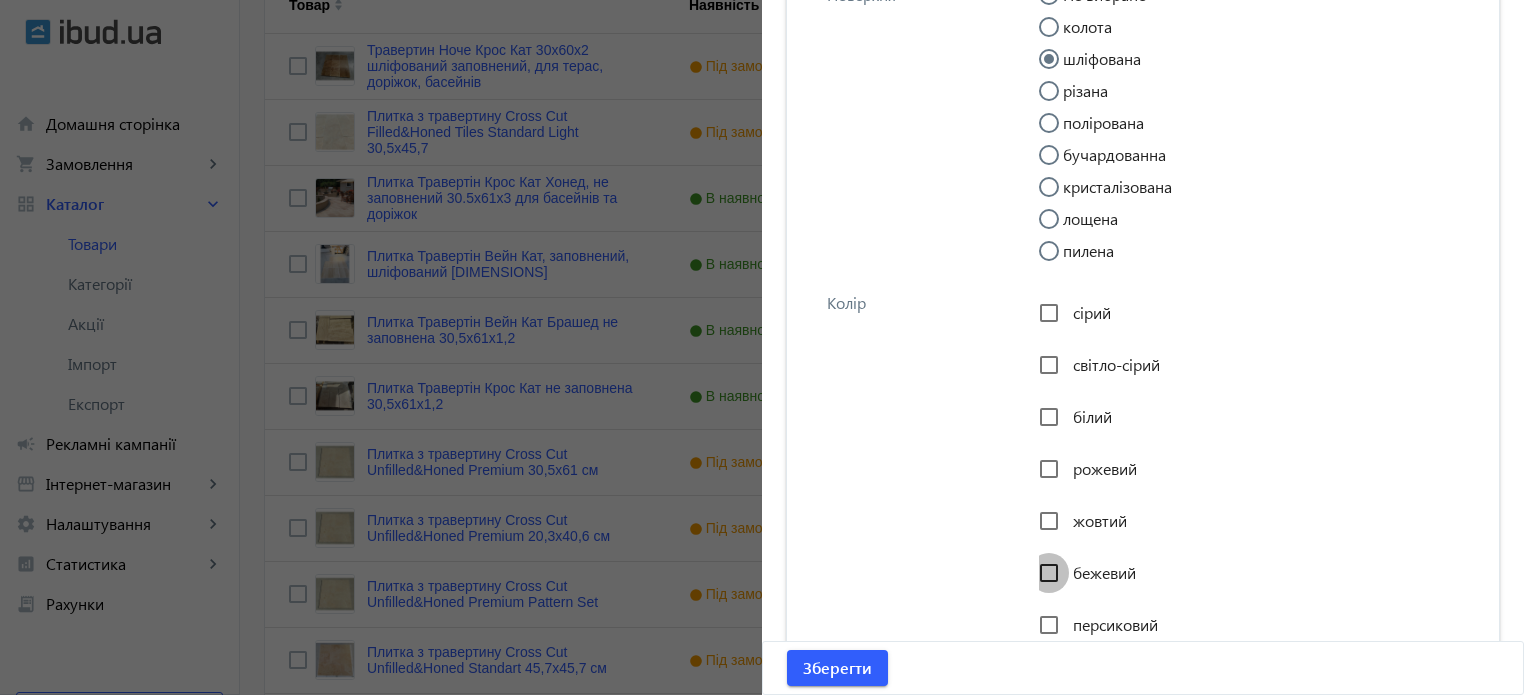 click on "бежевий" at bounding box center (1049, 573) 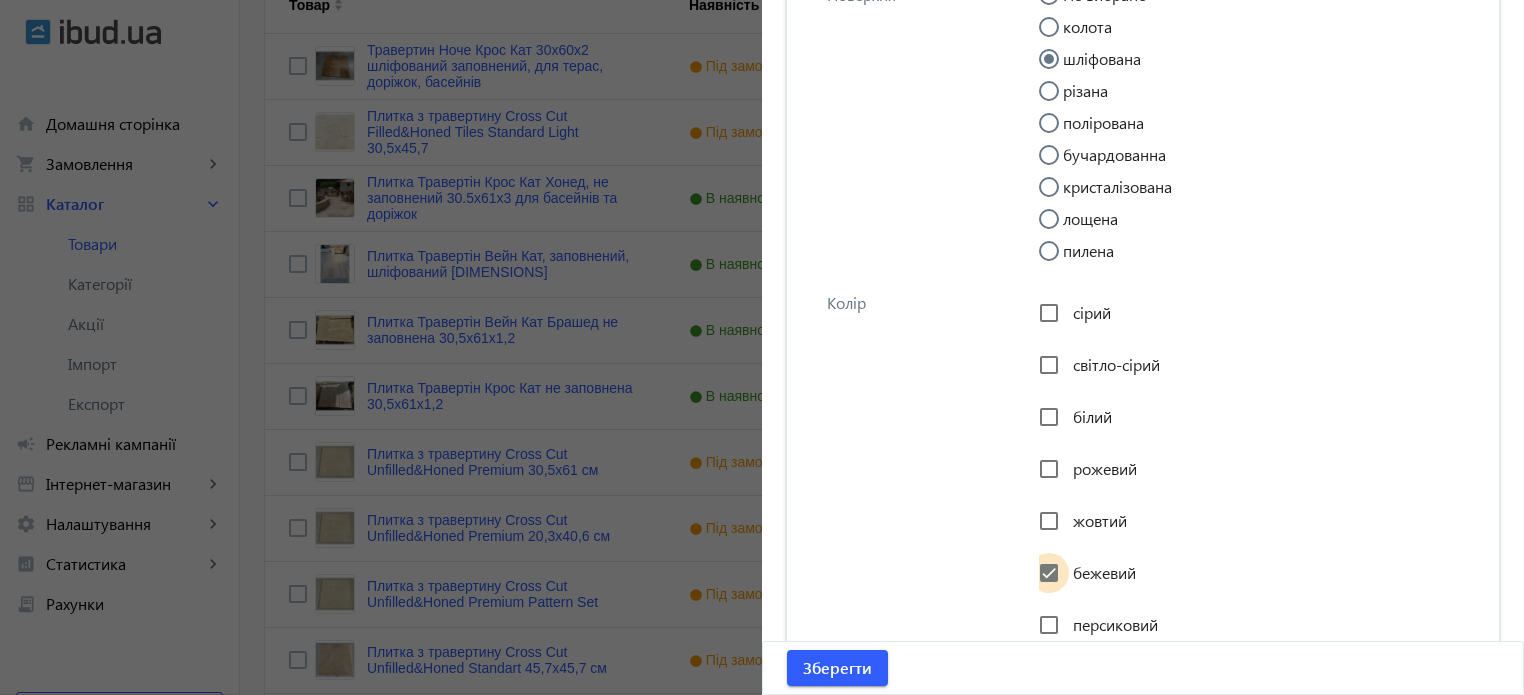 checkbox on "true" 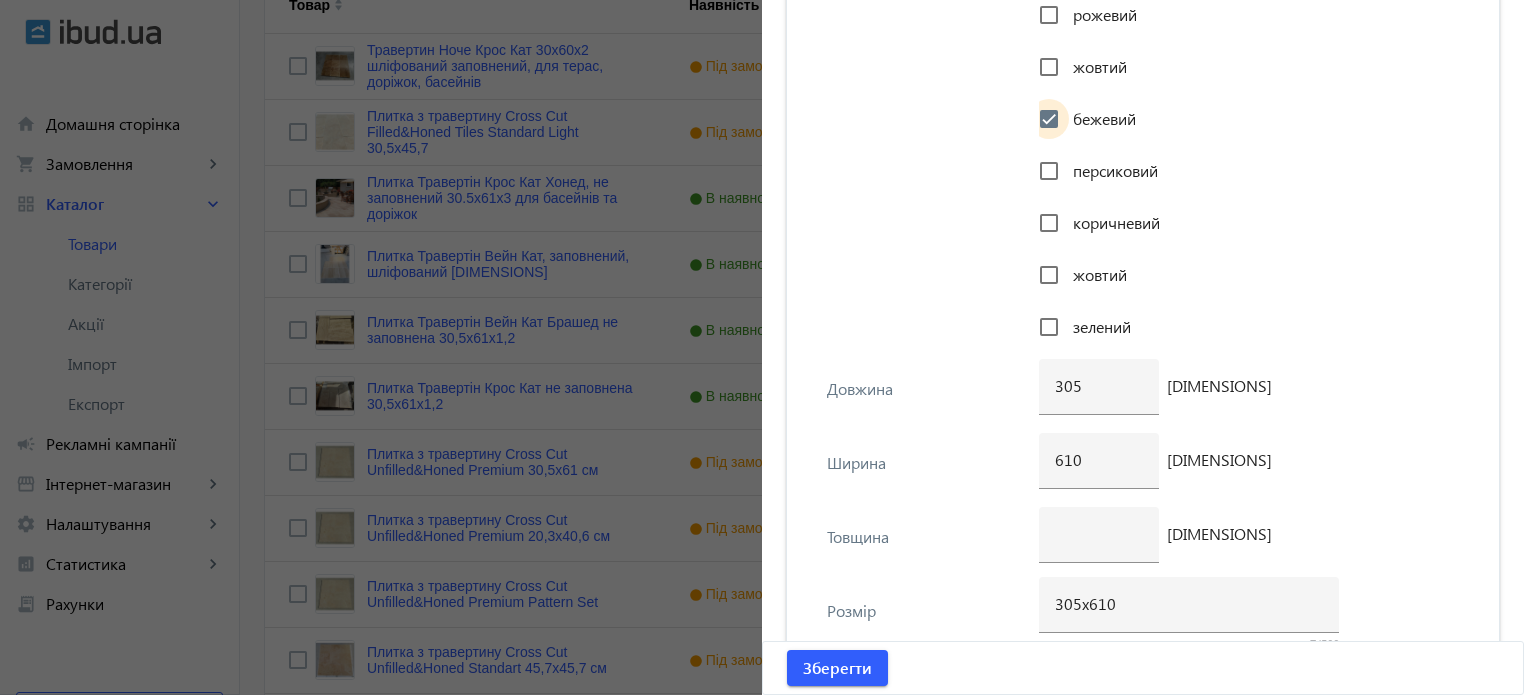 scroll, scrollTop: 3998, scrollLeft: 0, axis: vertical 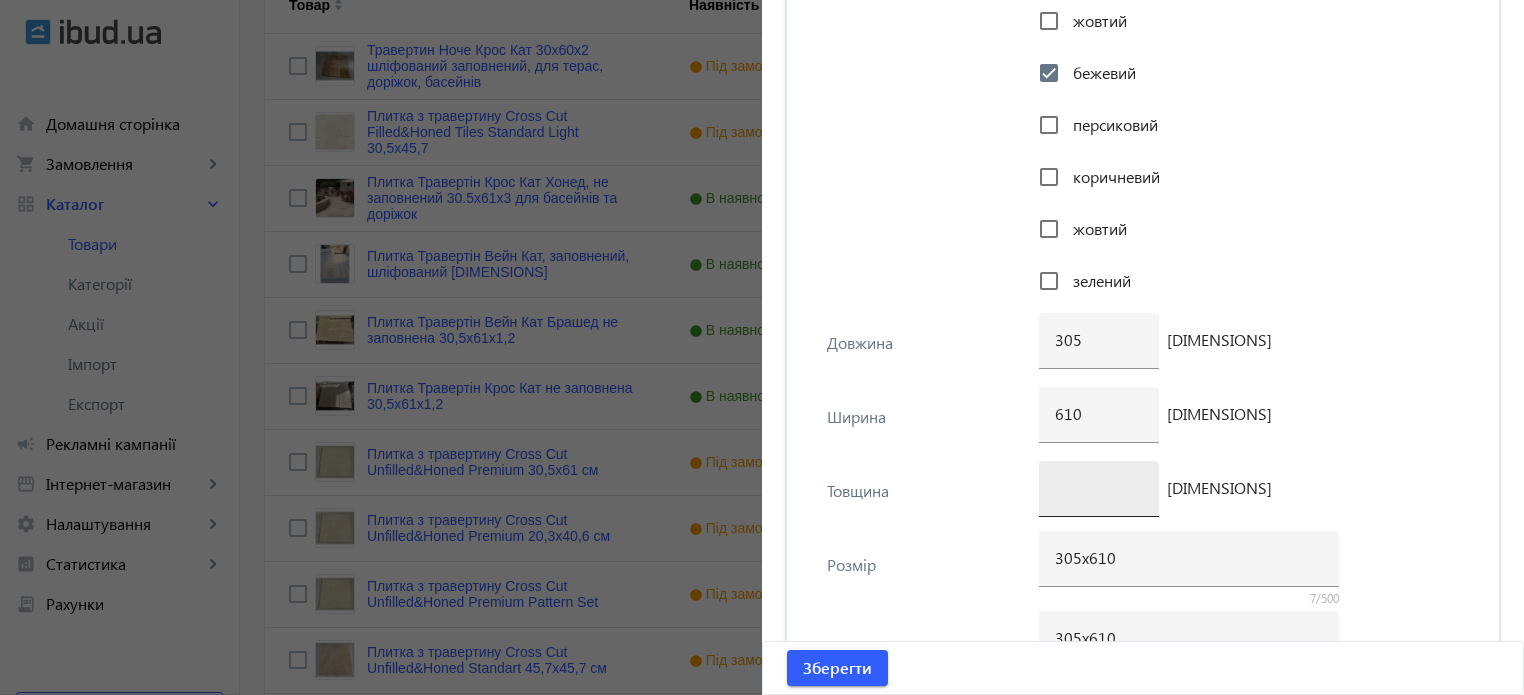 click 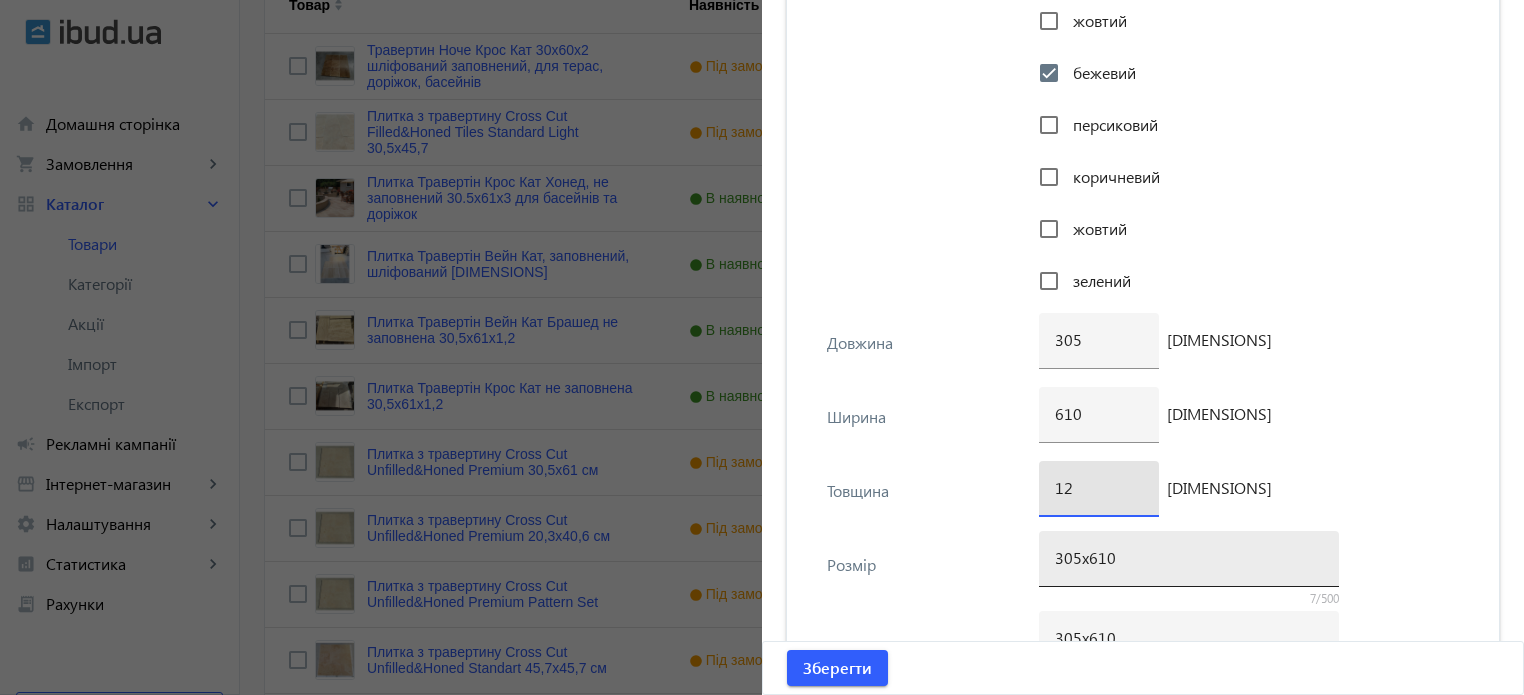 type on "12" 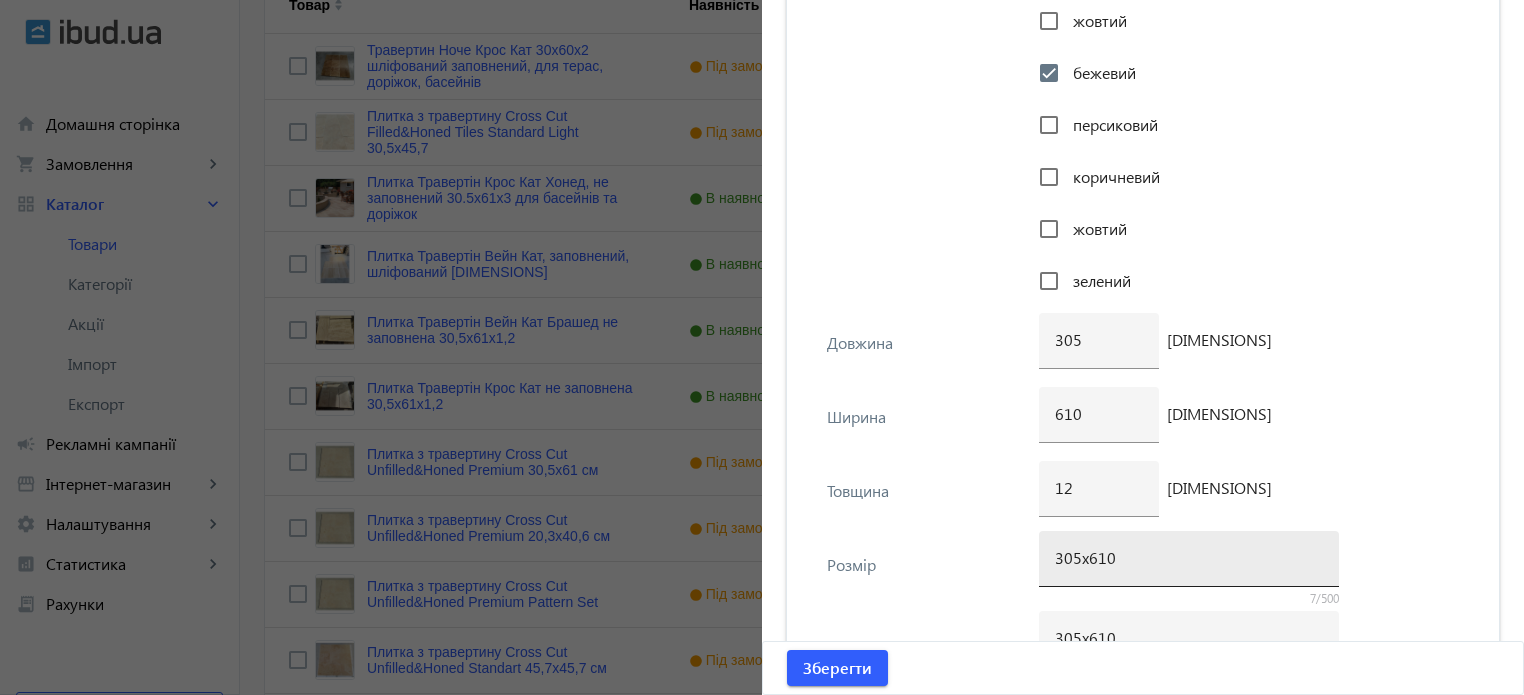 drag, startPoint x: 1136, startPoint y: 571, endPoint x: 1135, endPoint y: 547, distance: 24.020824 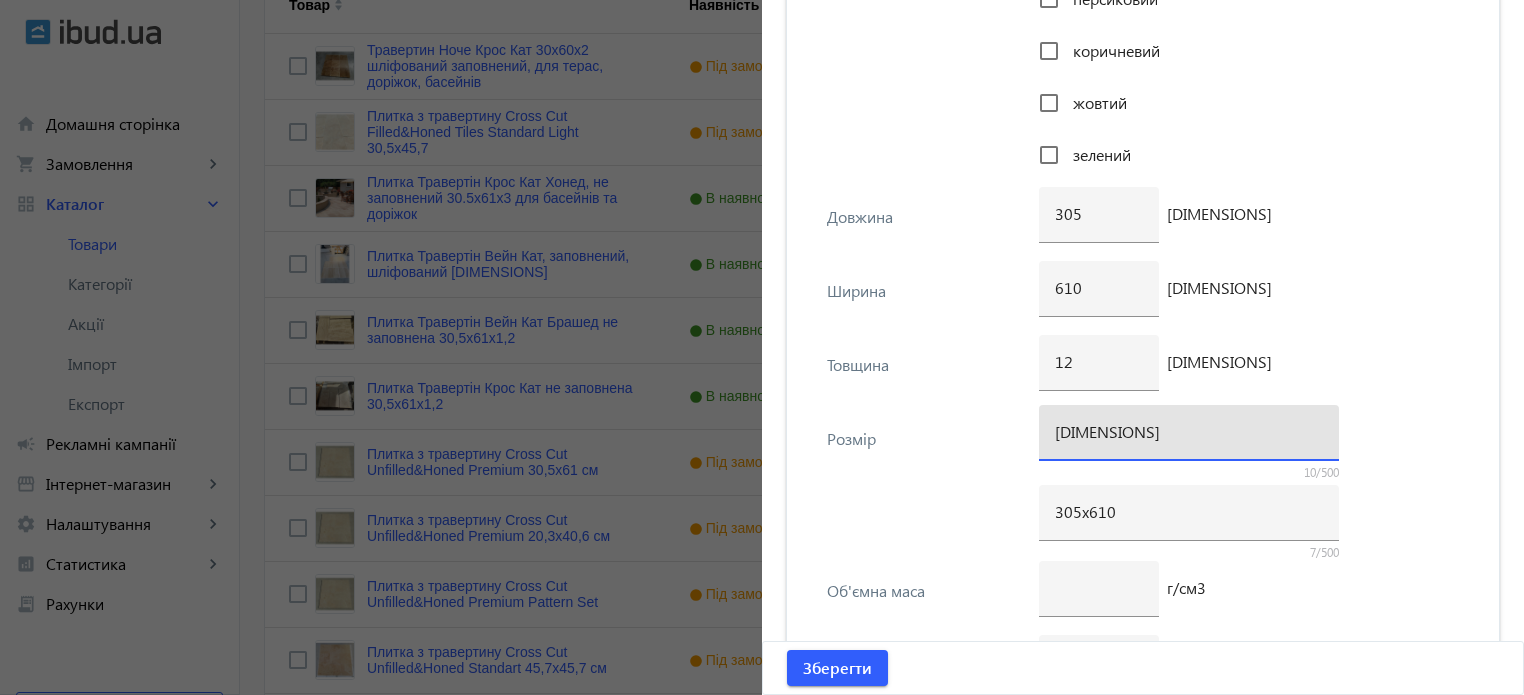 scroll, scrollTop: 4198, scrollLeft: 0, axis: vertical 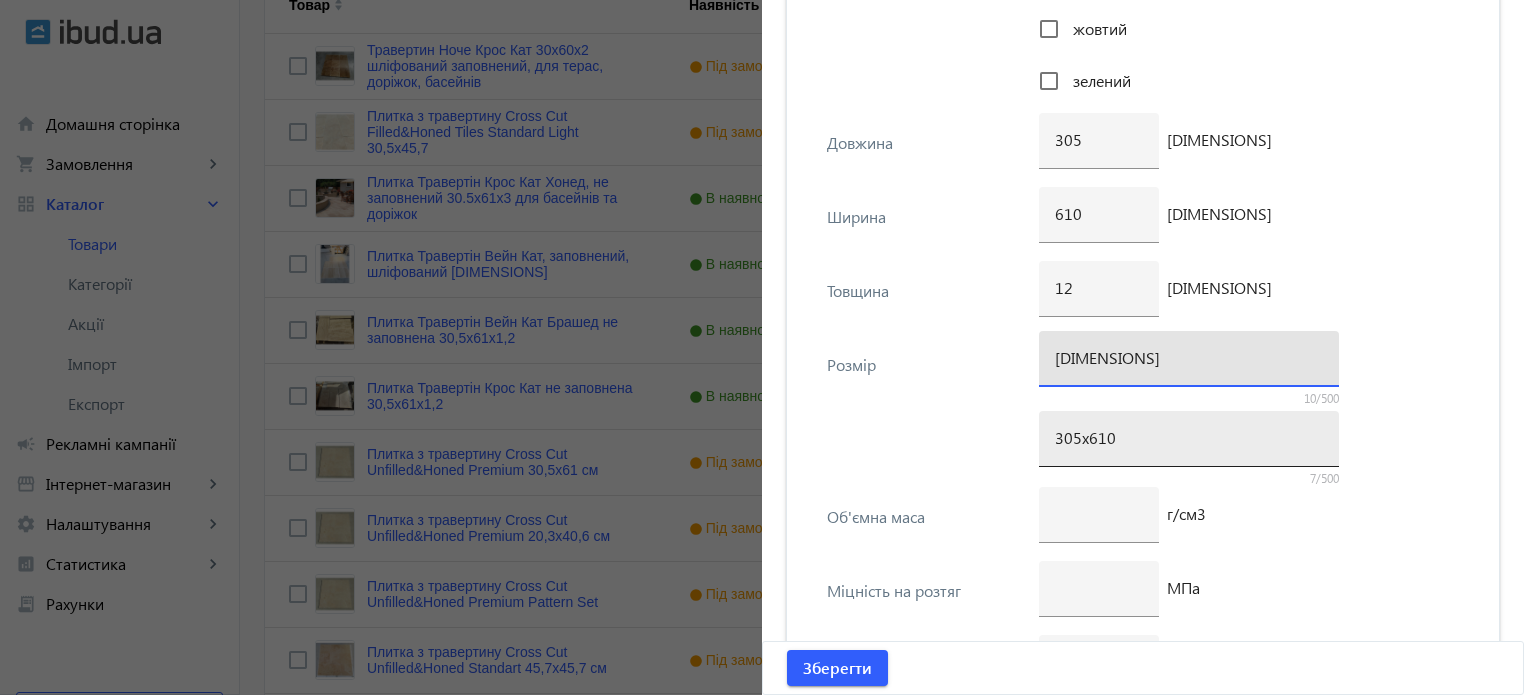 type on "[DIMENSIONS]" 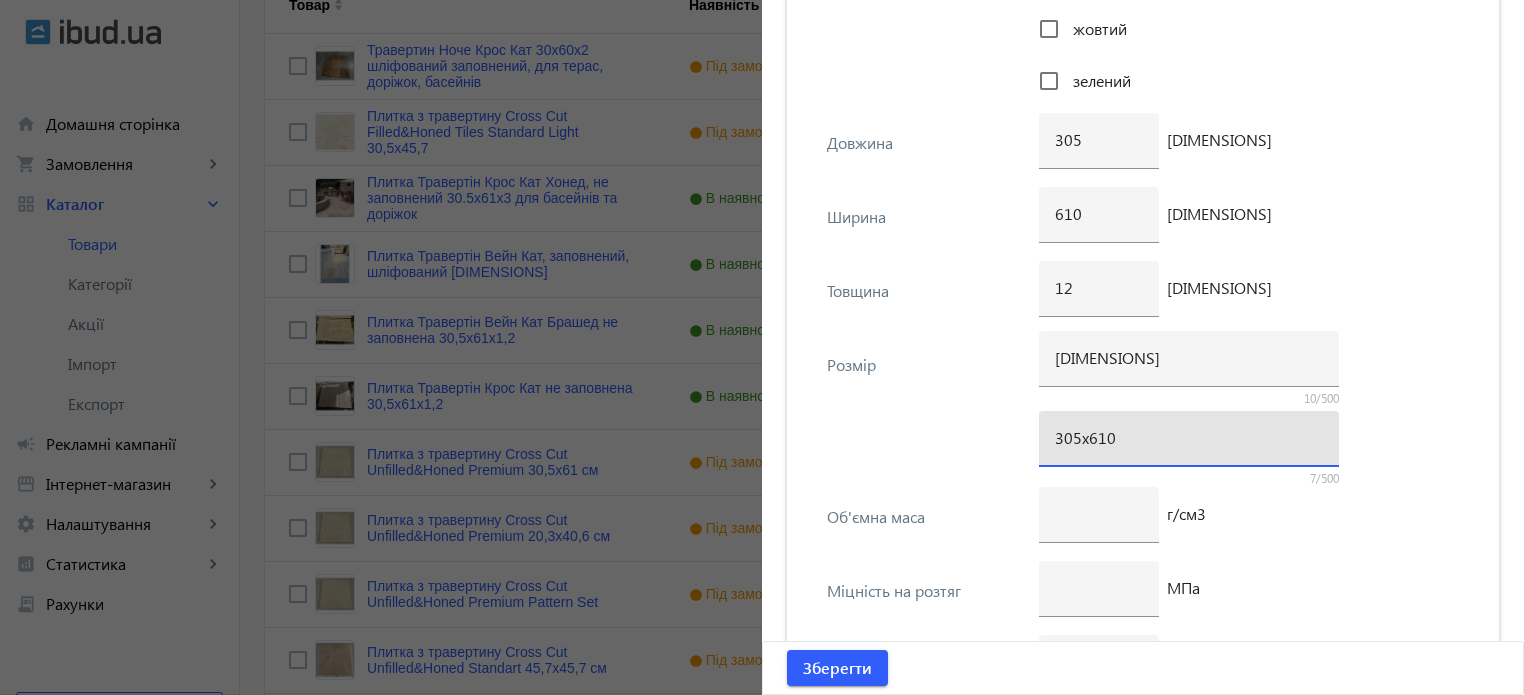 click on "305х610" at bounding box center [1189, 437] 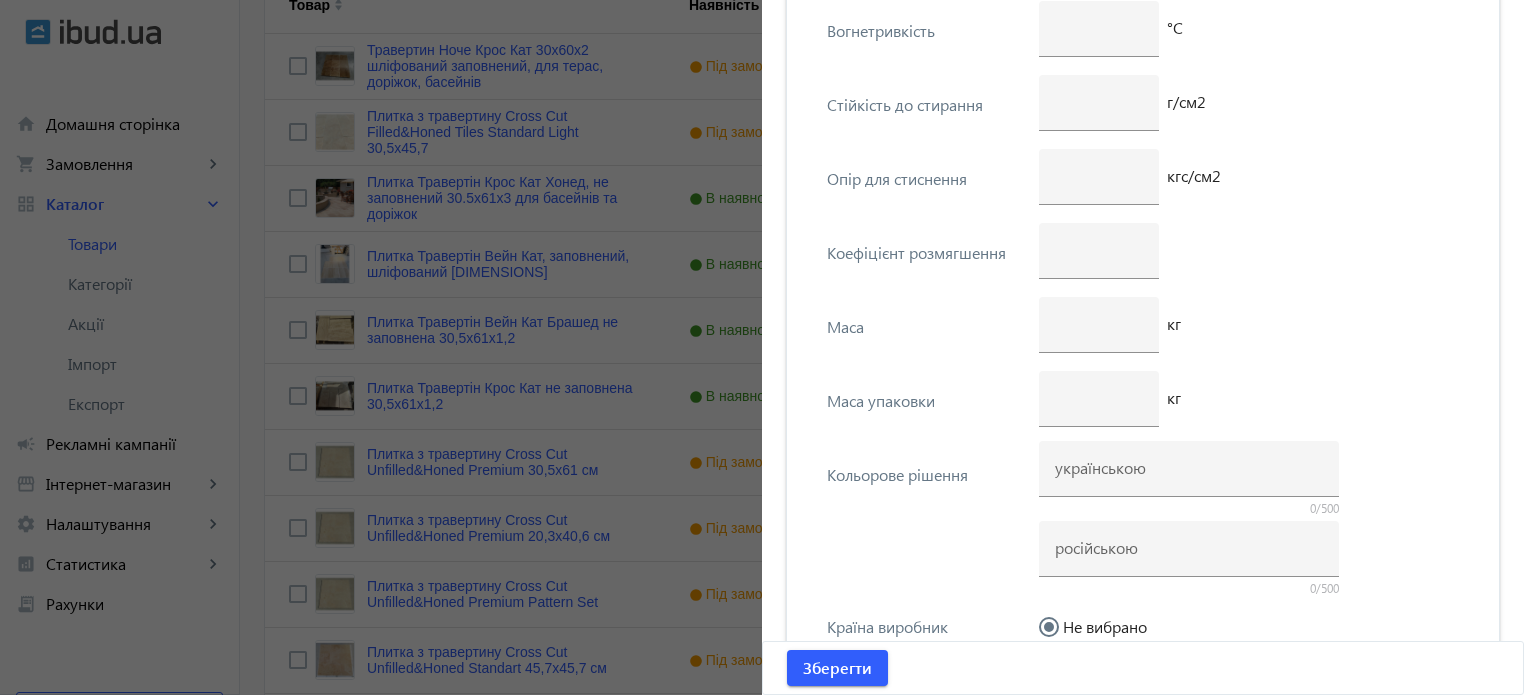 scroll, scrollTop: 5698, scrollLeft: 0, axis: vertical 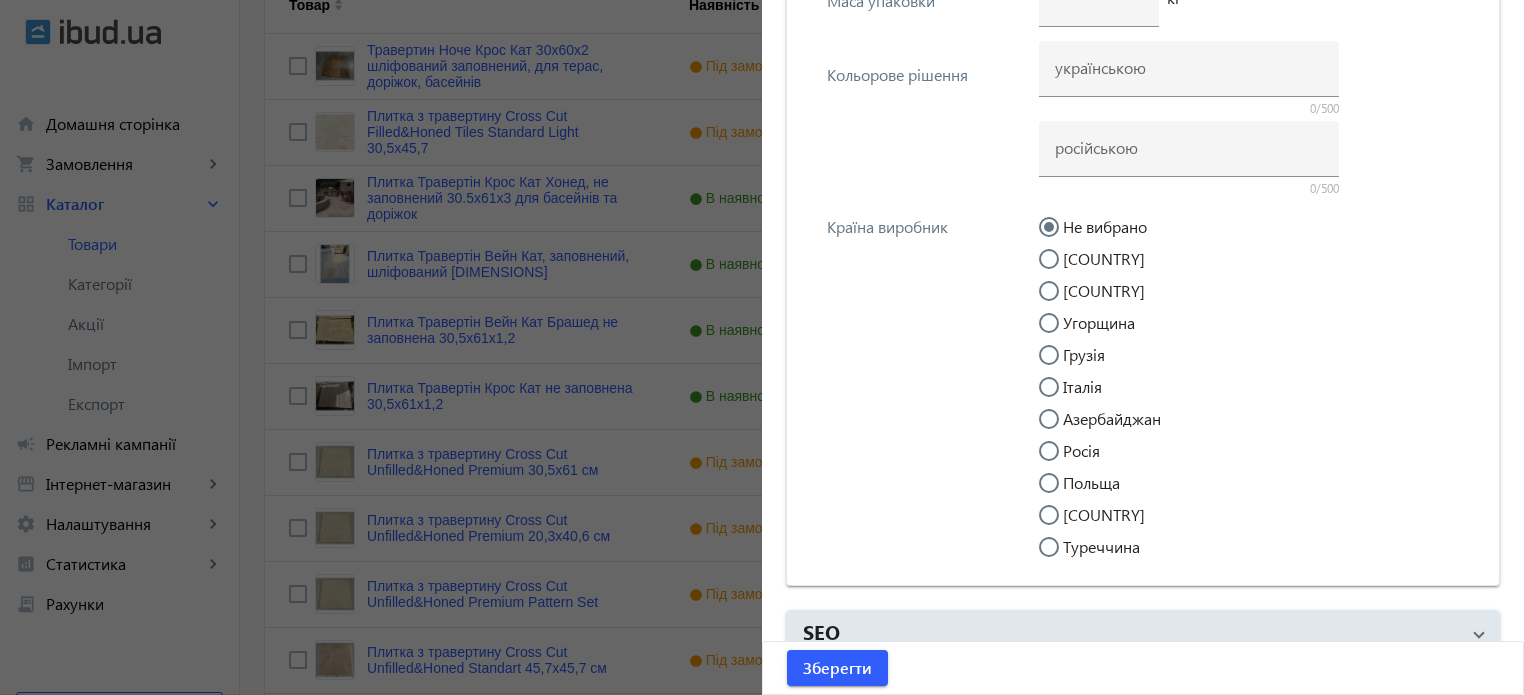 type on "[DIMENSIONS]" 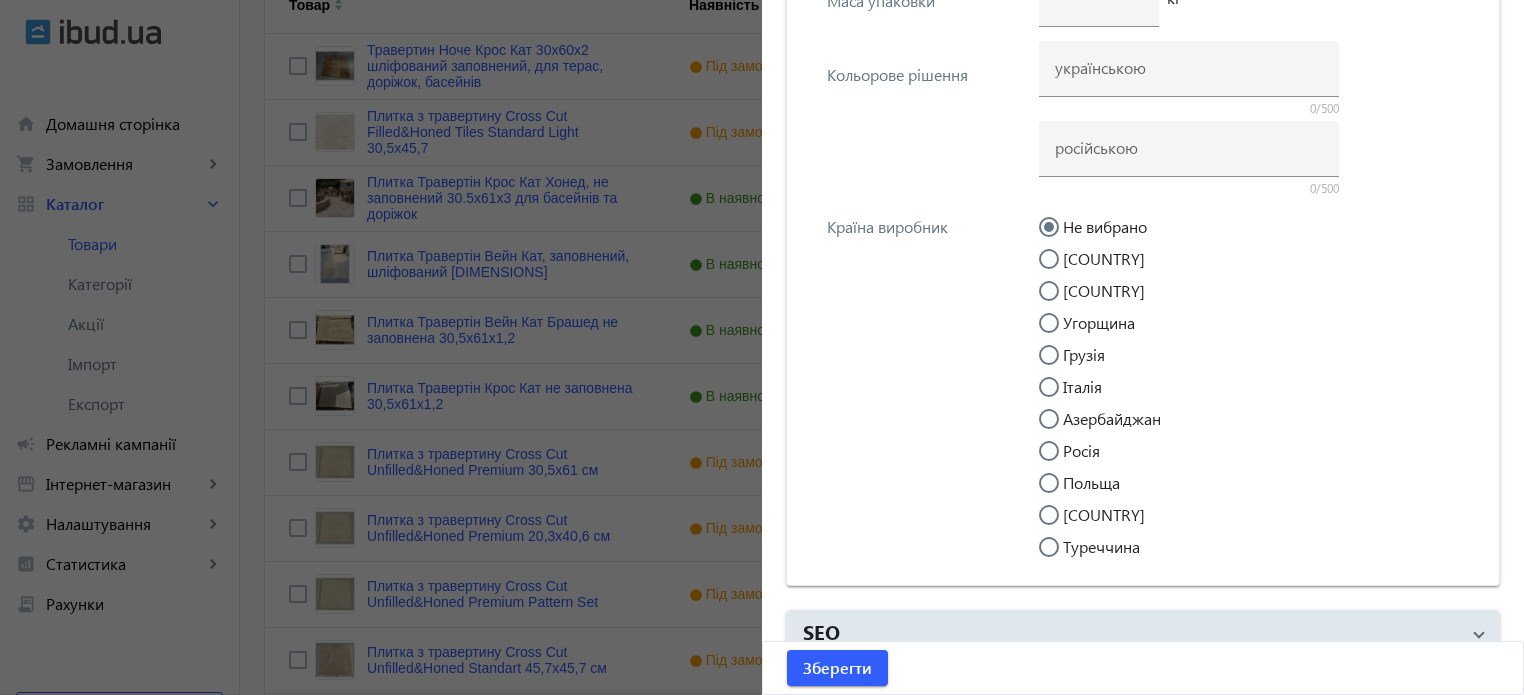 click on "Туреччина" at bounding box center [1059, 557] 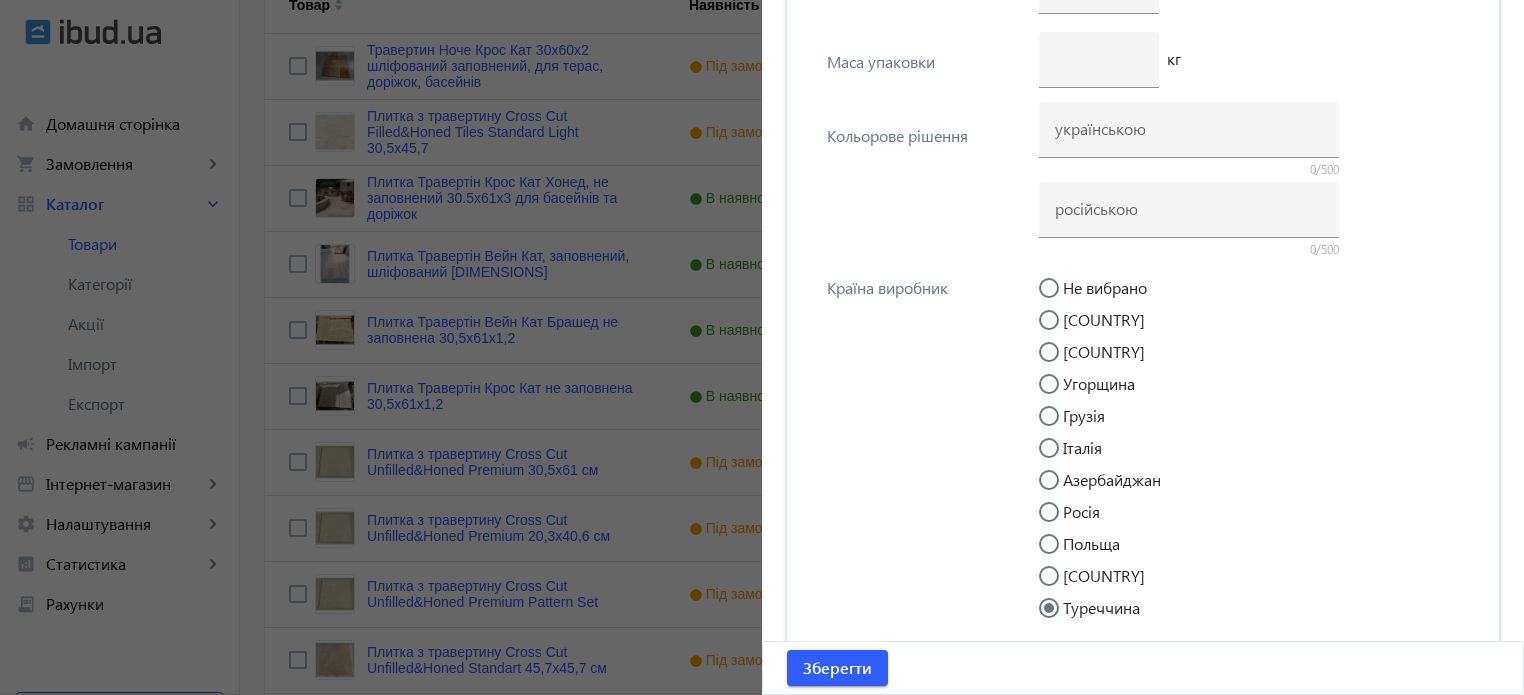 scroll, scrollTop: 5298, scrollLeft: 0, axis: vertical 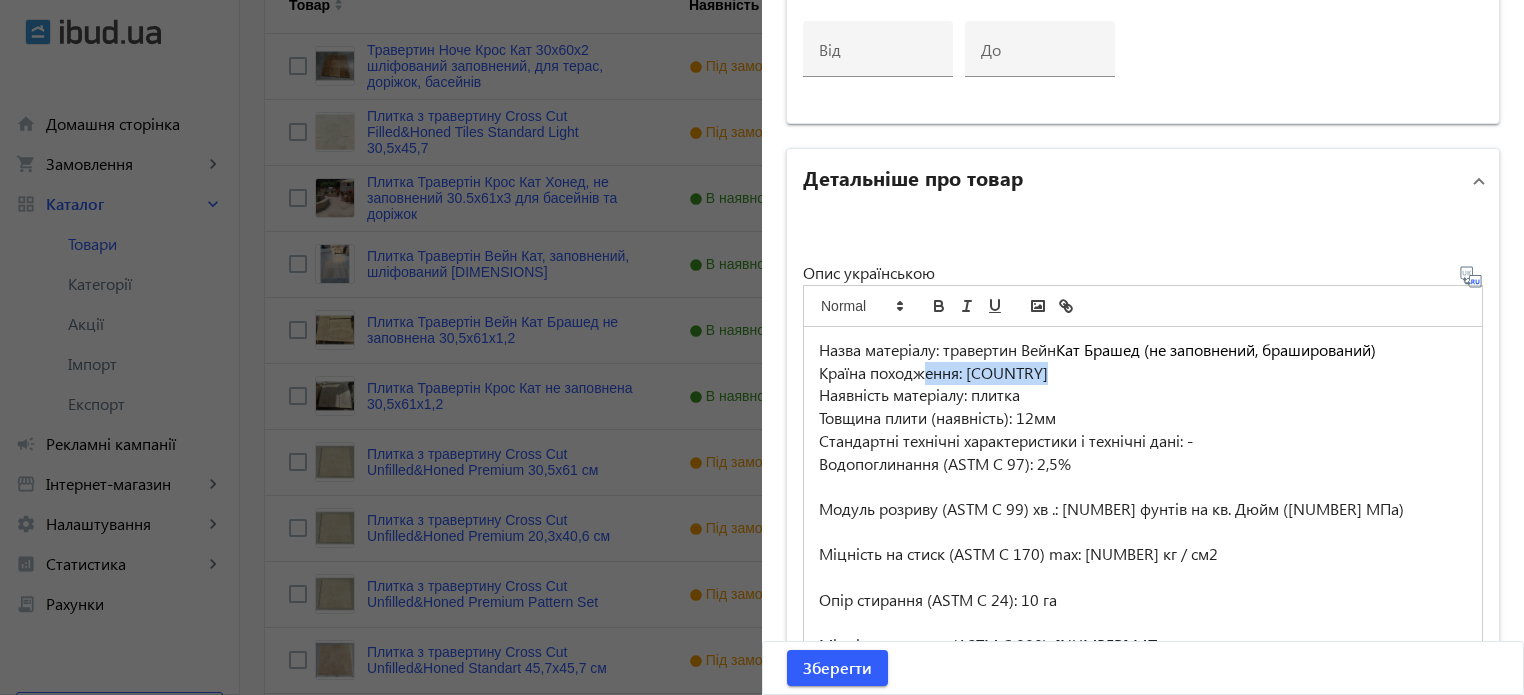 drag, startPoint x: 1056, startPoint y: 371, endPoint x: 922, endPoint y: 371, distance: 134 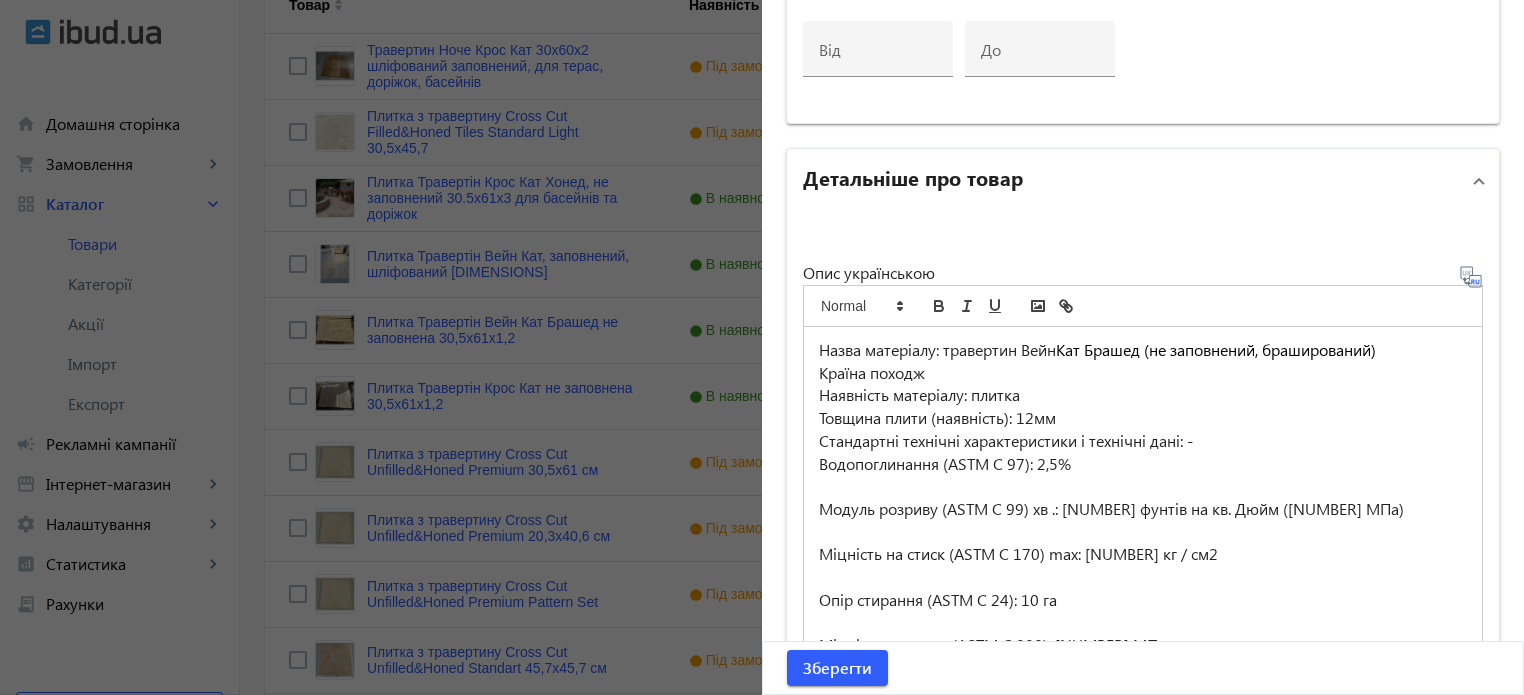 type 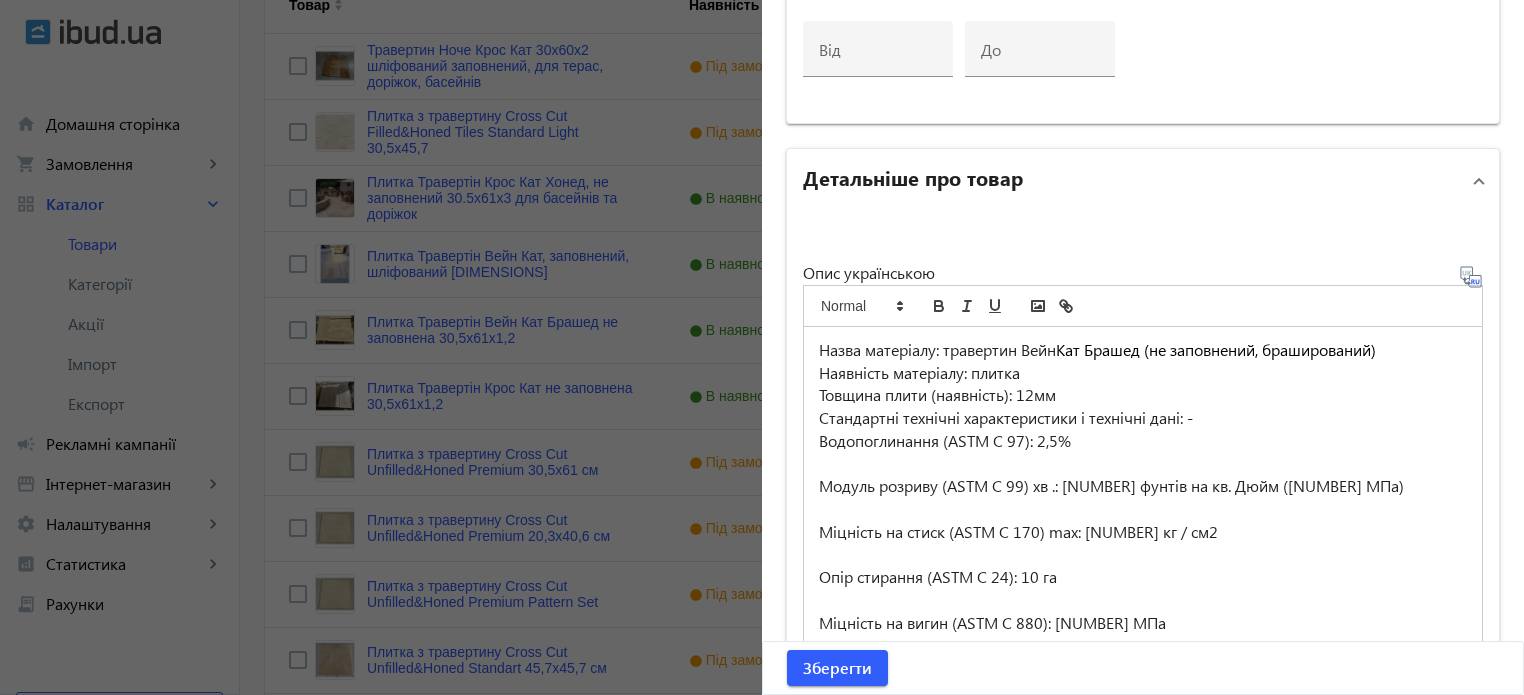 click on "Товщина плити (наявність): 12мм" at bounding box center [1143, 395] 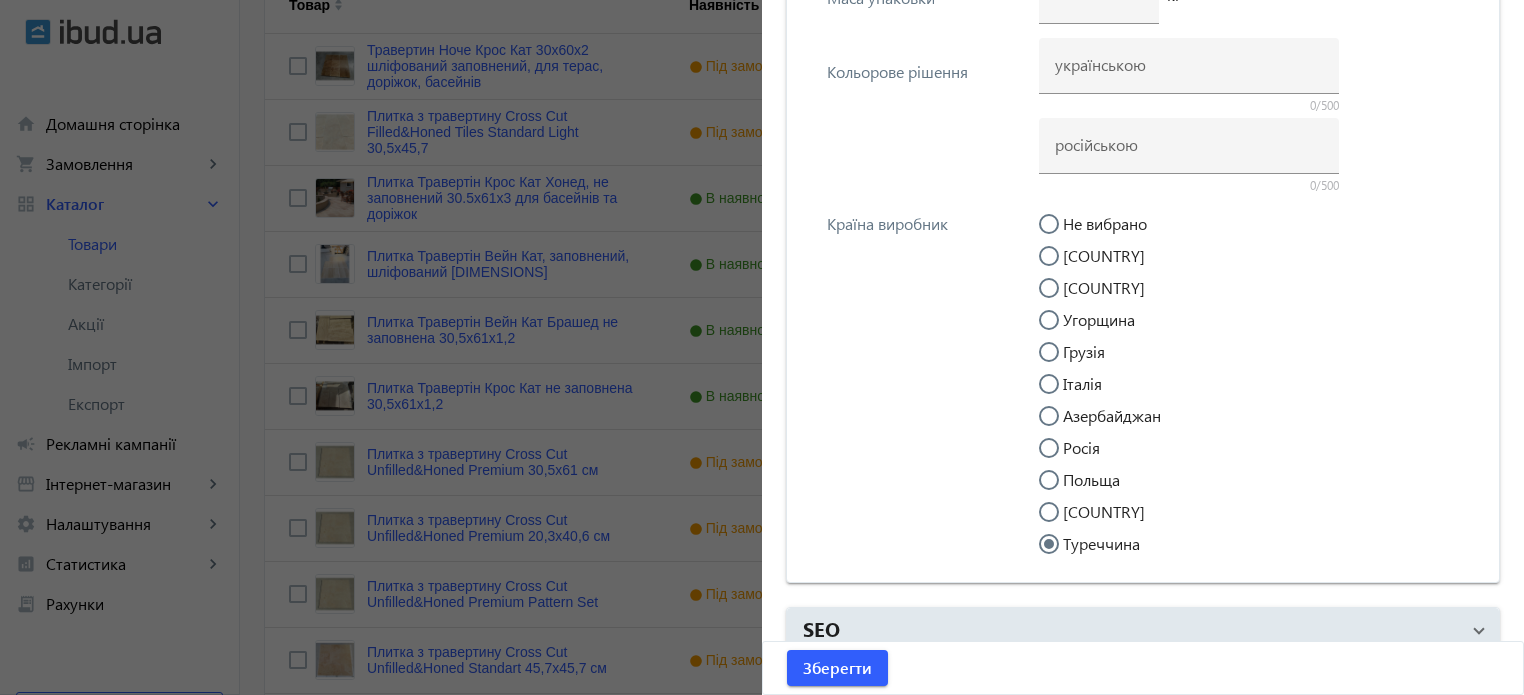 scroll, scrollTop: 5680, scrollLeft: 0, axis: vertical 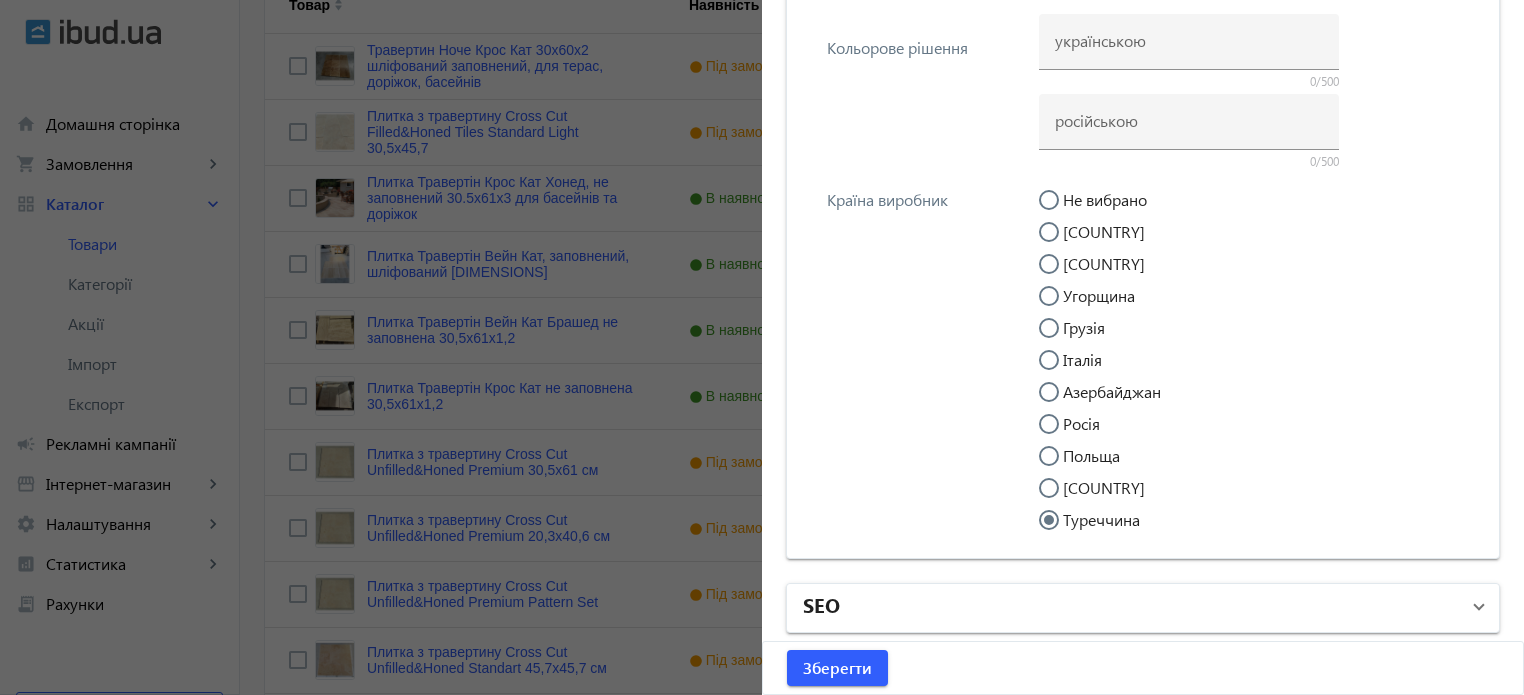 click on "SEO" at bounding box center [1131, 608] 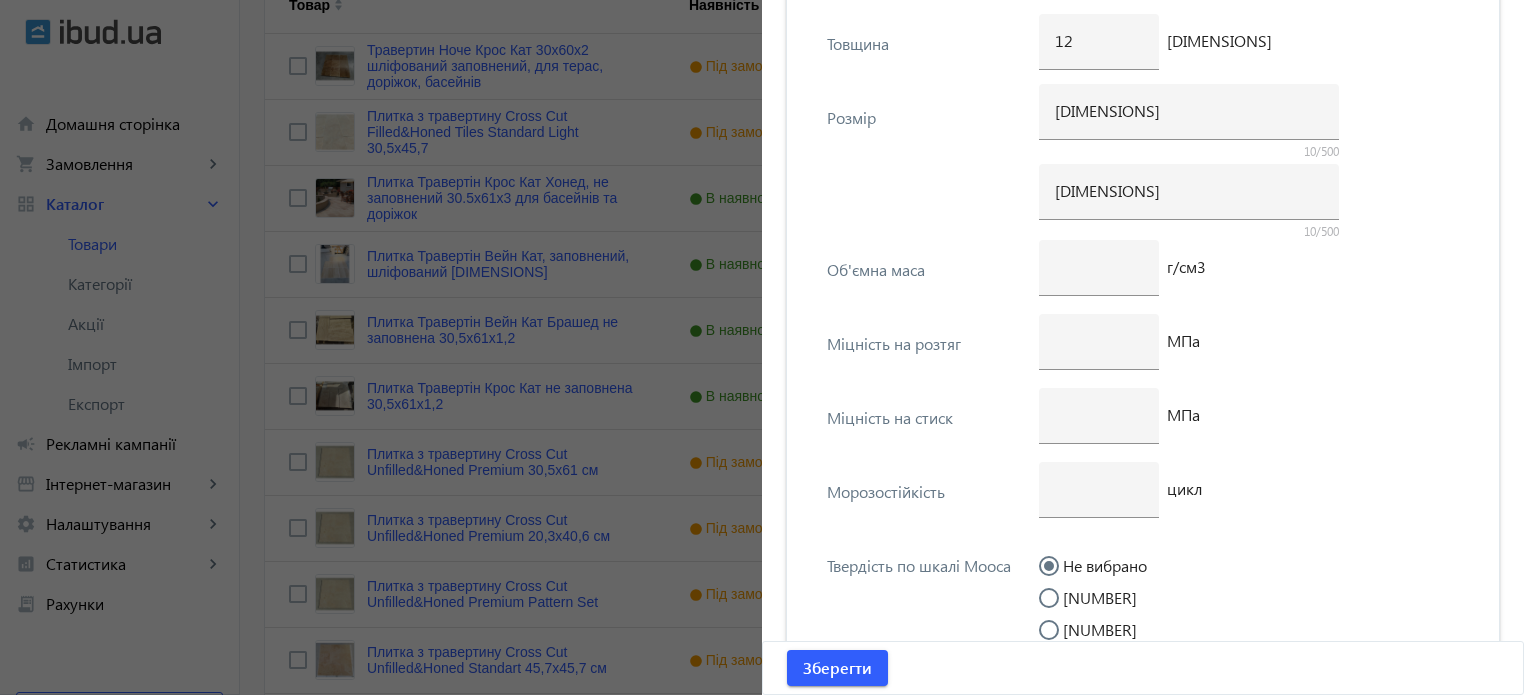 scroll, scrollTop: 4380, scrollLeft: 0, axis: vertical 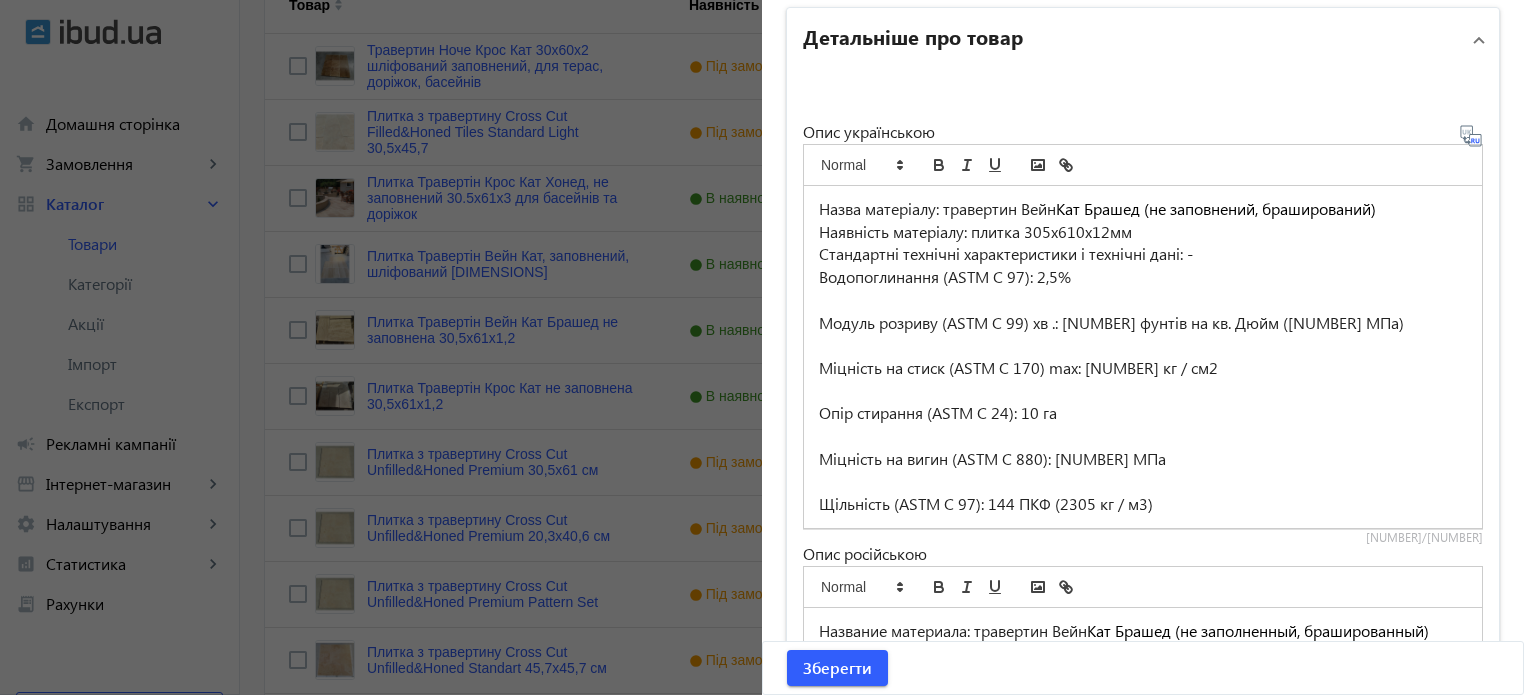 click 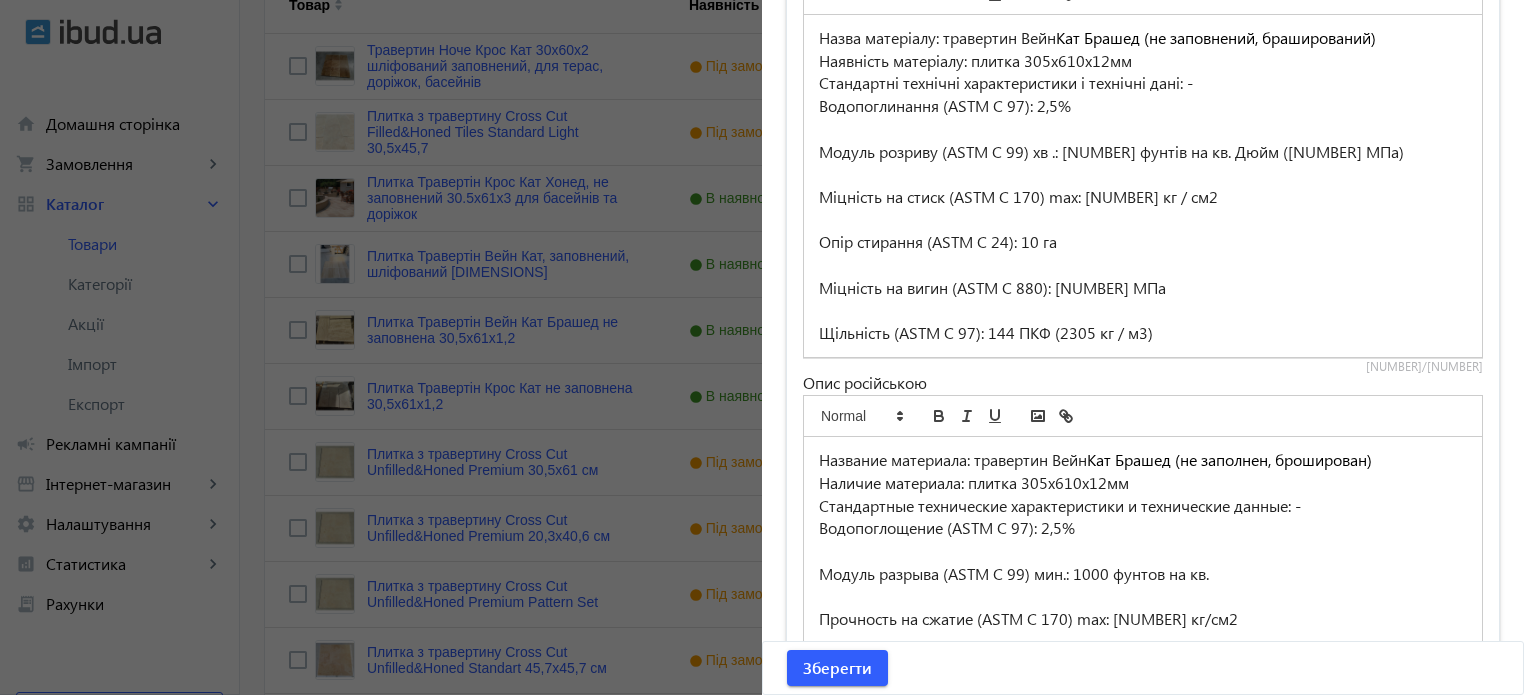 scroll, scrollTop: 2000, scrollLeft: 0, axis: vertical 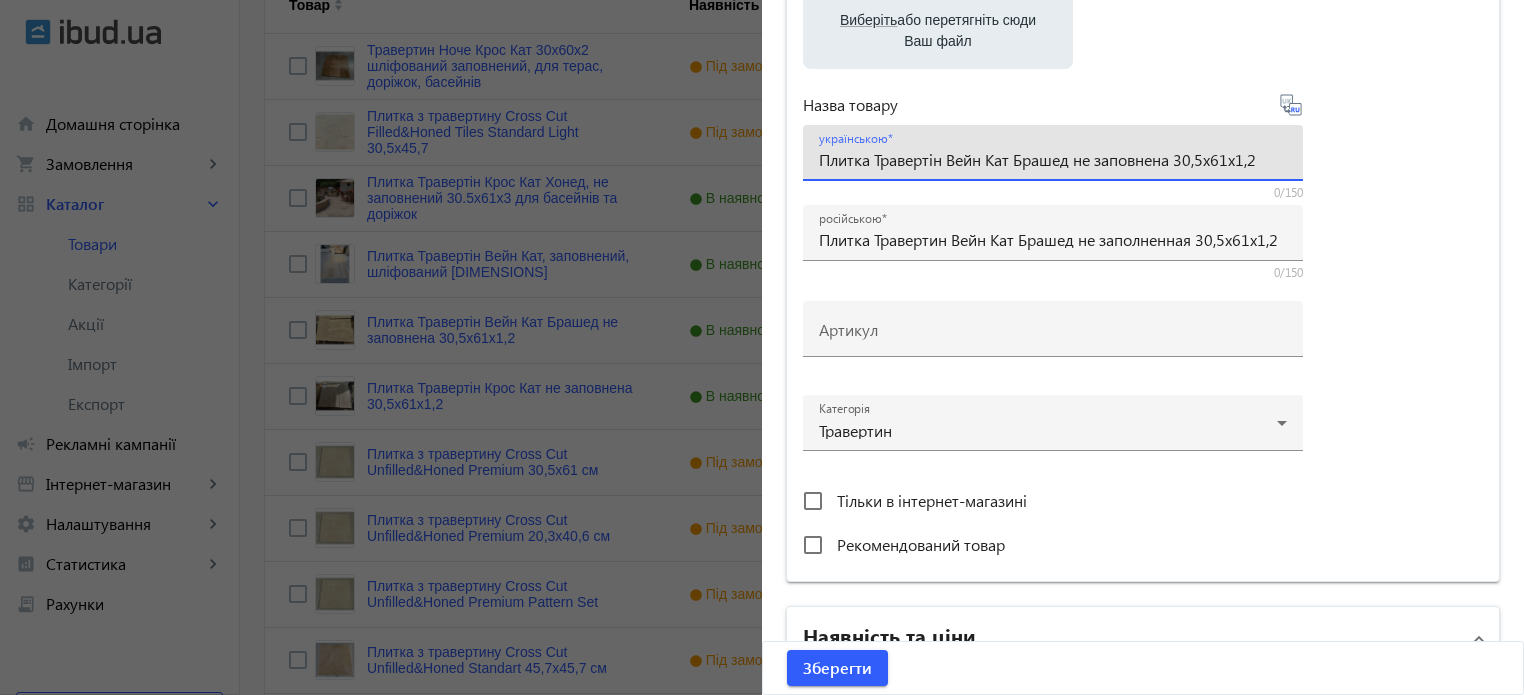 drag, startPoint x: 815, startPoint y: 161, endPoint x: 1312, endPoint y: 183, distance: 497.4867 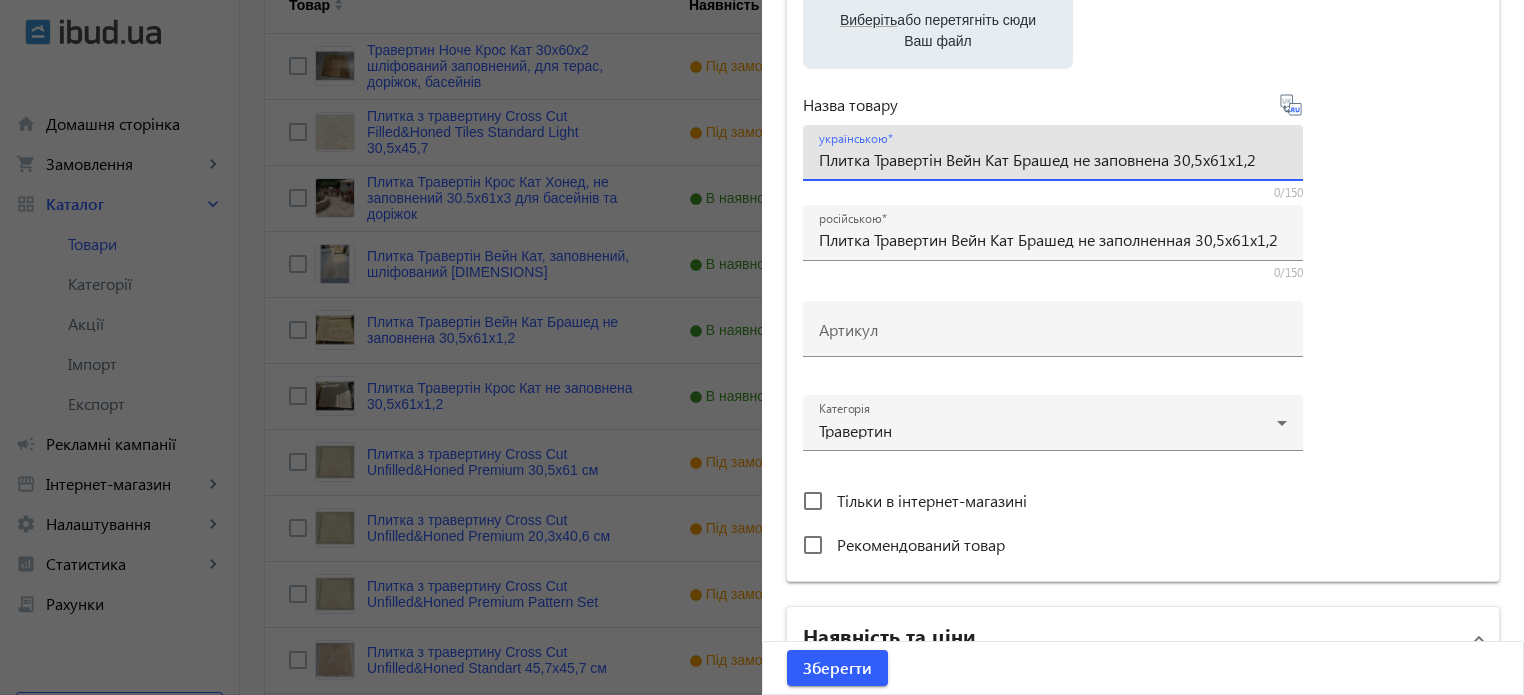 click on "Плитка Травертін Вейн Кат Брашед не заповнена 30,5x61х1,2" at bounding box center [1053, 159] 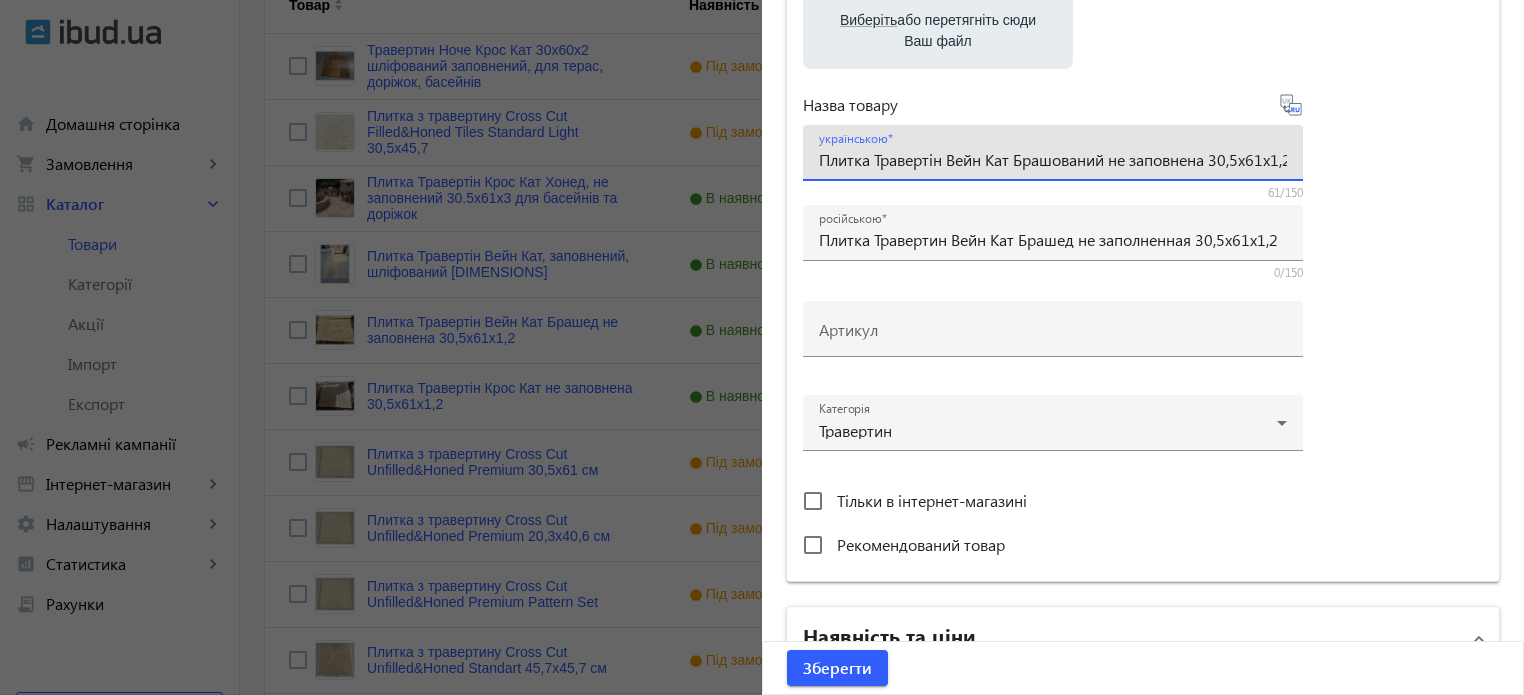 click on "Плитка Травертін Вейн Кат Брашований не заповнена 30,5x61х1,2" at bounding box center [1053, 159] 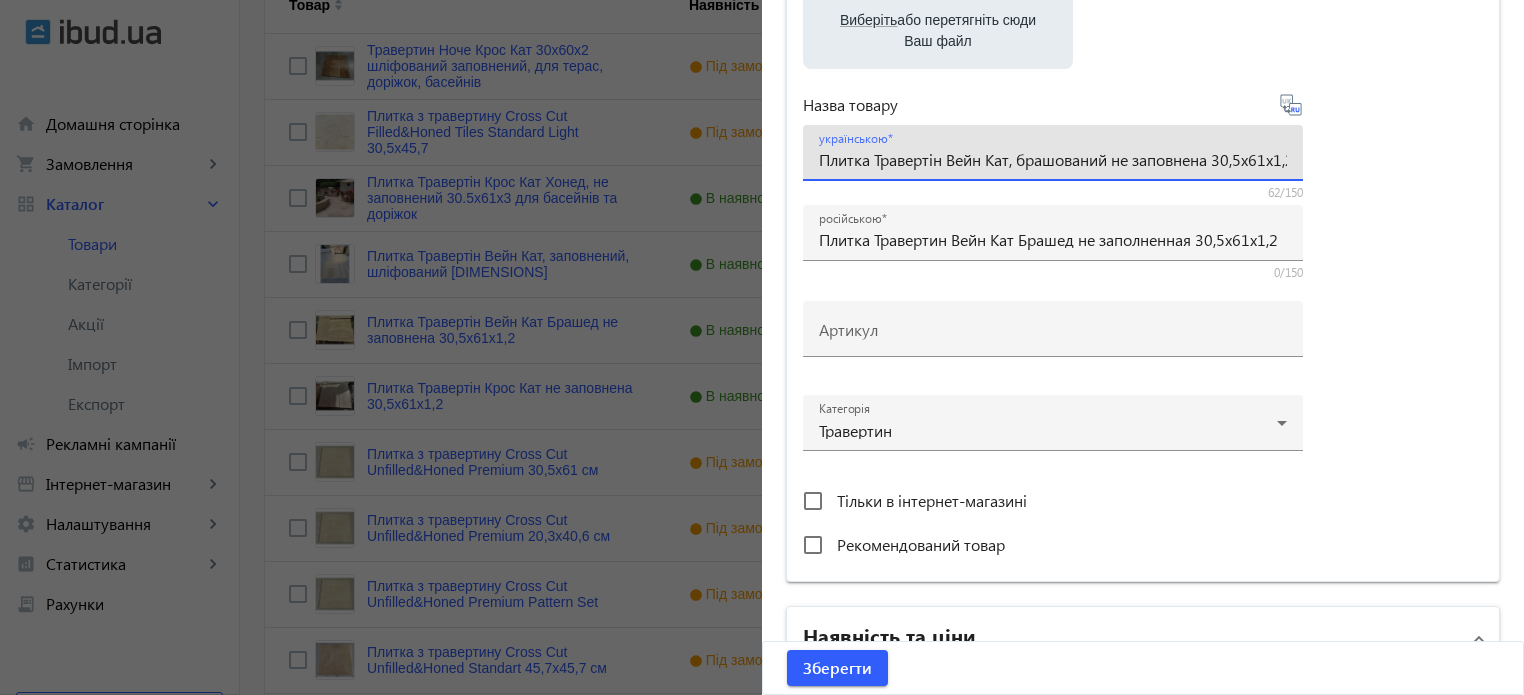 click on "Плитка Травертін Вейн Кат, брашований не заповнена 30,5x61х1,2" at bounding box center [1053, 159] 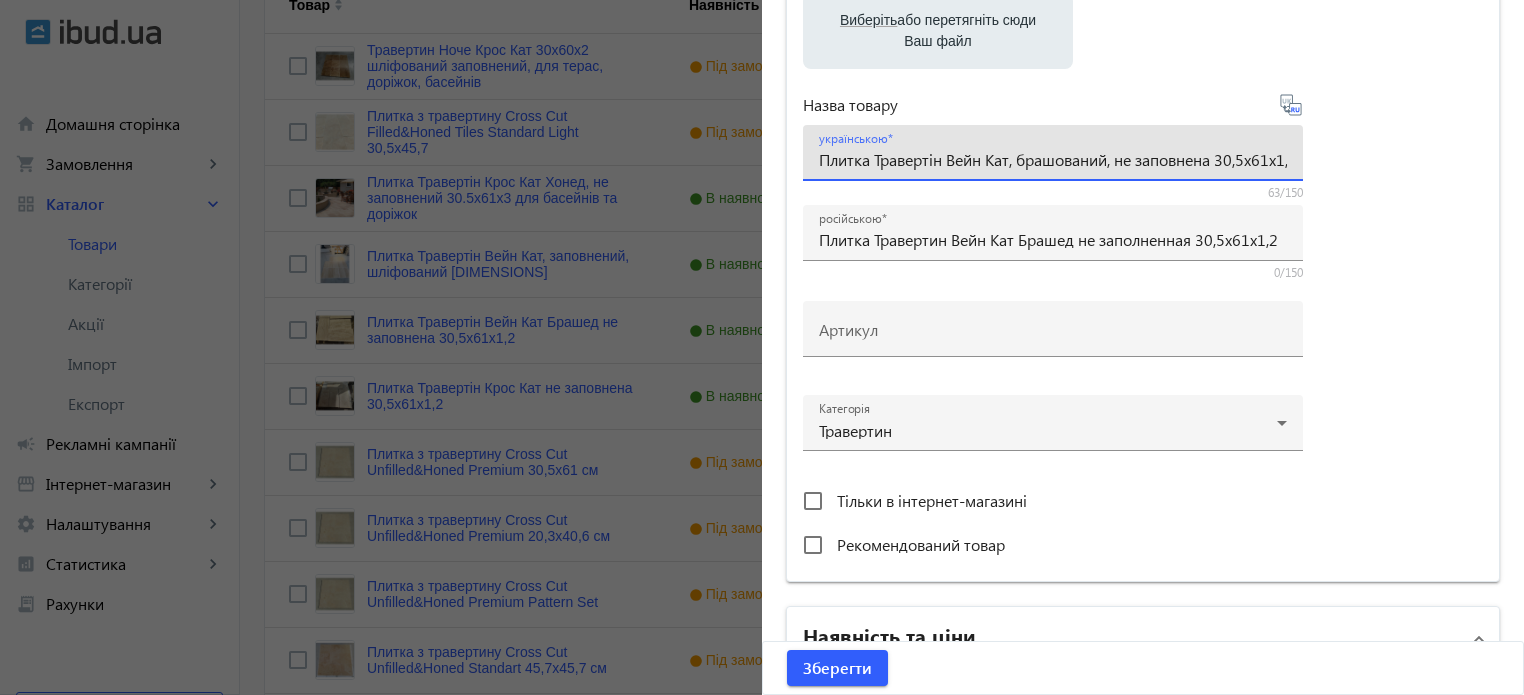 type on "Плитка Травертін Вейн Кат, брашований, не заповнена 30,5x61х1,2" 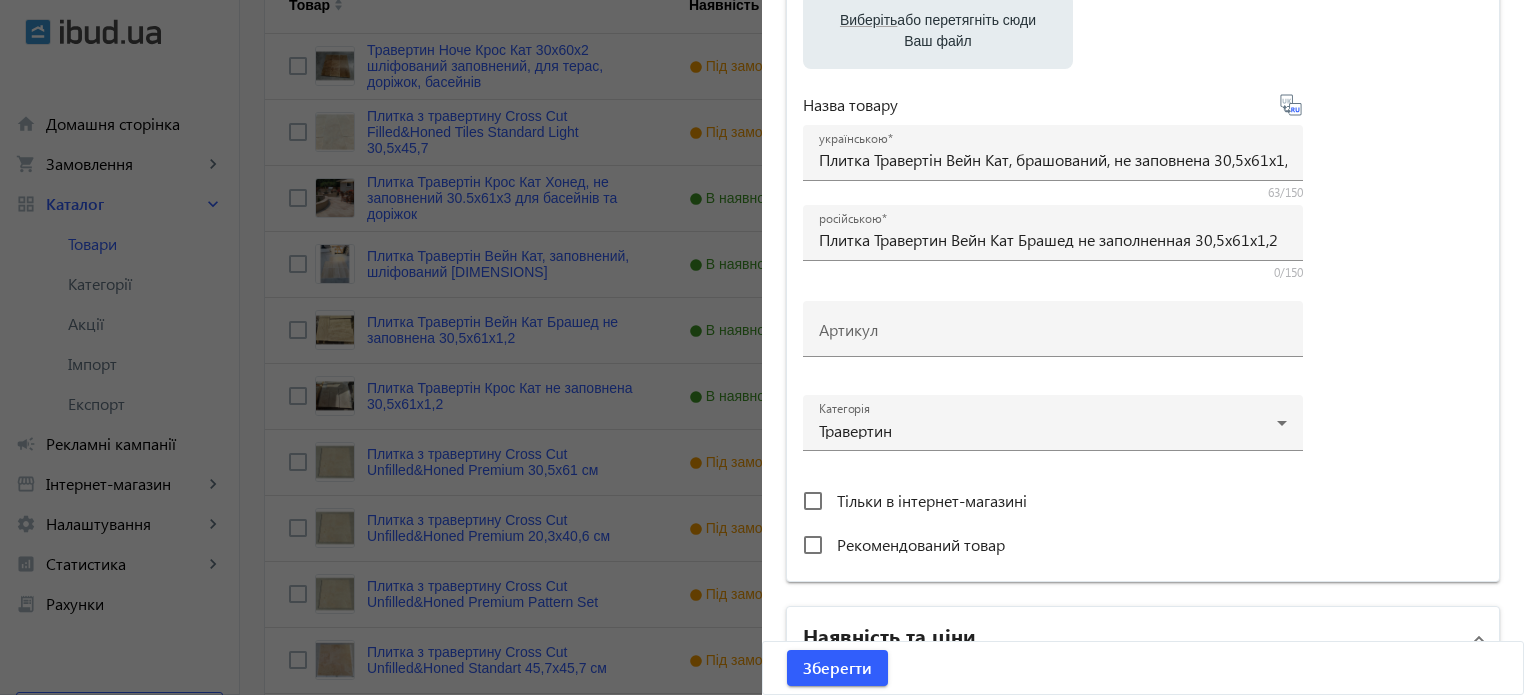 click 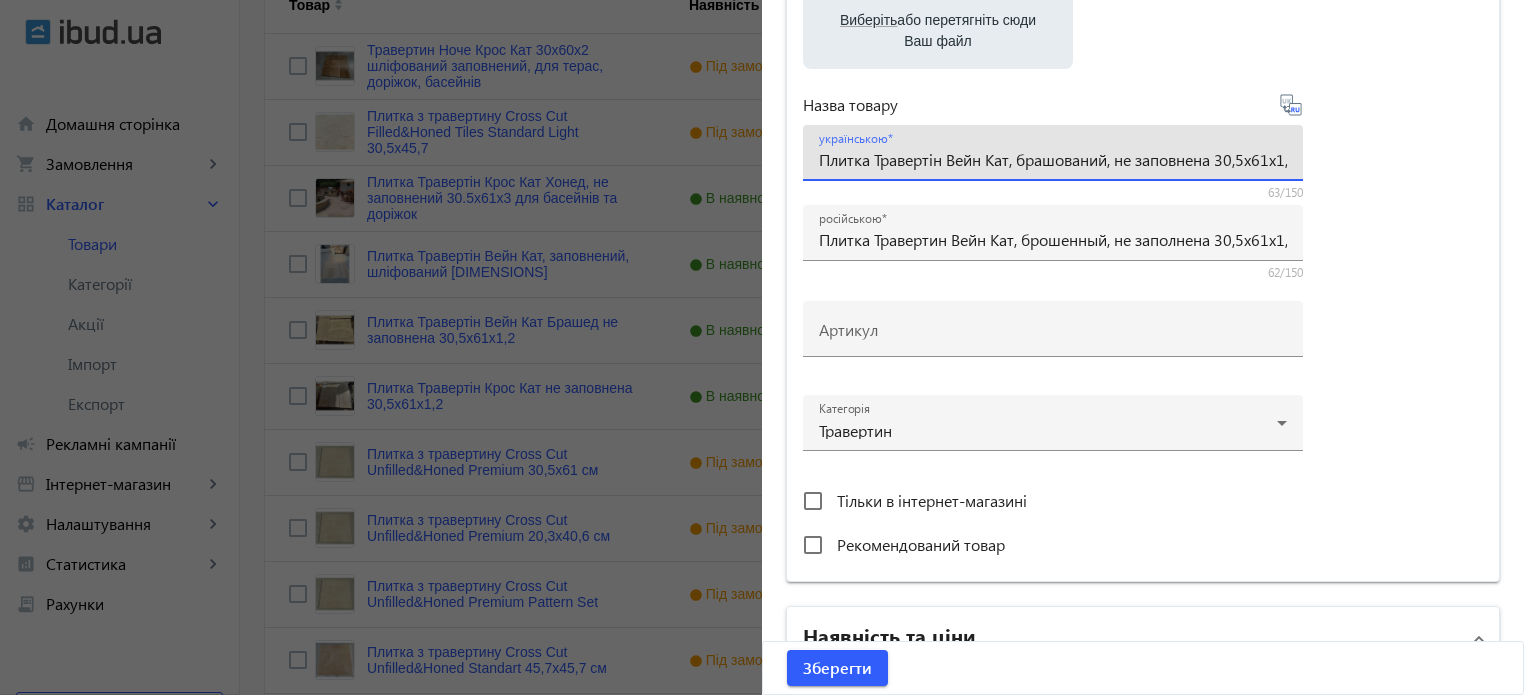 scroll, scrollTop: 0, scrollLeft: 20, axis: horizontal 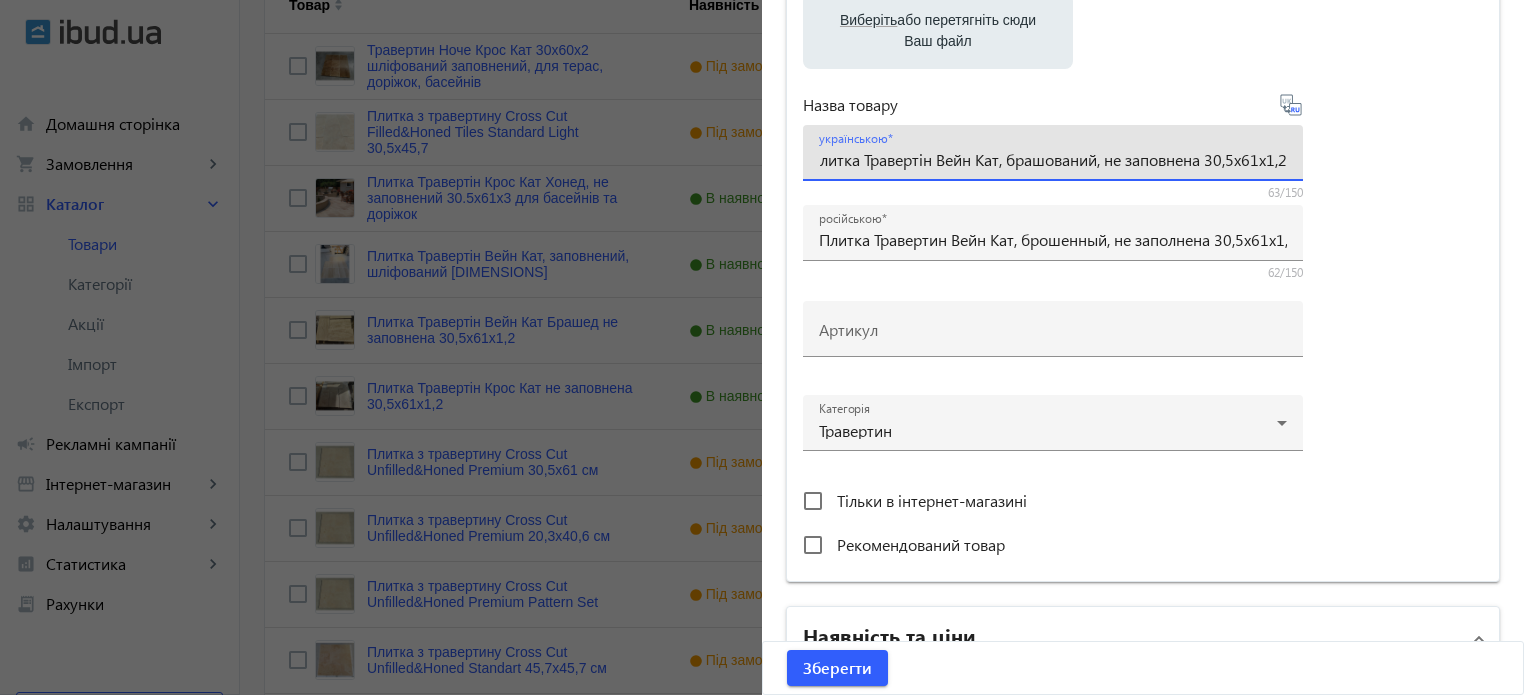 drag, startPoint x: 815, startPoint y: 164, endPoint x: 1347, endPoint y: 196, distance: 532.96155 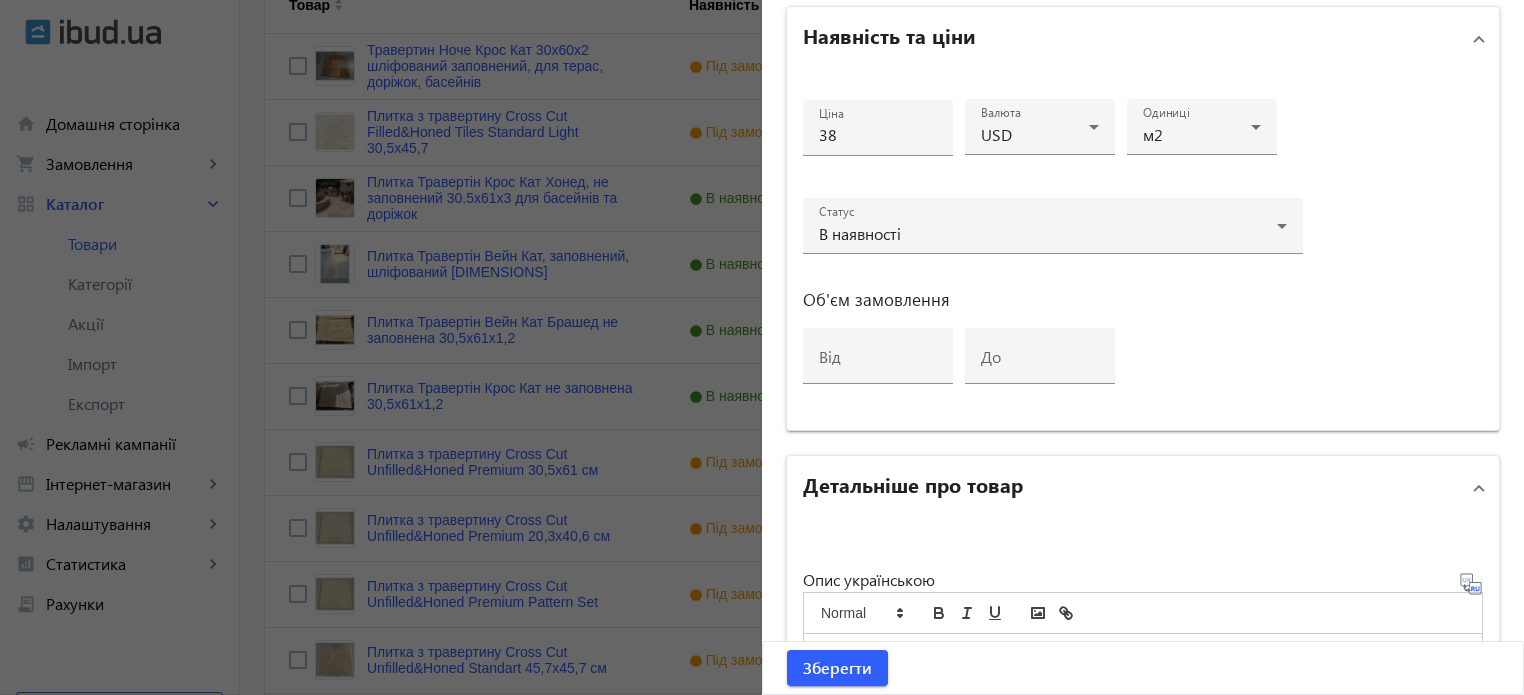scroll, scrollTop: 952, scrollLeft: 0, axis: vertical 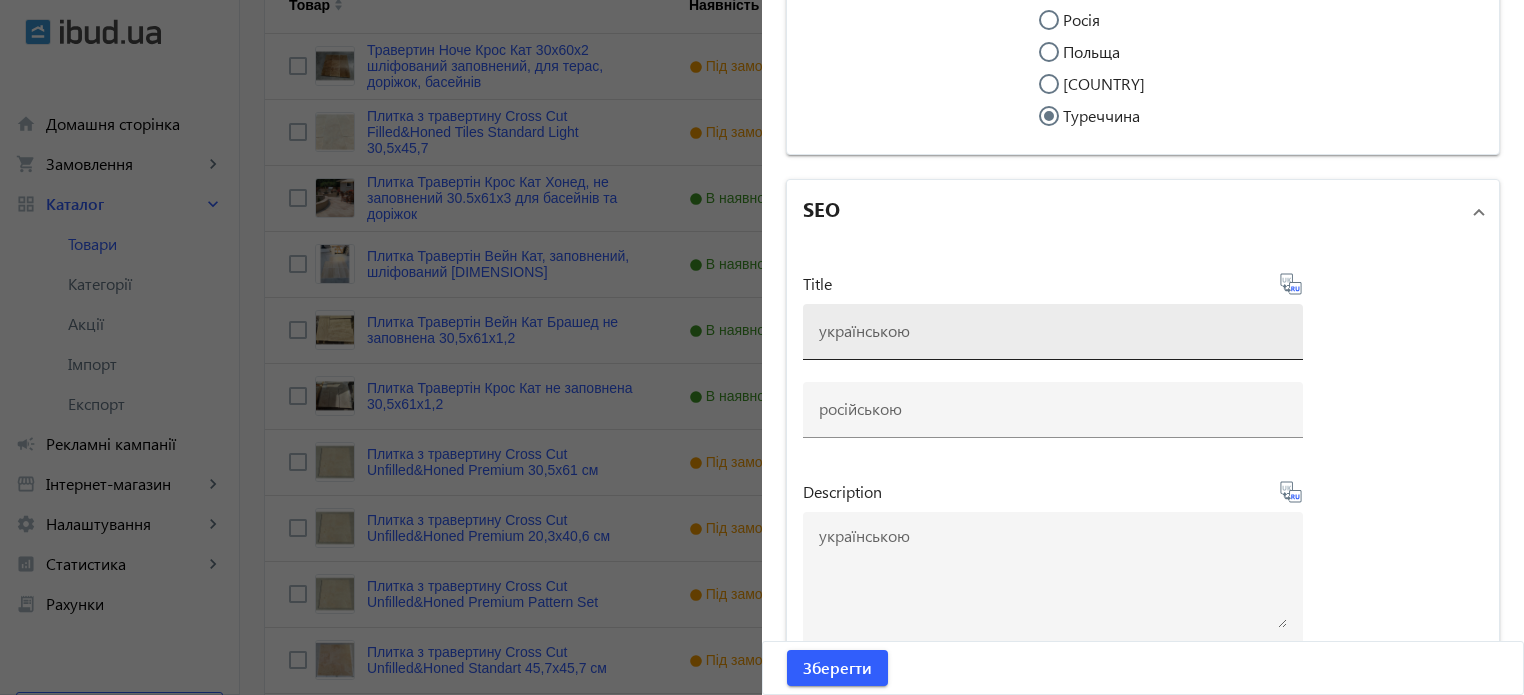 click at bounding box center [1053, 330] 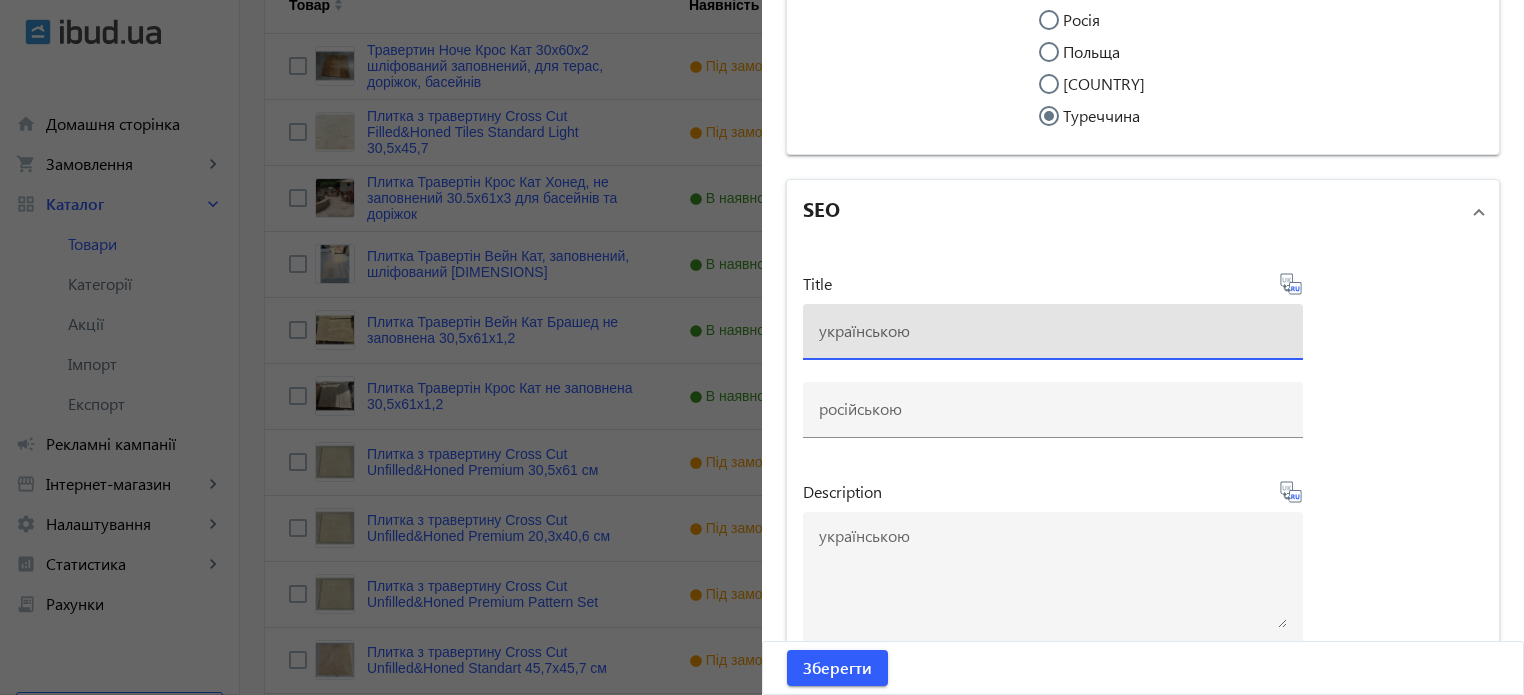 paste on "Плитка Травертін Вейн Кат, брашований, не заповнена 30,5x61х1,2" 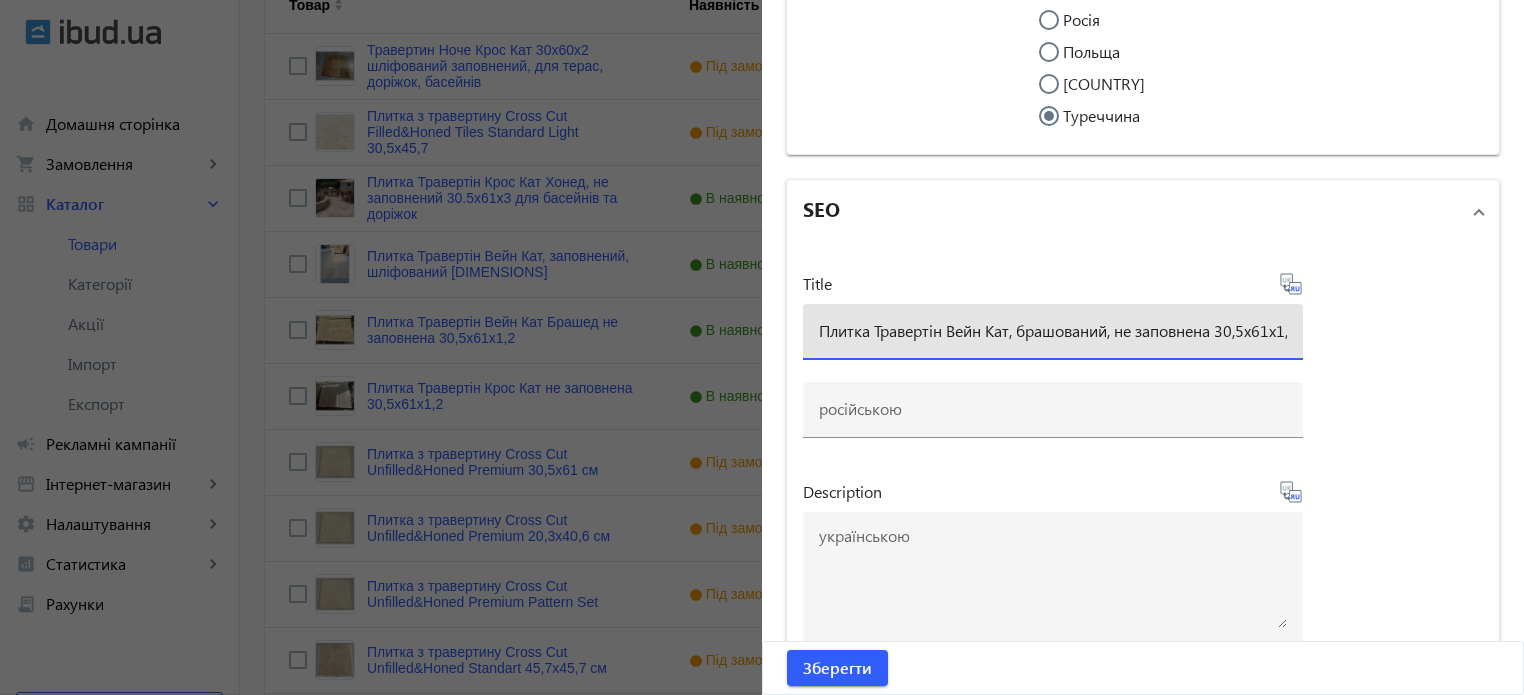 scroll, scrollTop: 0, scrollLeft: 20, axis: horizontal 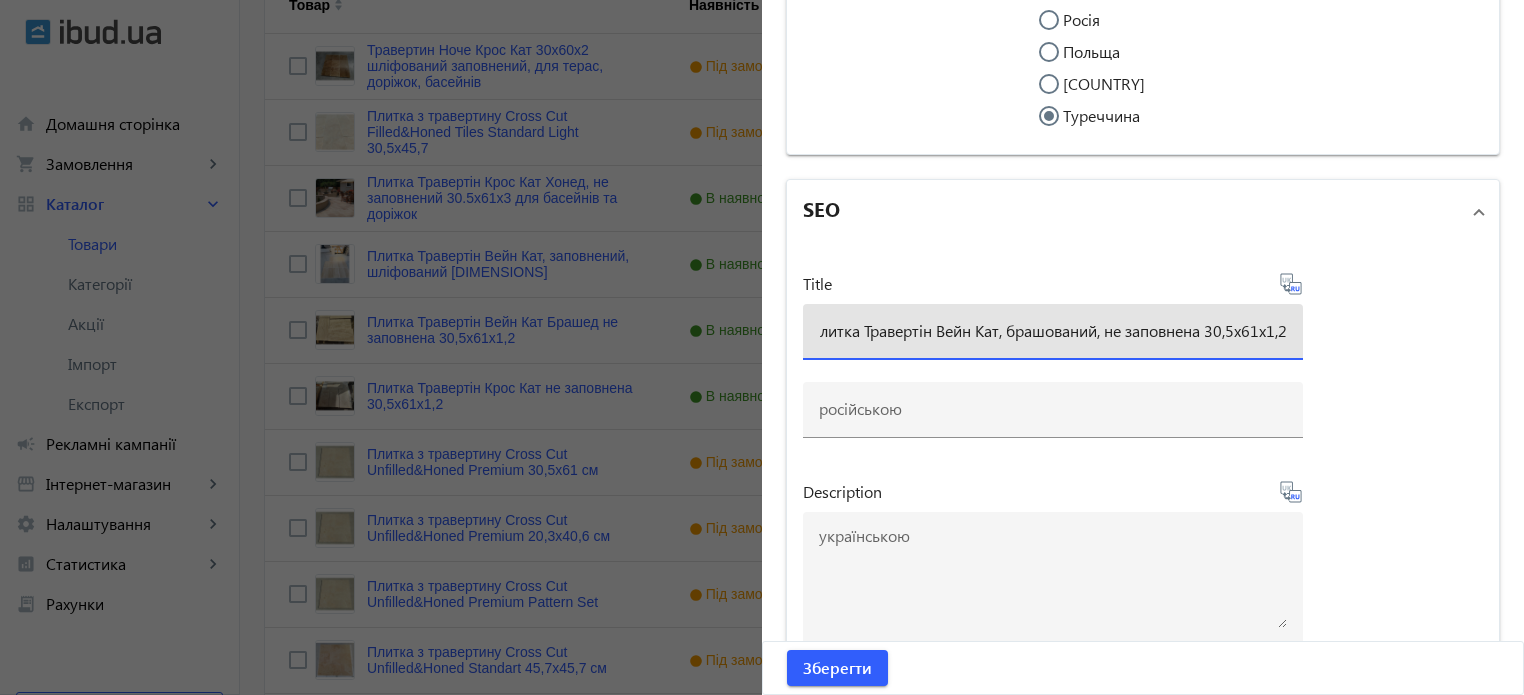 type on "Плитка Травертін Вейн Кат, брашований, не заповнена 30,5x61х1,2" 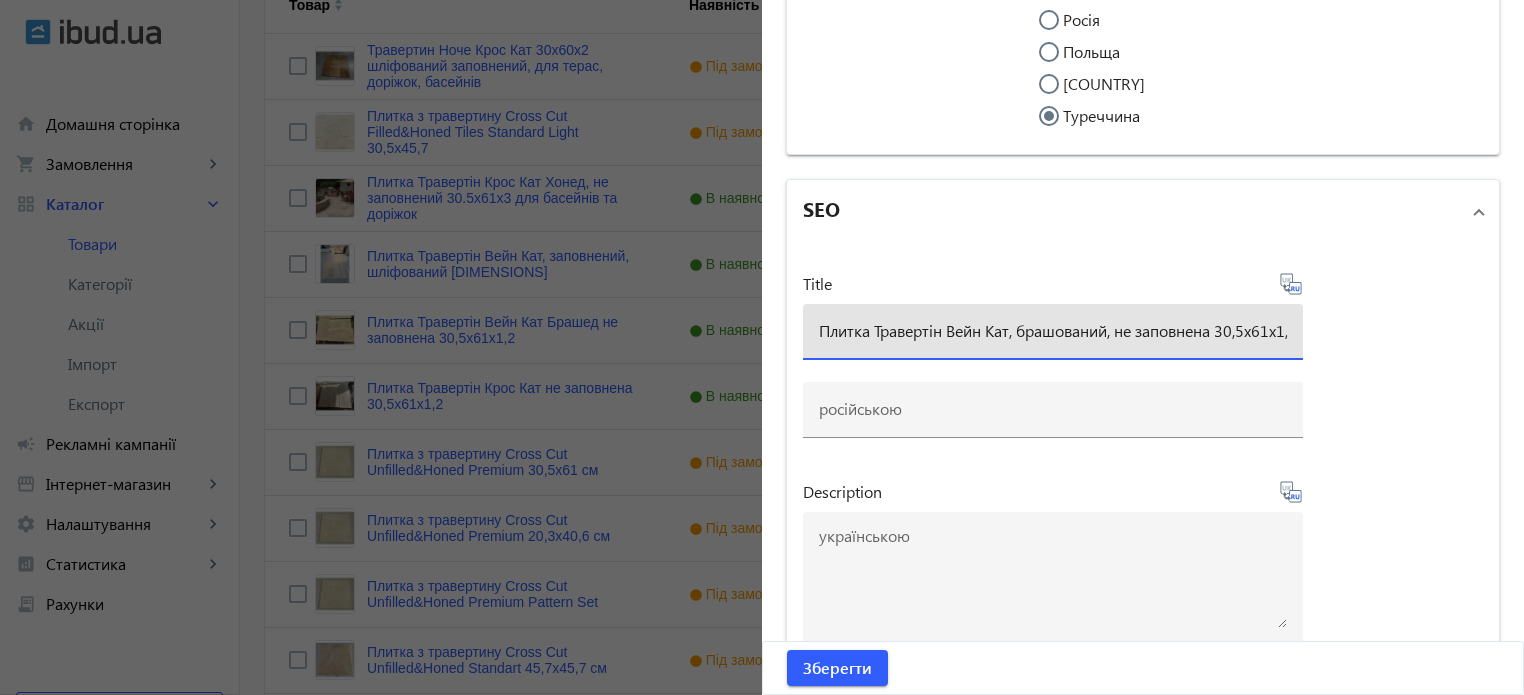 click 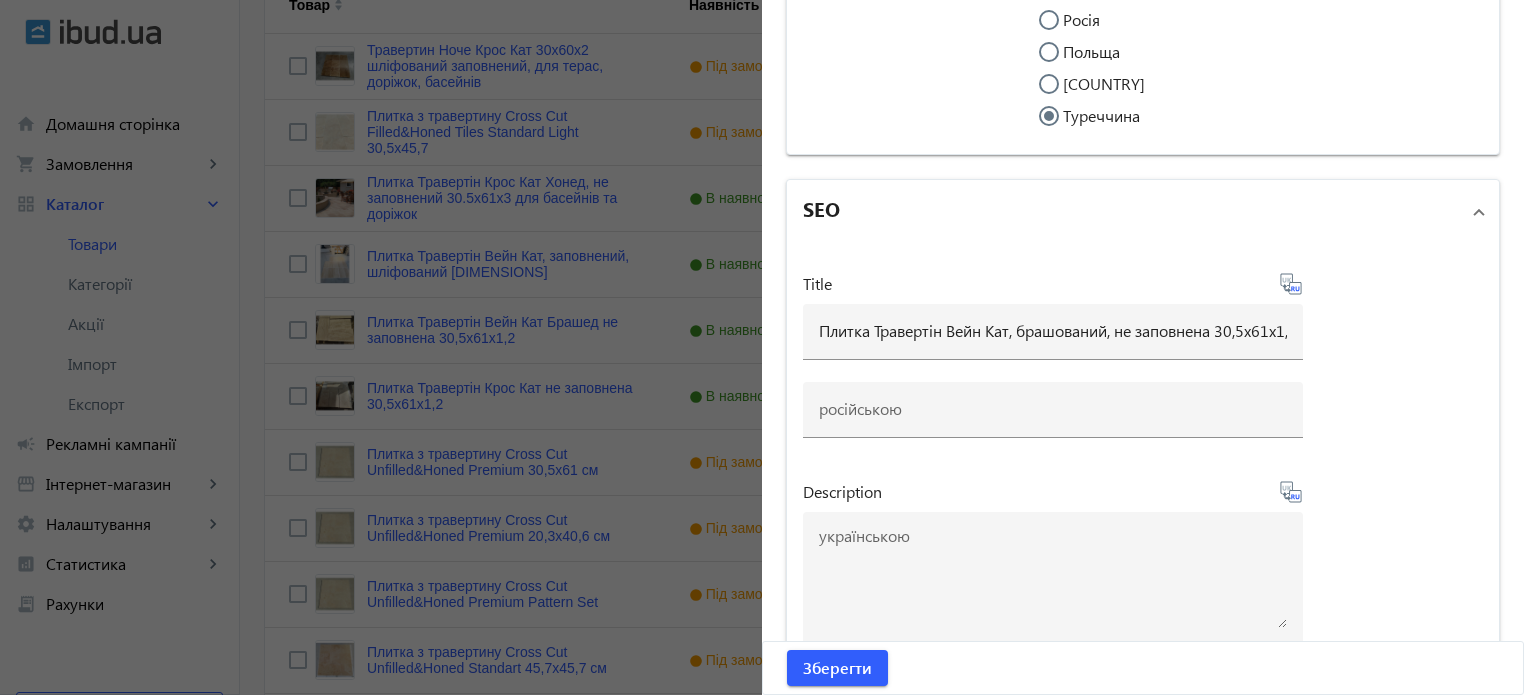 type on "Плитка Травертин Вейн Кат, брошенный, не заполнена 30,5x61х1,2" 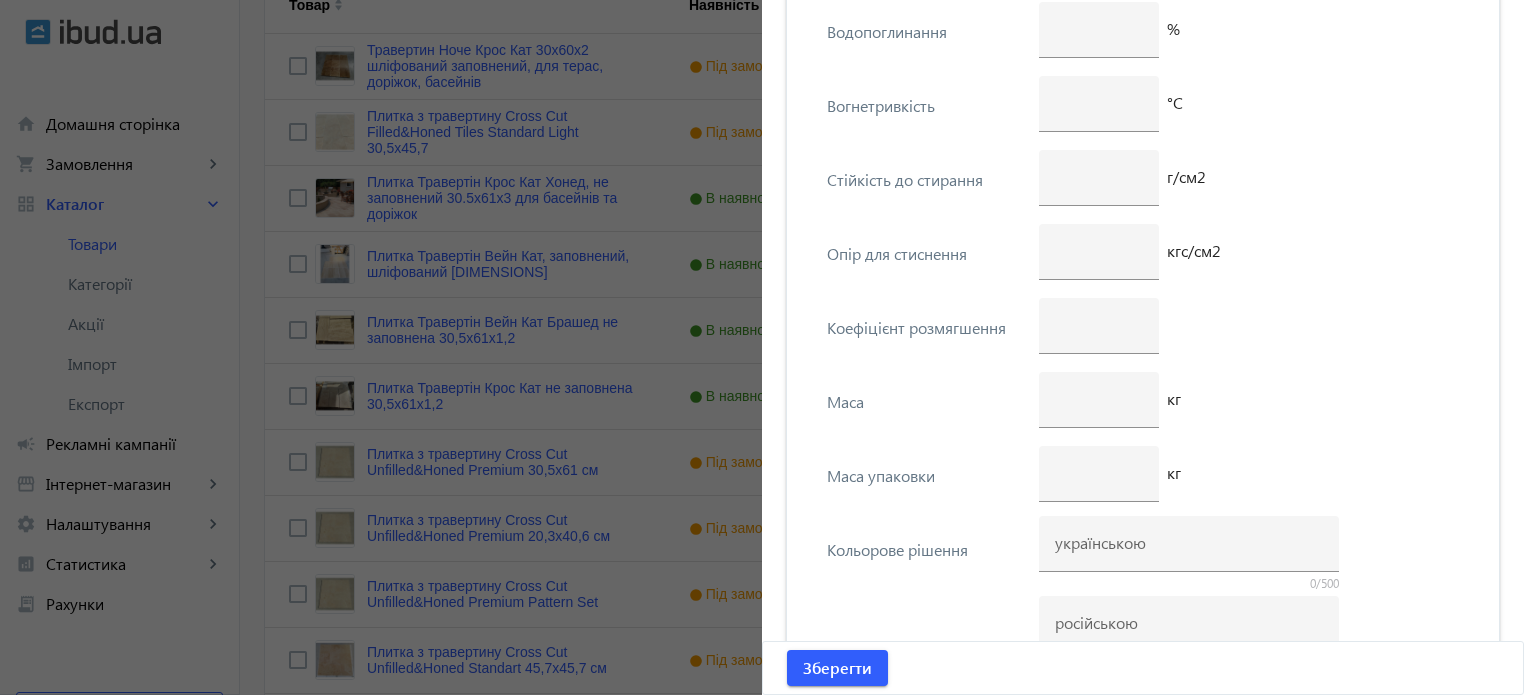 drag, startPoint x: 1347, startPoint y: 323, endPoint x: 1335, endPoint y: 323, distance: 12 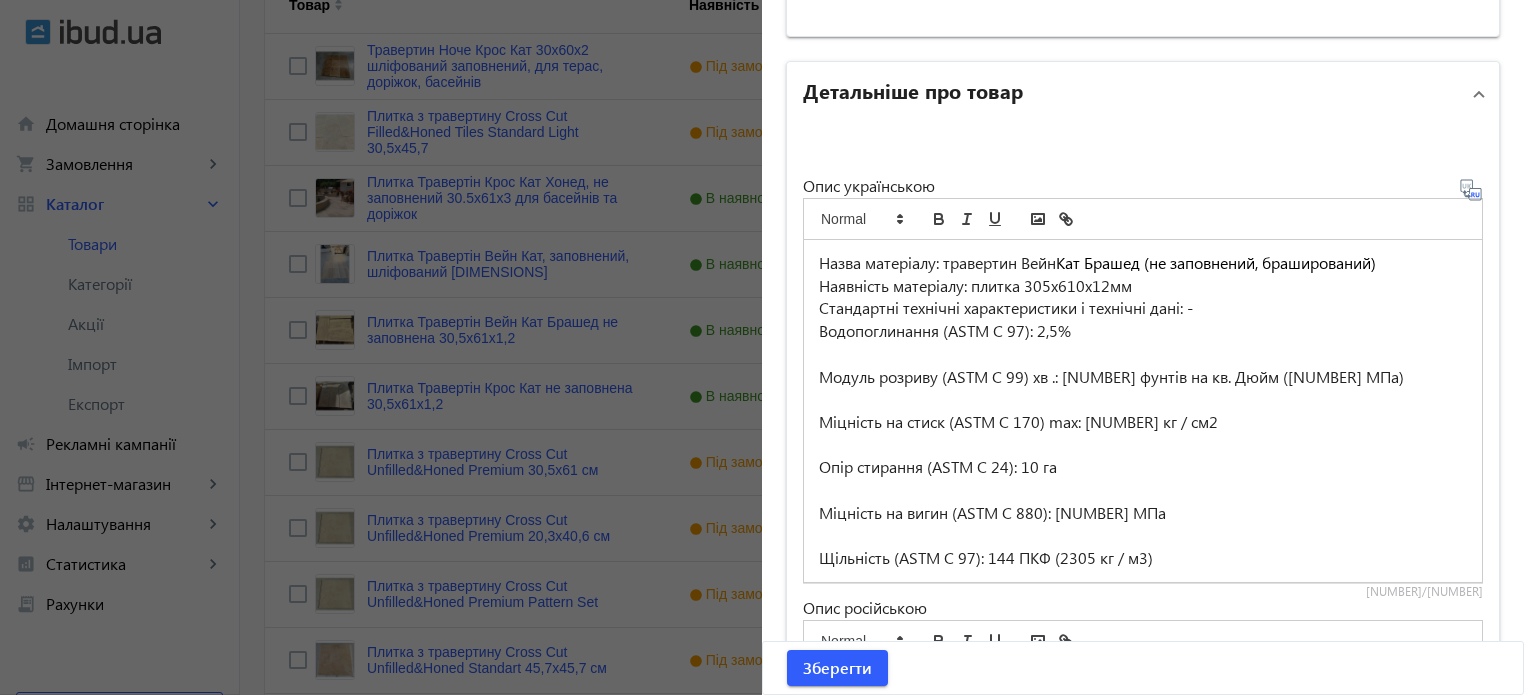 scroll, scrollTop: 1336, scrollLeft: 0, axis: vertical 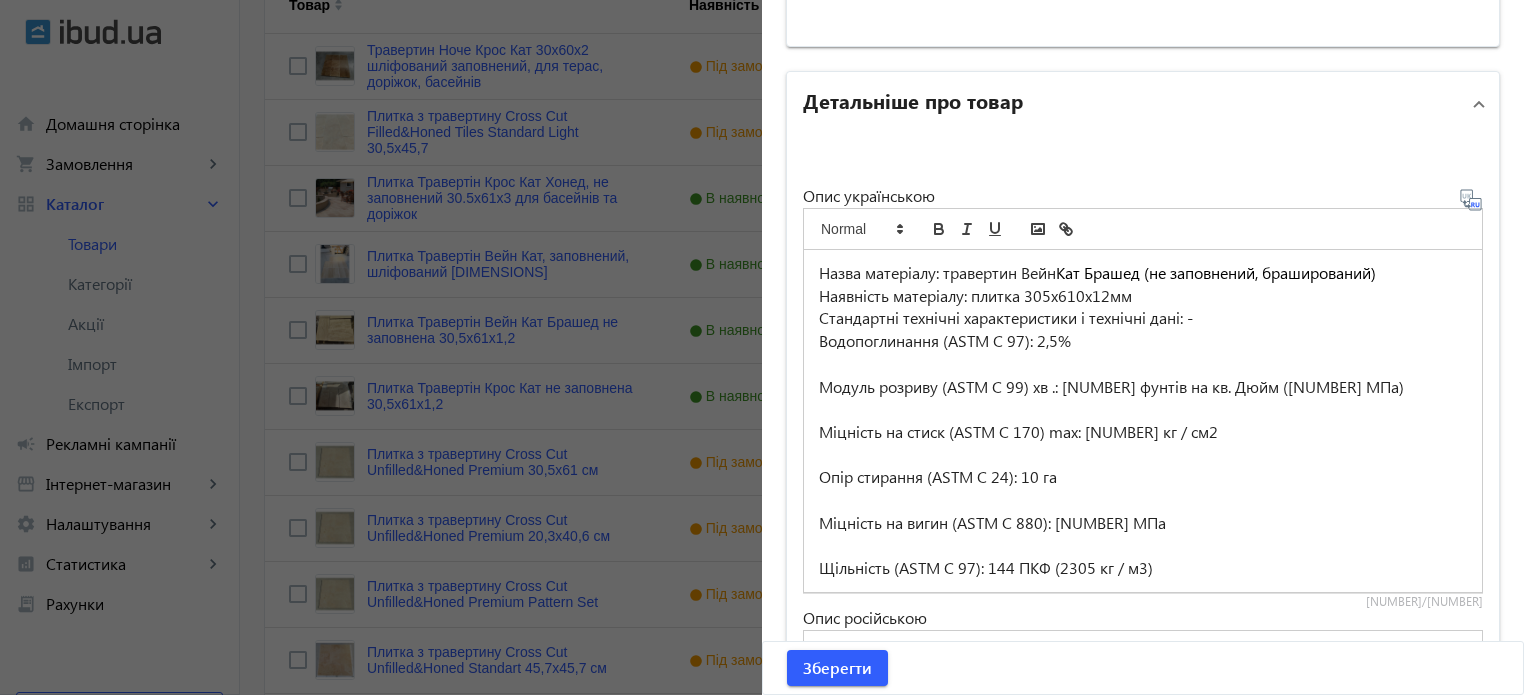 drag, startPoint x: 938, startPoint y: 265, endPoint x: 1391, endPoint y: 260, distance: 453.0276 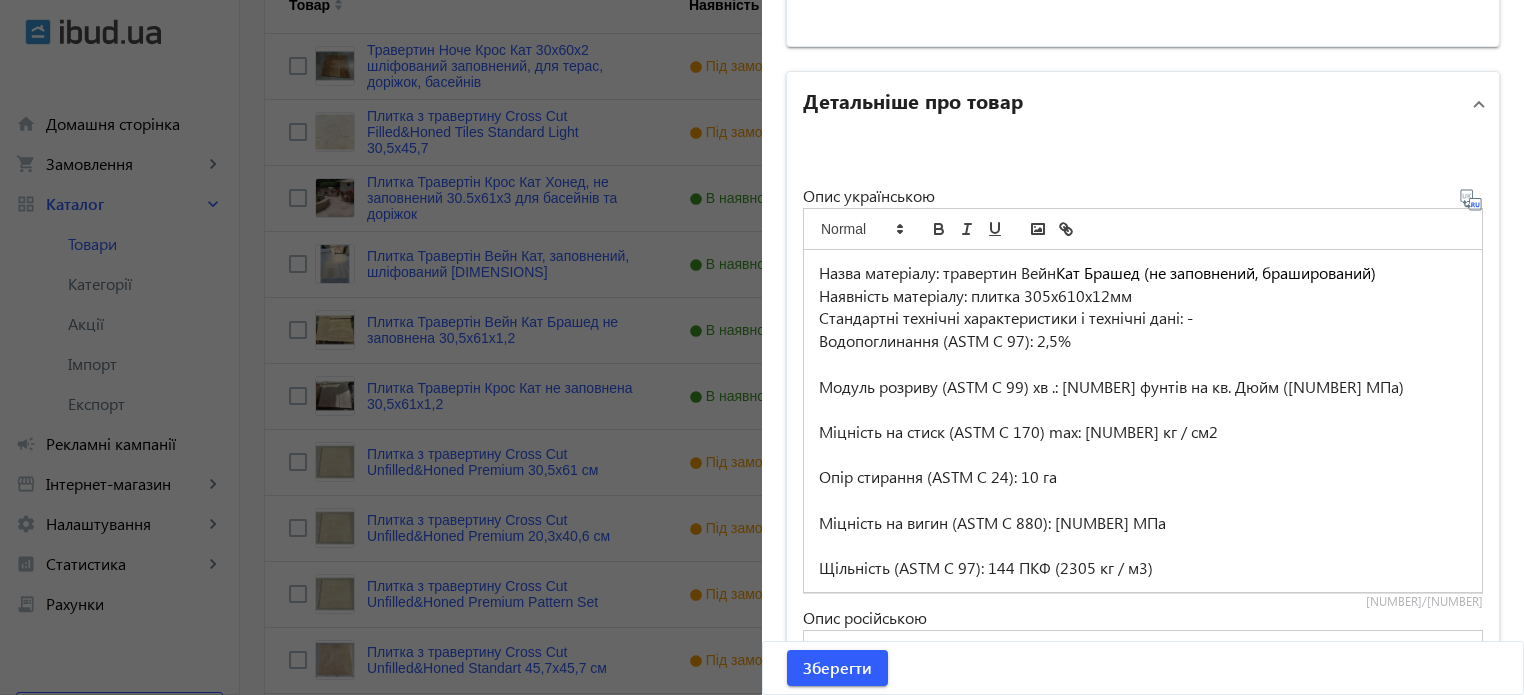 drag, startPoint x: 1339, startPoint y: 273, endPoint x: 1444, endPoint y: 367, distance: 140.92906 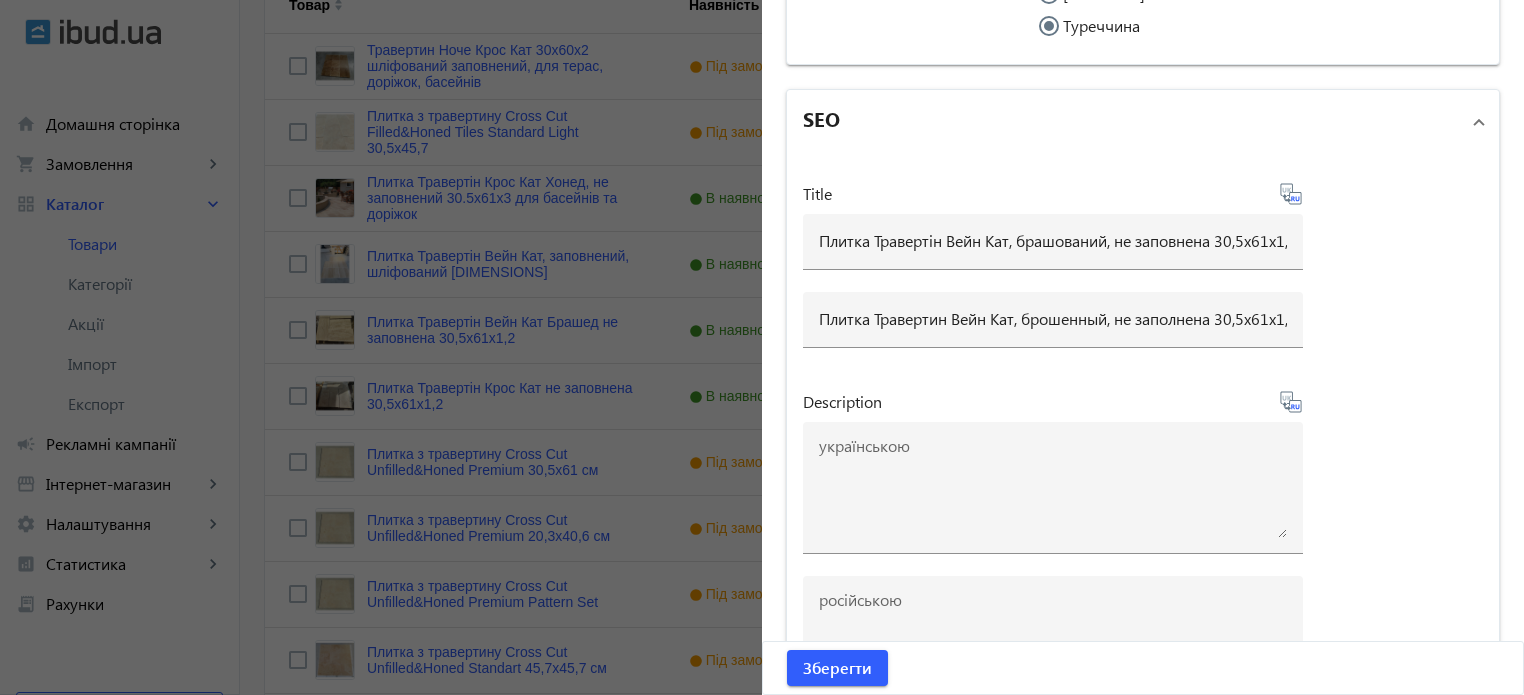 scroll, scrollTop: 6128, scrollLeft: 0, axis: vertical 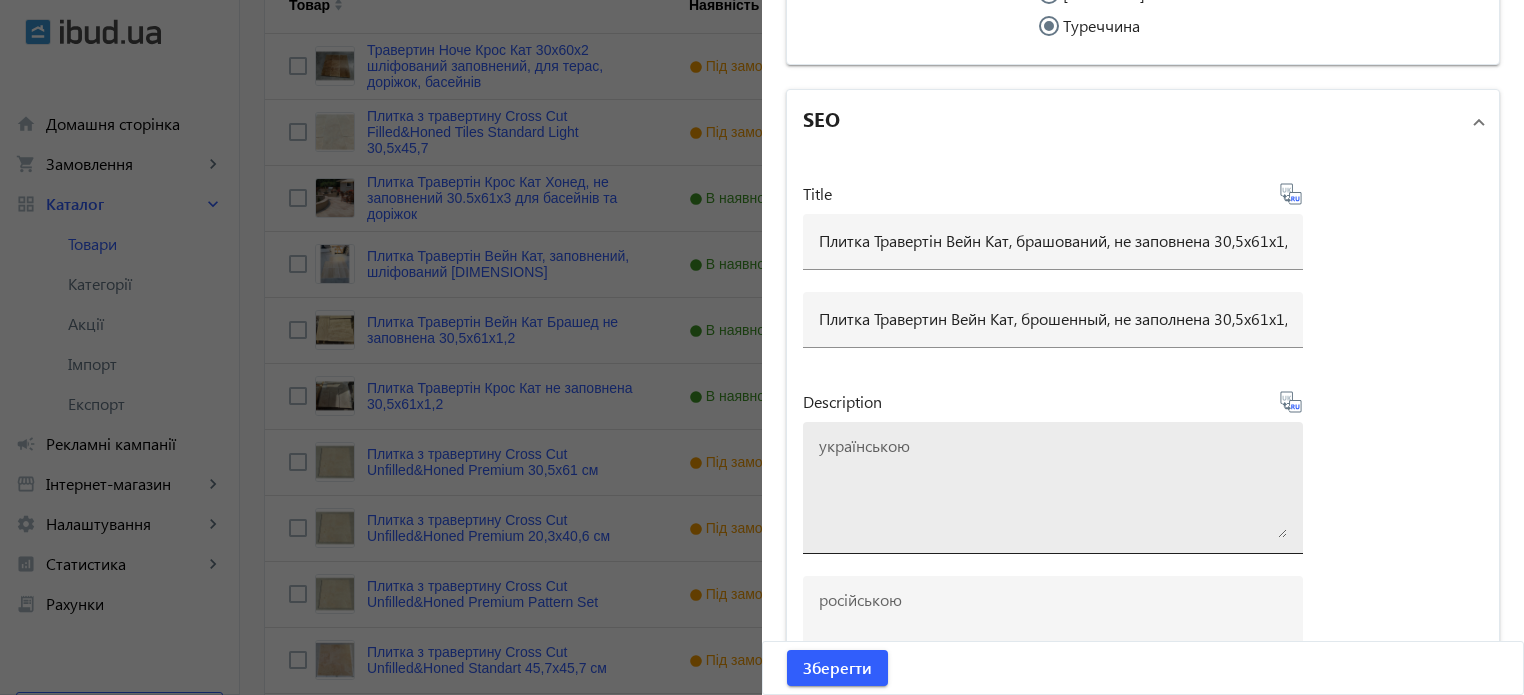 click at bounding box center [1053, 488] 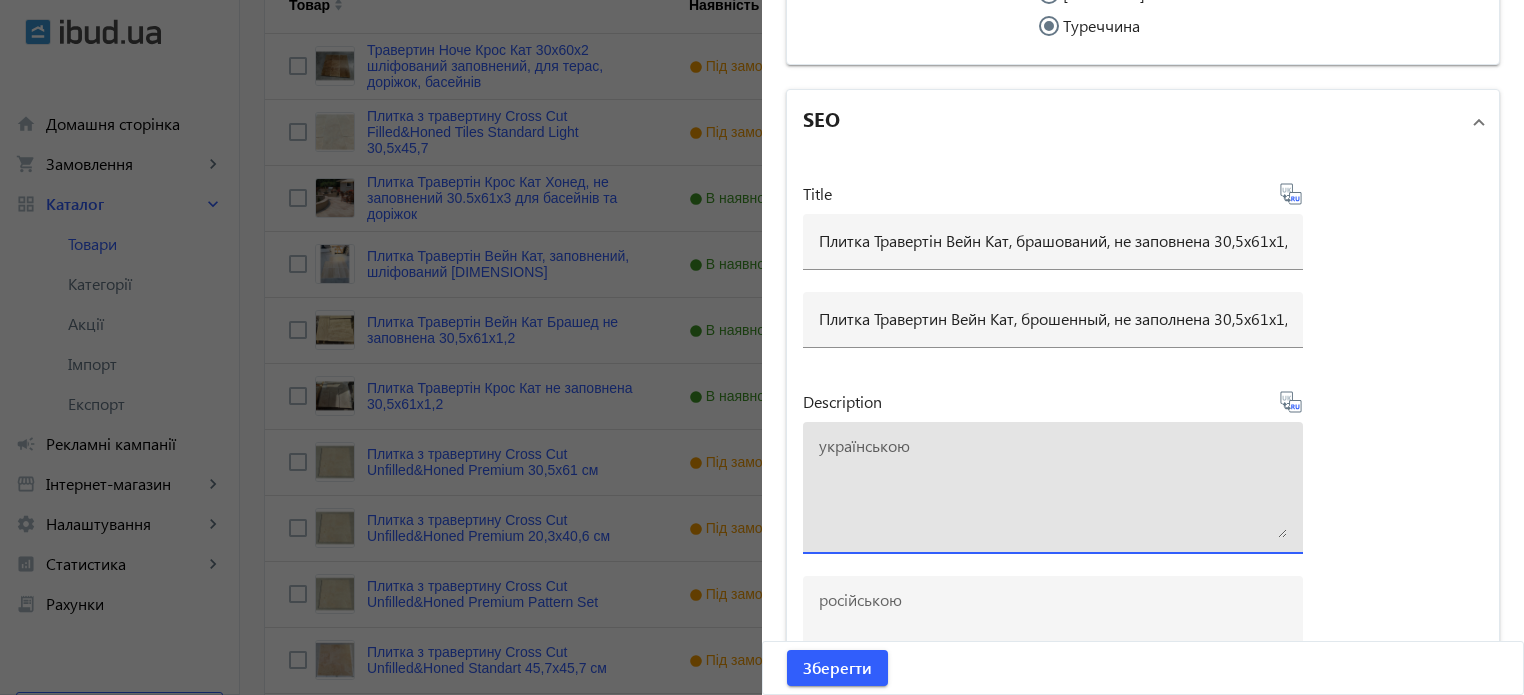 paste on "Плитка Травертін Вейн Кат, брашований, не заповнена 30,5x61х1,2" 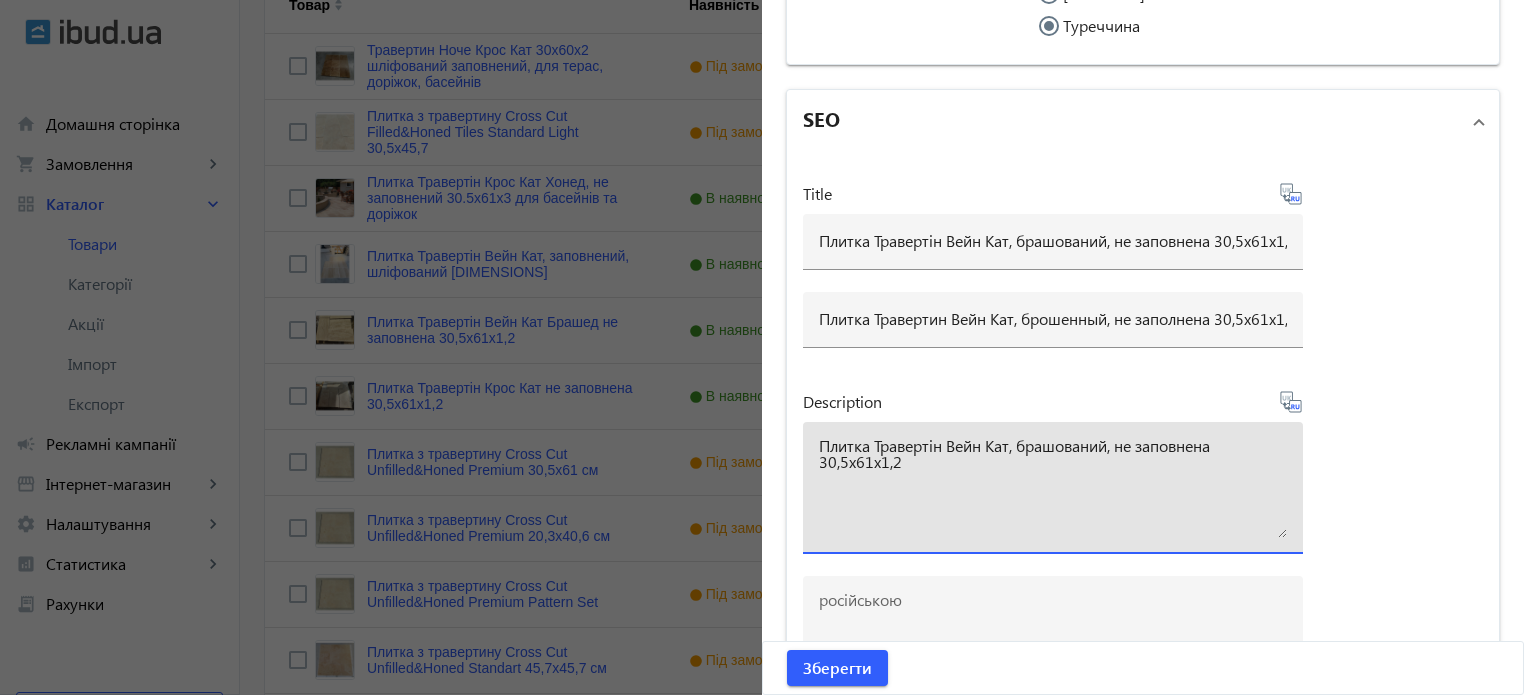 click on "Плитка Травертін Вейн Кат, брашований, не заповнена 30,5x61х1,2" at bounding box center (1053, 488) 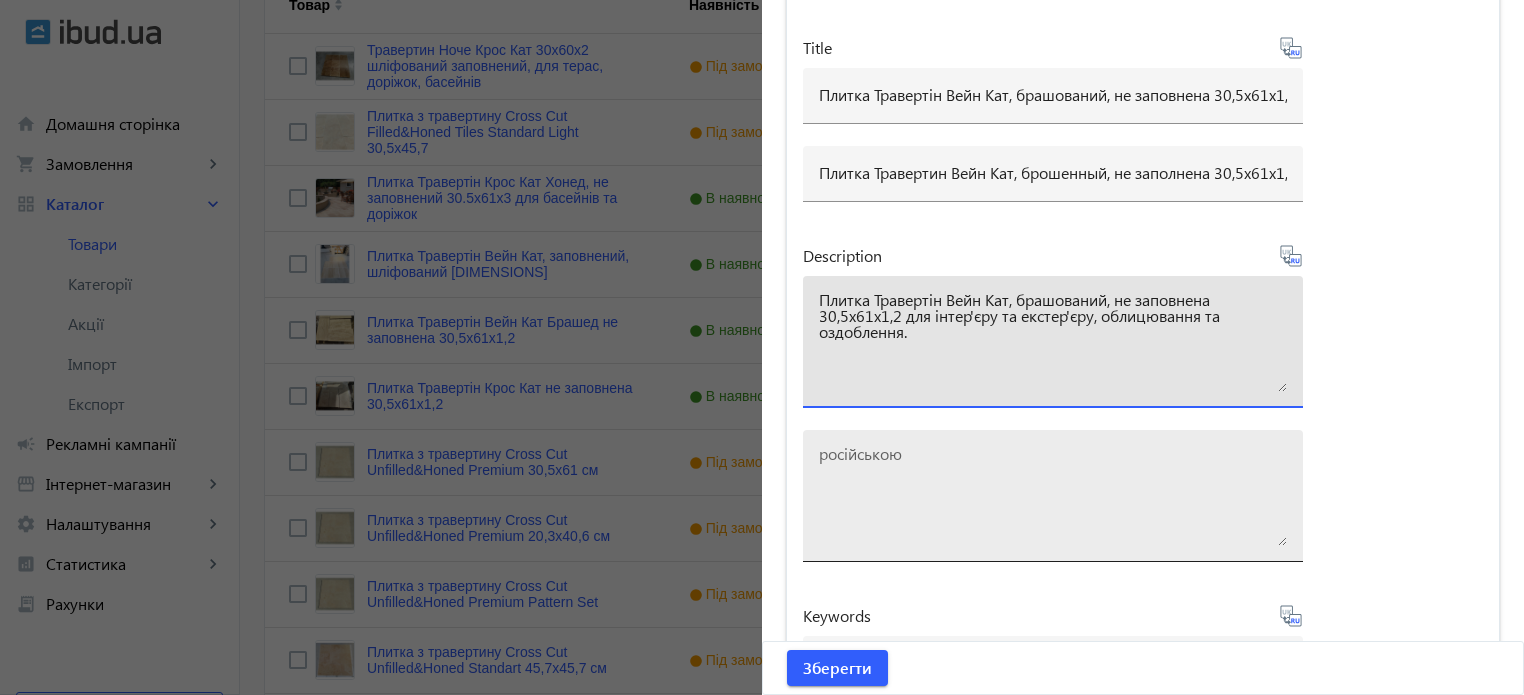 scroll, scrollTop: 6328, scrollLeft: 0, axis: vertical 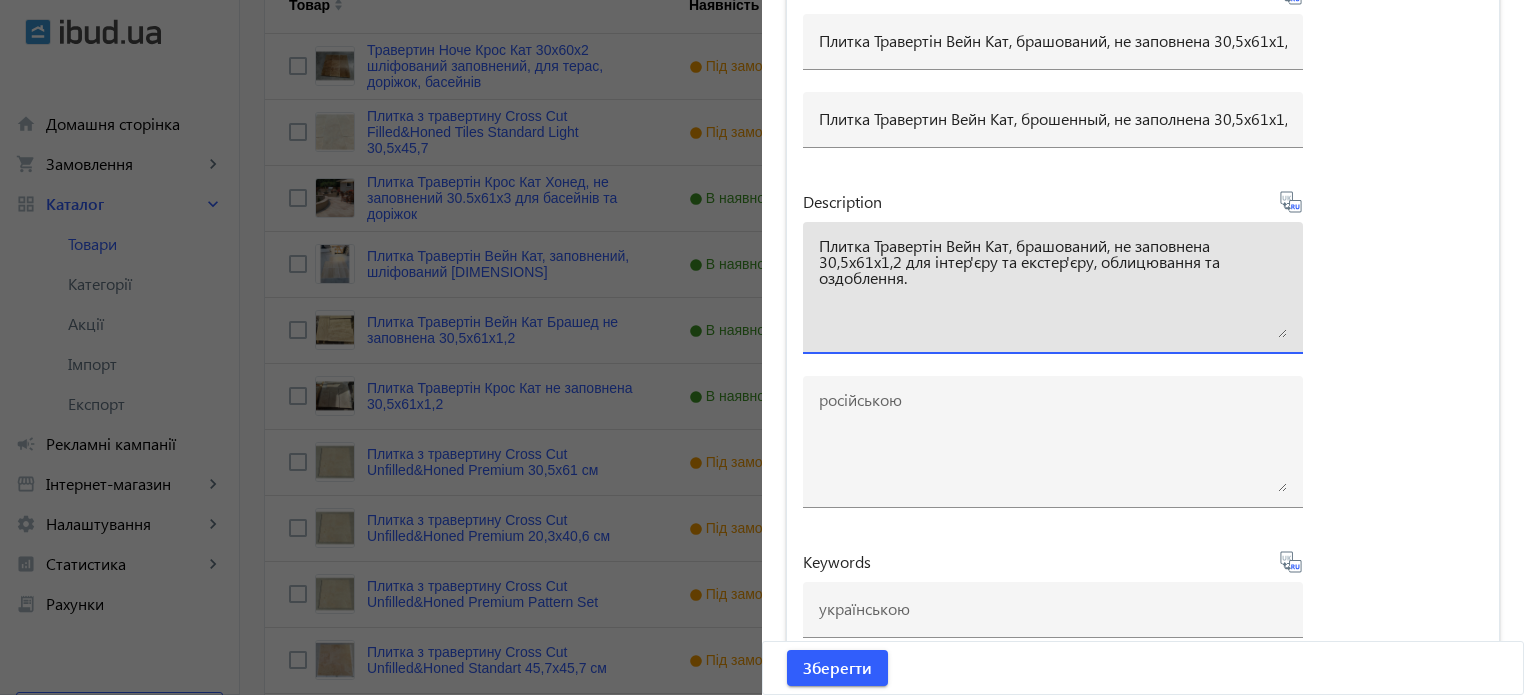 type on "Плитка Травертін Вейн Кат, брашований, не заповнена 30,5x61х1,2 для інтер'єру та екстер'єру, облицювання та оздоблення." 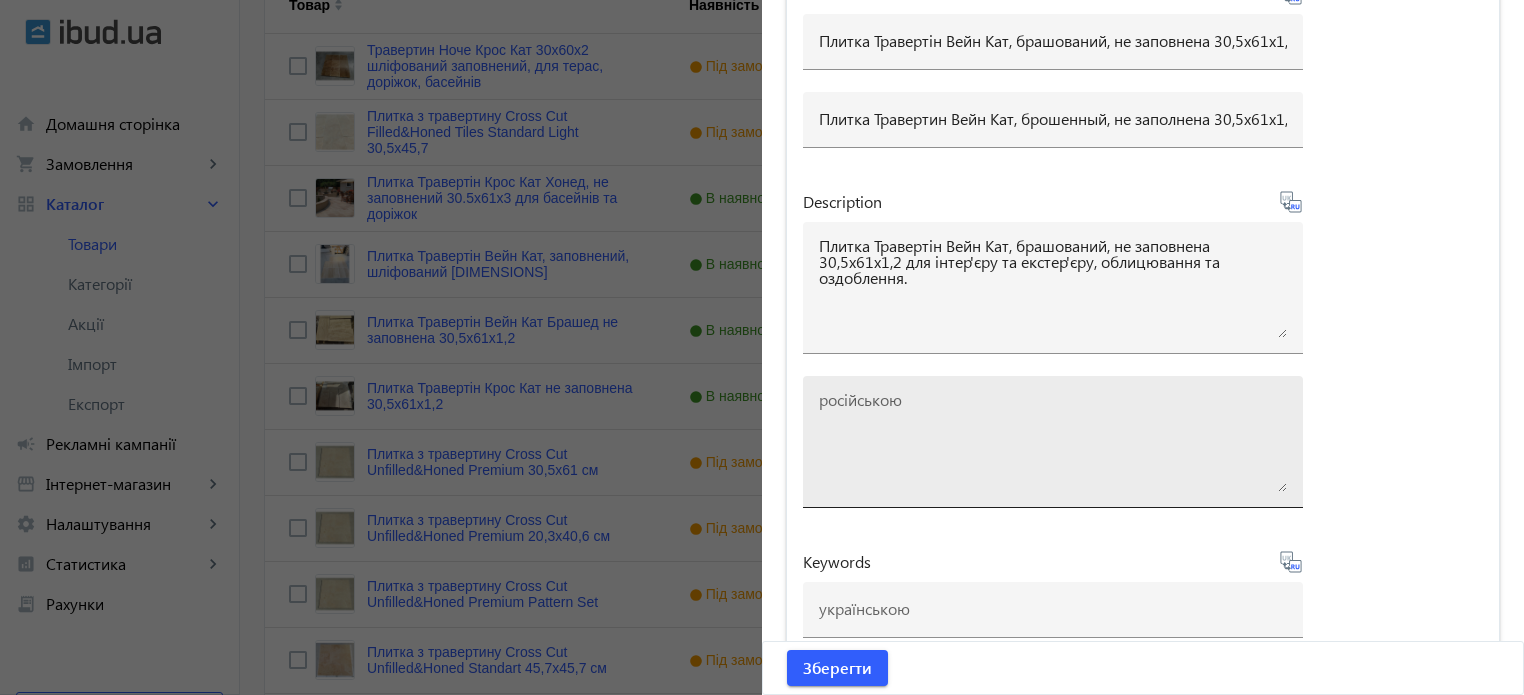 type on "Плитка Травертин Вейн Кат, брошенная, не заполненная [DIMENSIONS] для интерьера и экстерьера, облицовки и отделки." 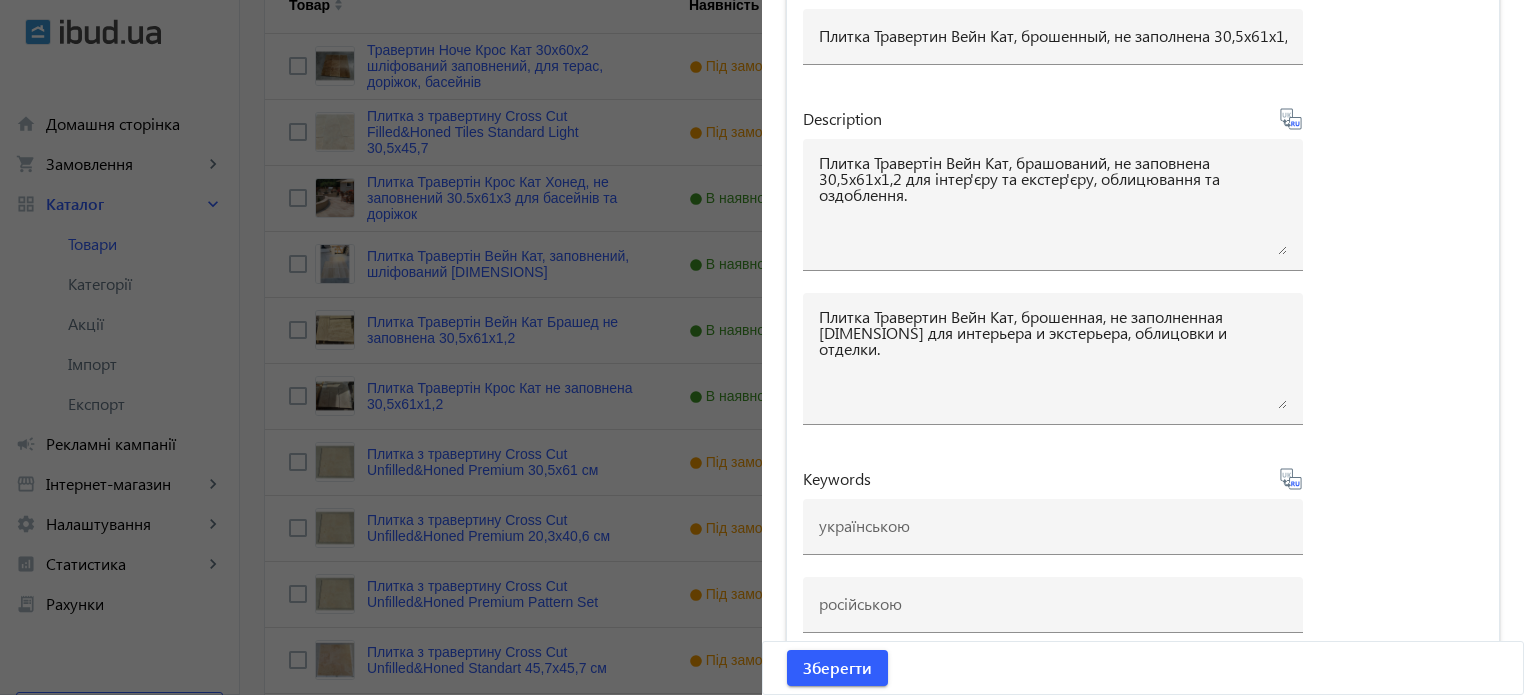 scroll, scrollTop: 6432, scrollLeft: 0, axis: vertical 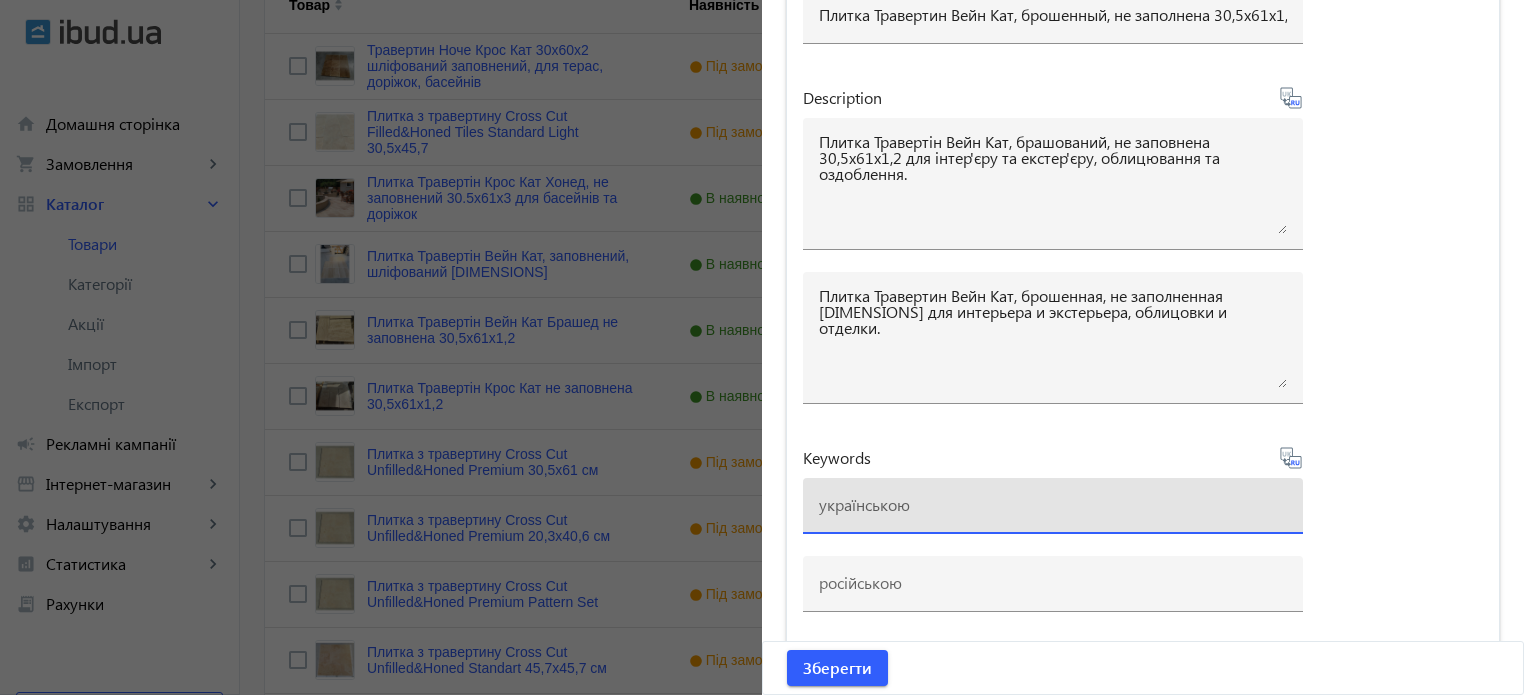 click at bounding box center (1053, 504) 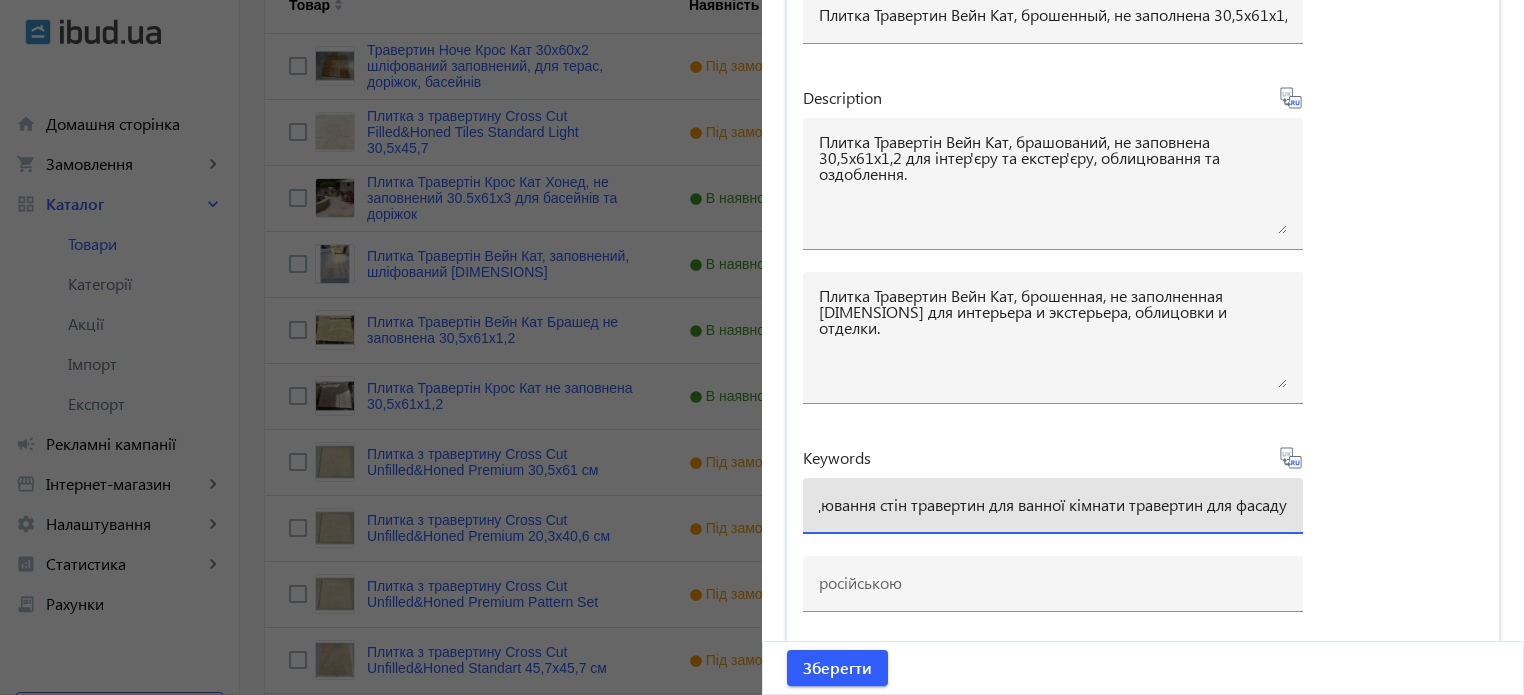 scroll, scrollTop: 0, scrollLeft: 161, axis: horizontal 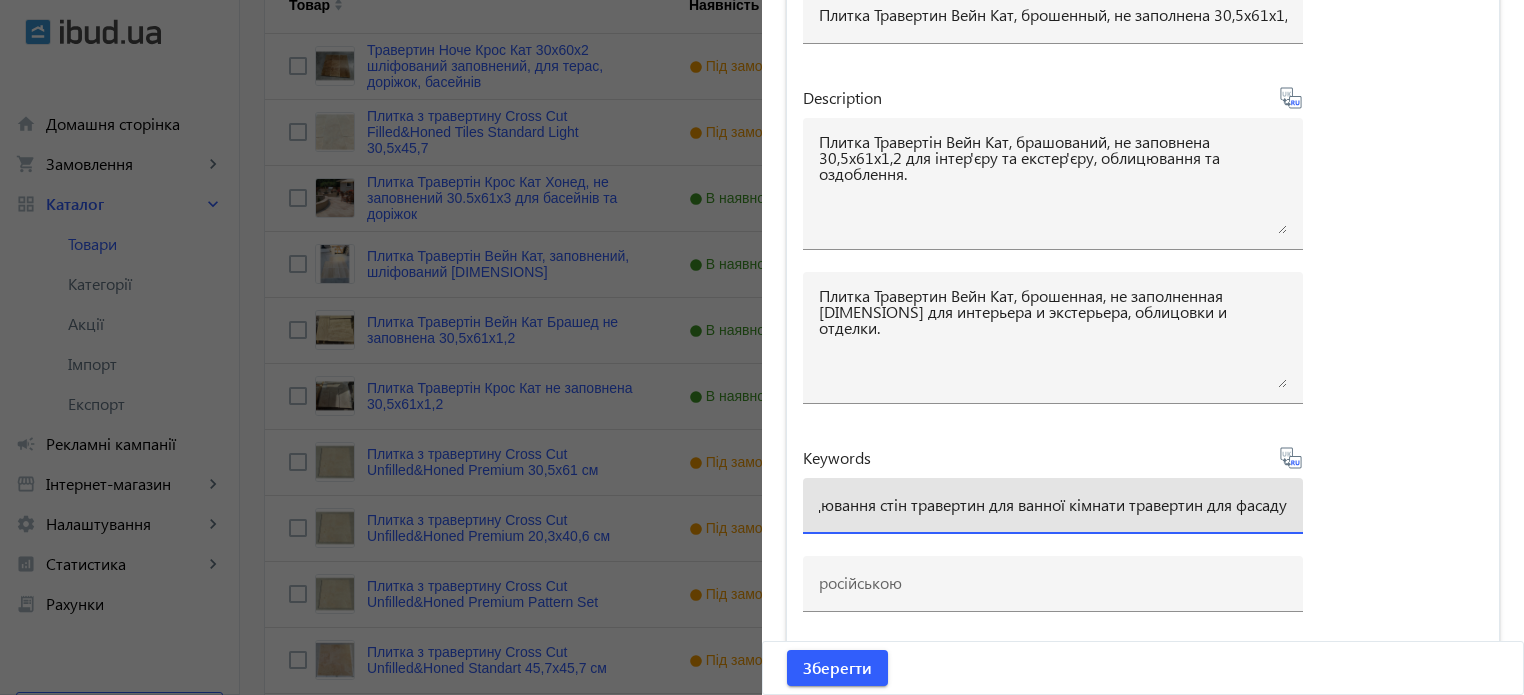 type on "травертин для облицювання стін травертин для ванної кімнати травертин для фасаду" 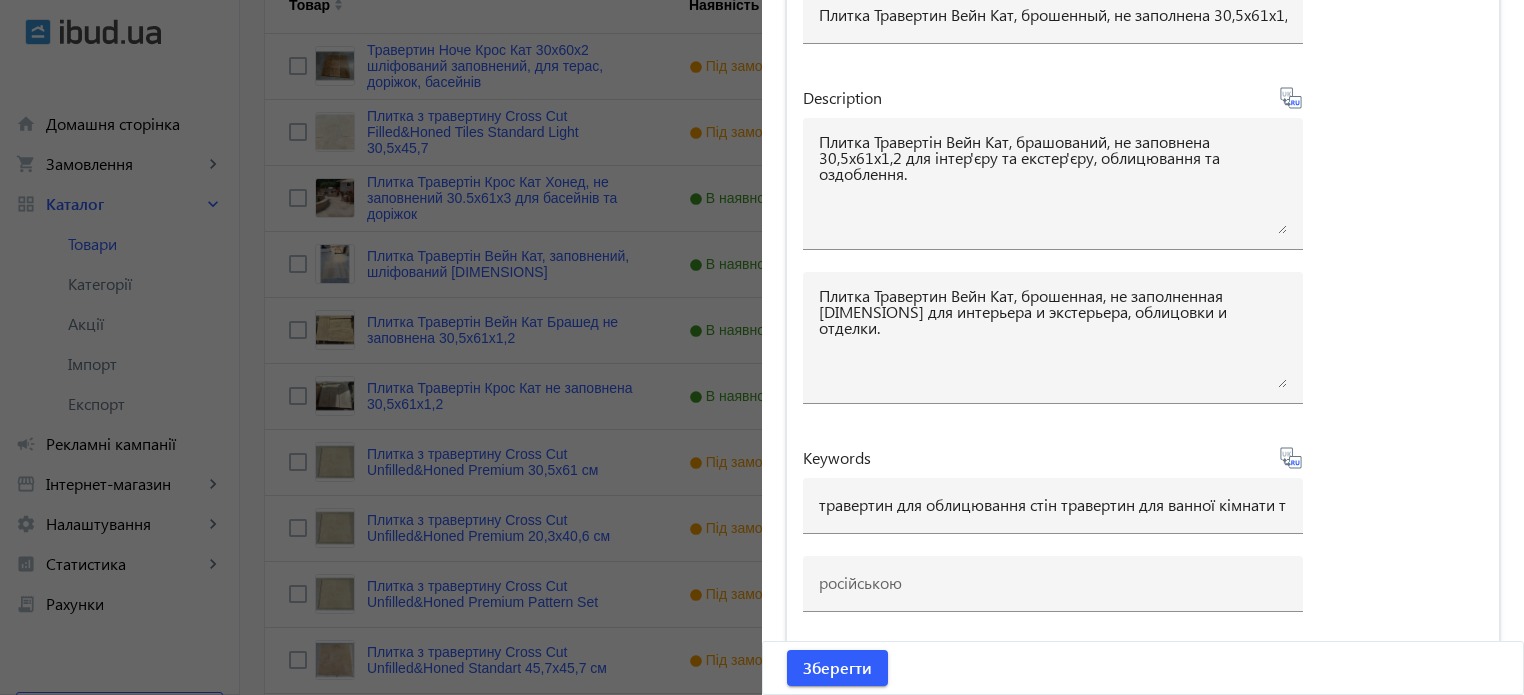 type on "травертин для облицовки стен травертин для ванной комнаты травертин для фасада" 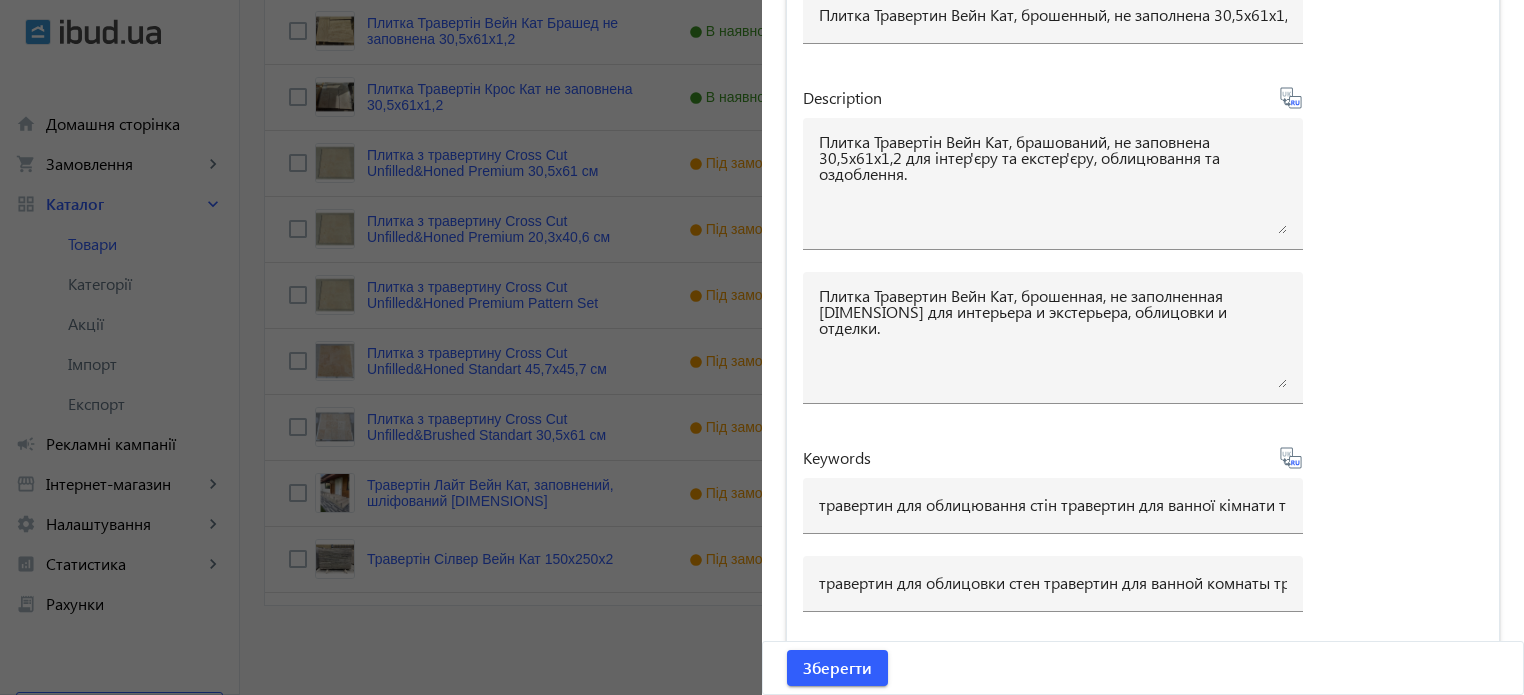 scroll, scrollTop: 841, scrollLeft: 0, axis: vertical 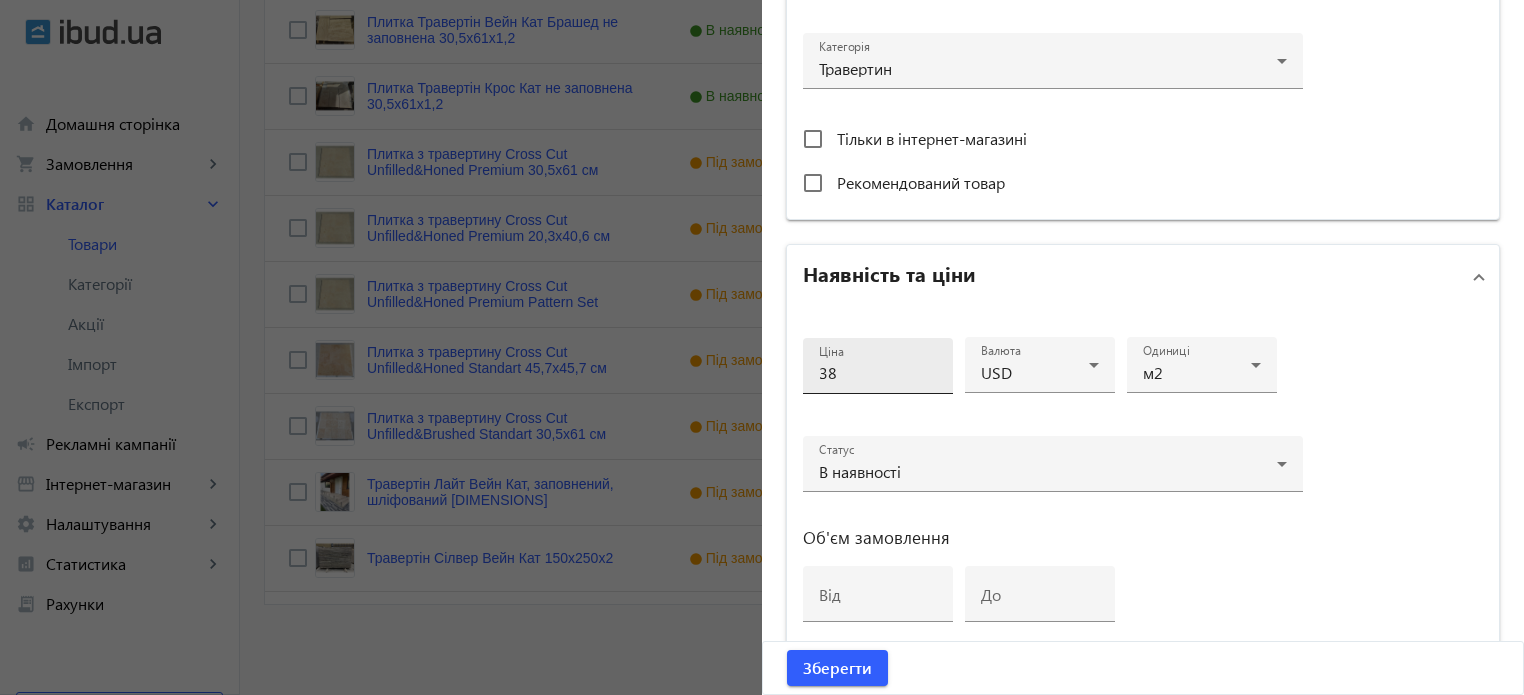 click on "38" at bounding box center (878, 372) 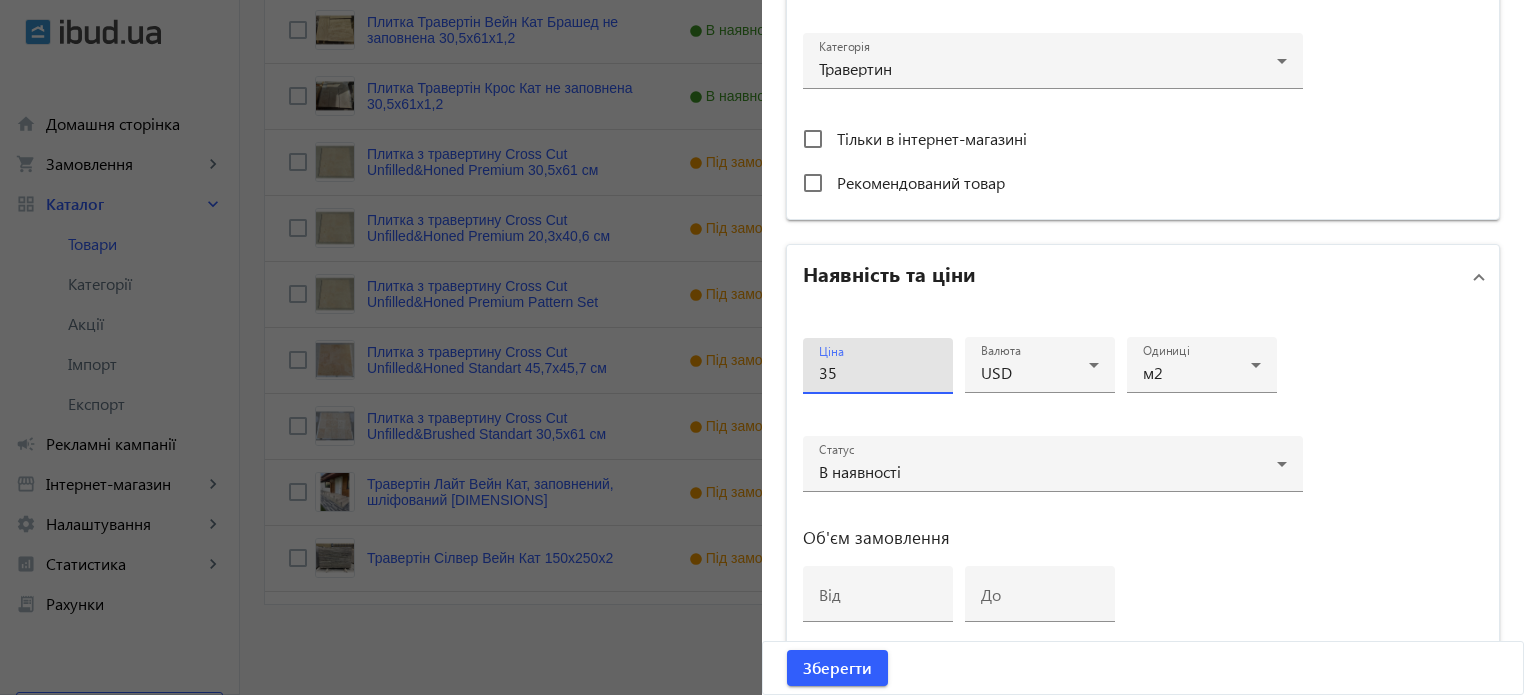 scroll, scrollTop: 1114, scrollLeft: 0, axis: vertical 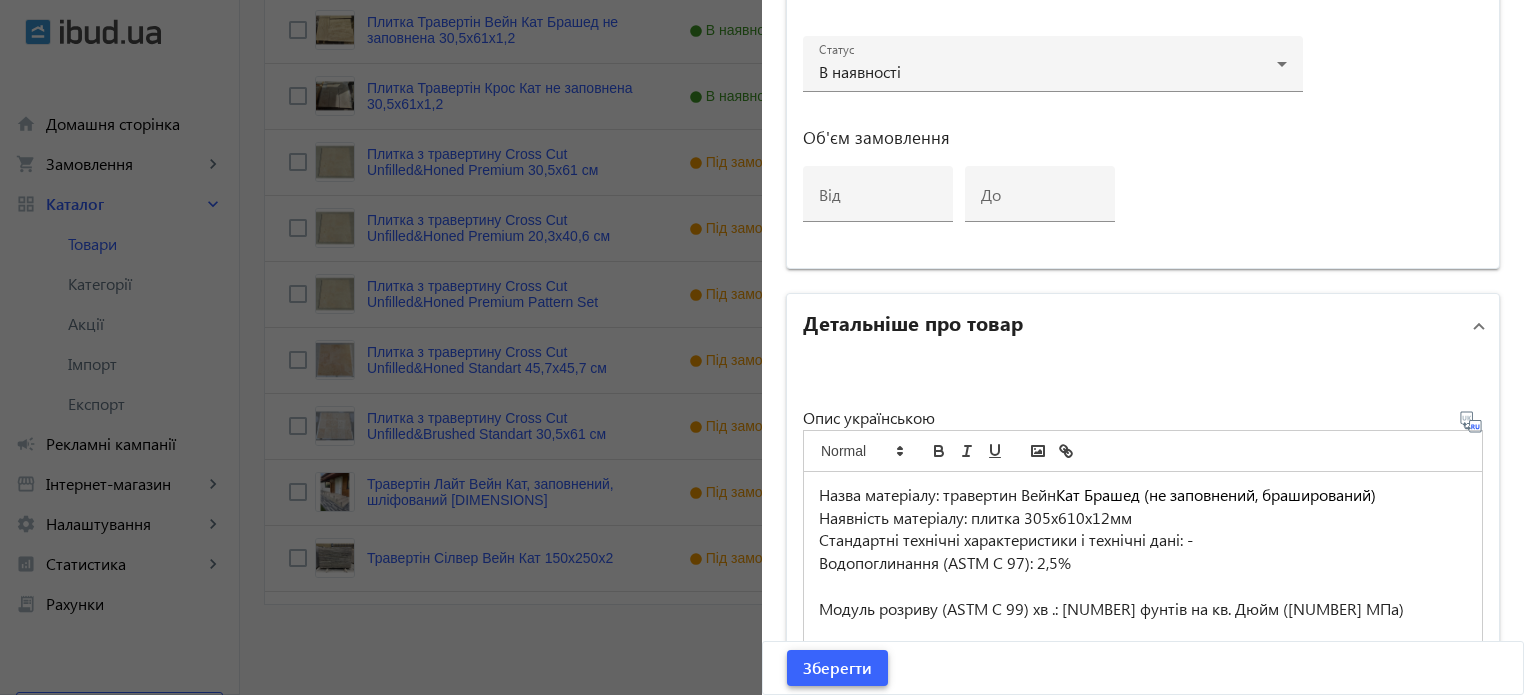 type on "35" 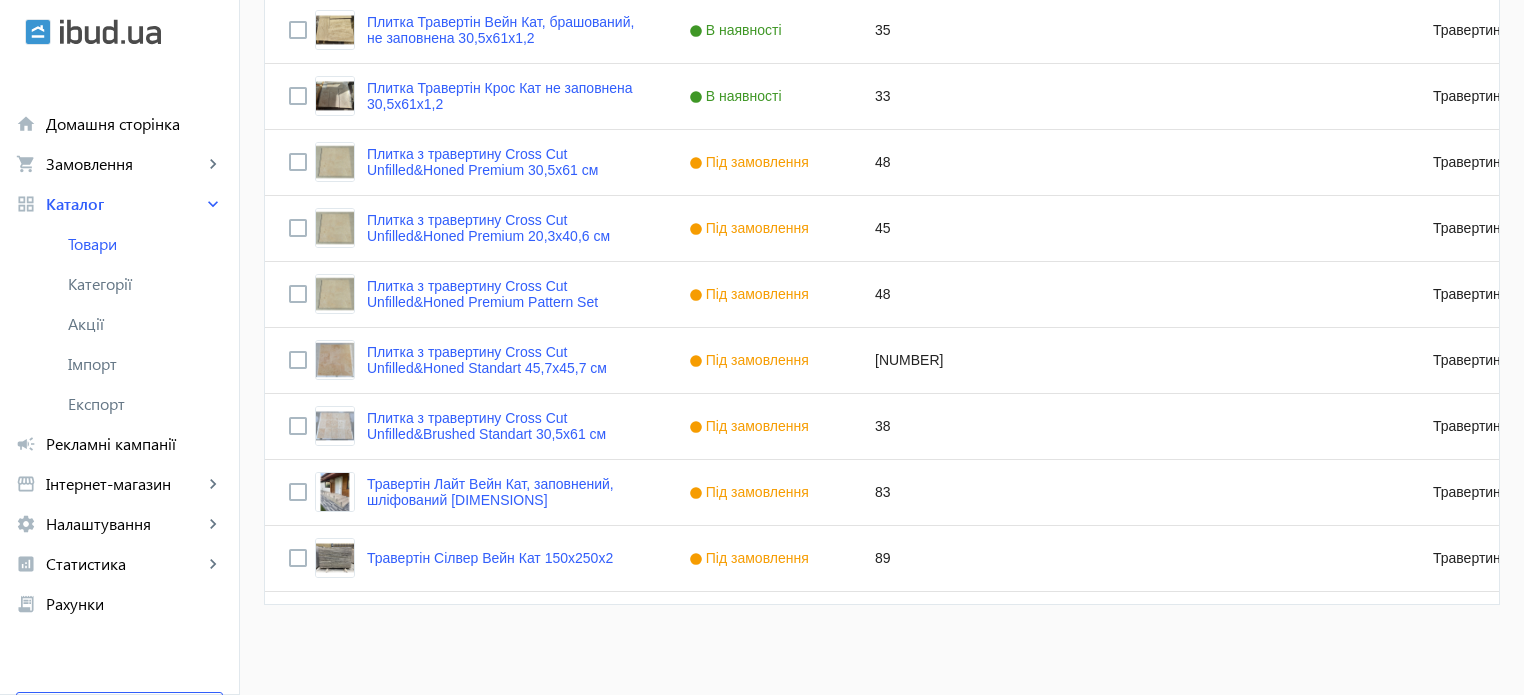 scroll, scrollTop: 0, scrollLeft: 0, axis: both 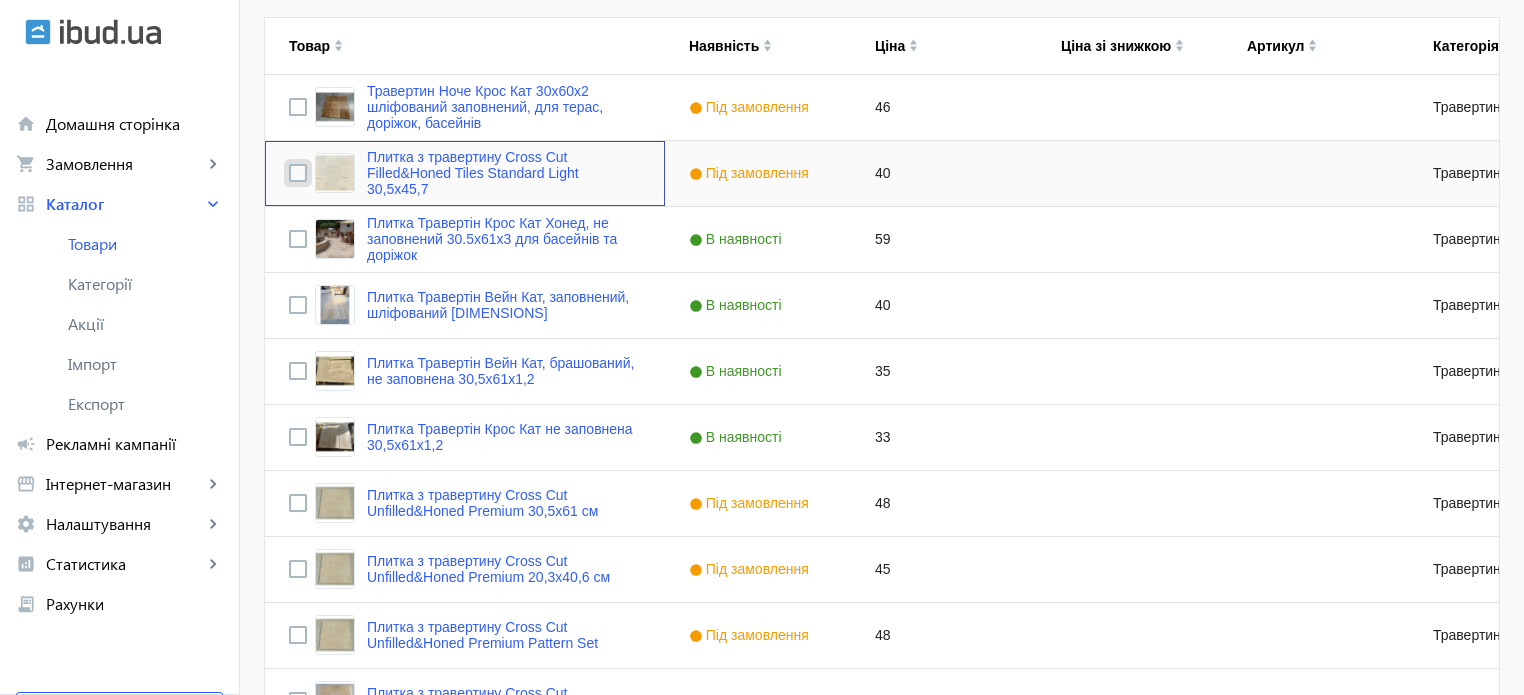 click at bounding box center [298, 173] 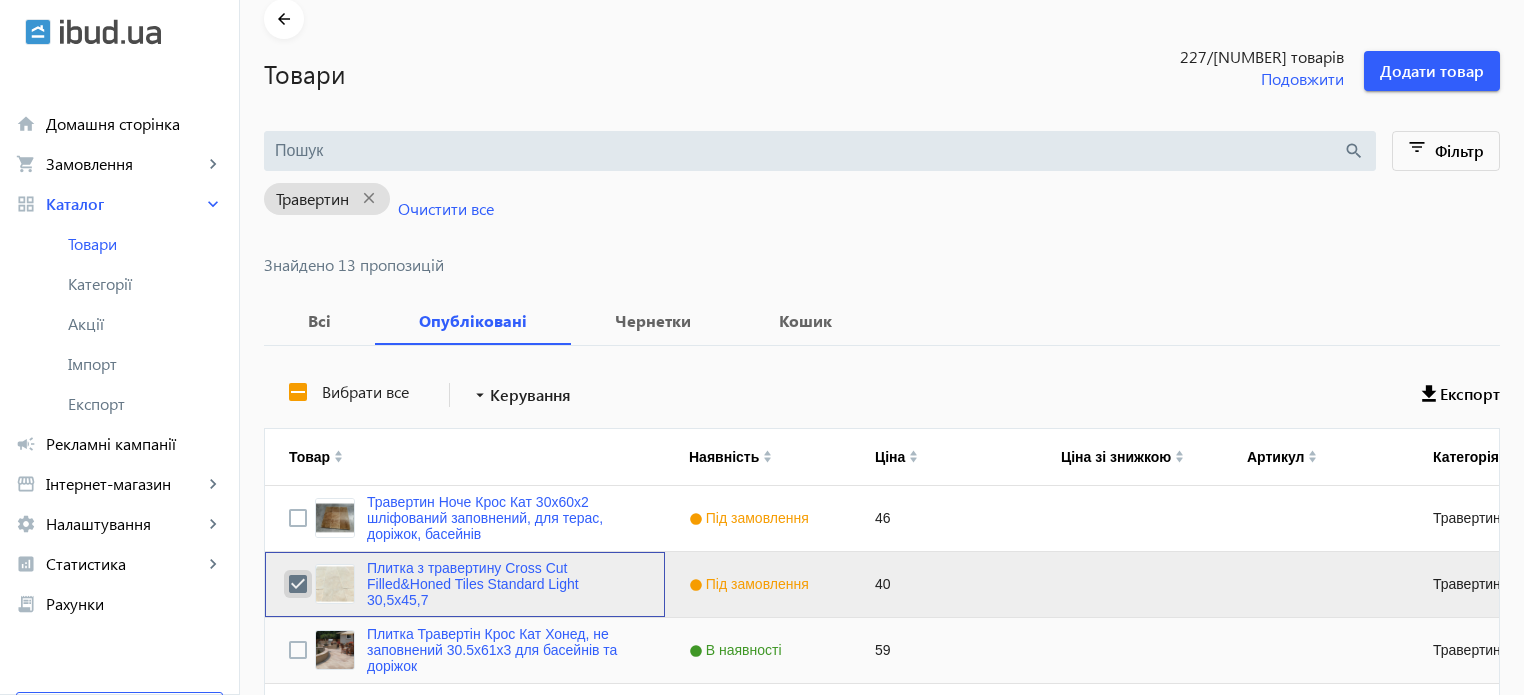 scroll, scrollTop: 0, scrollLeft: 0, axis: both 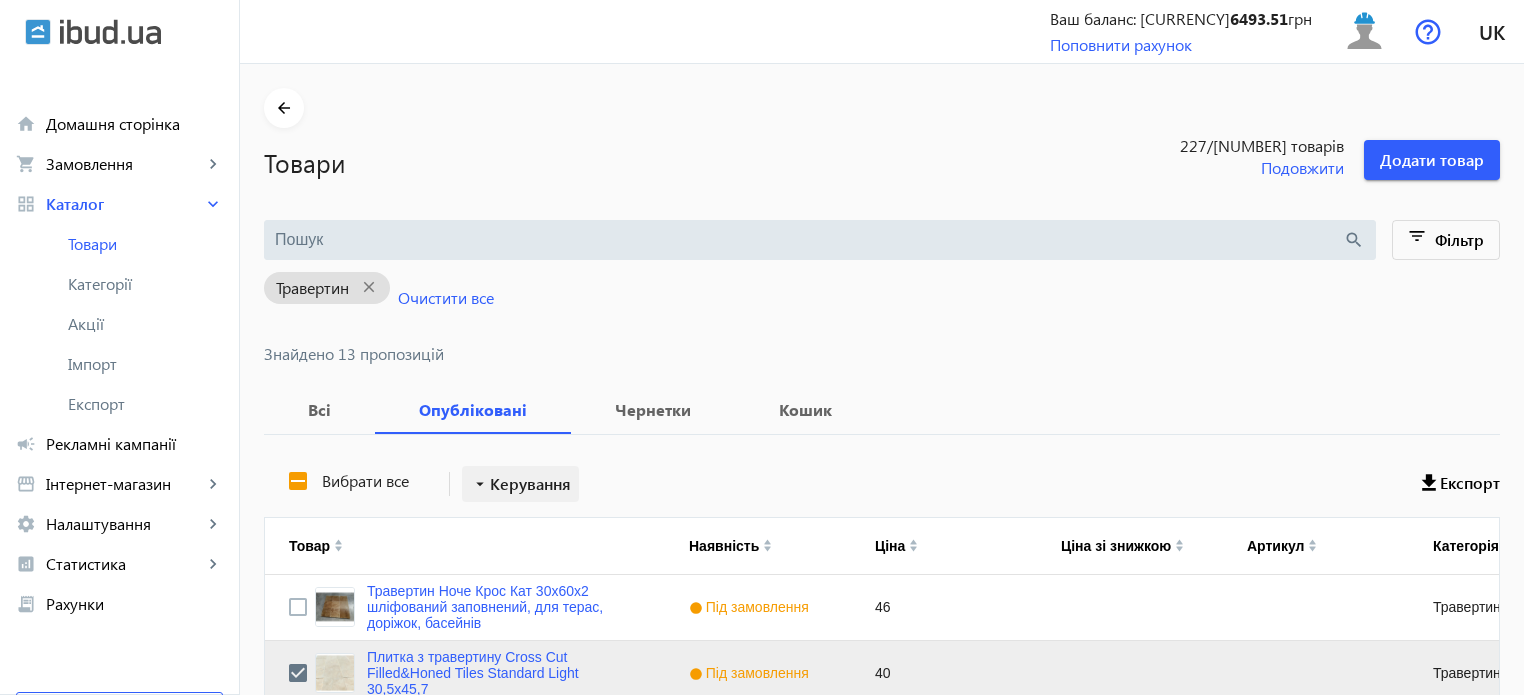 click on "Керування" 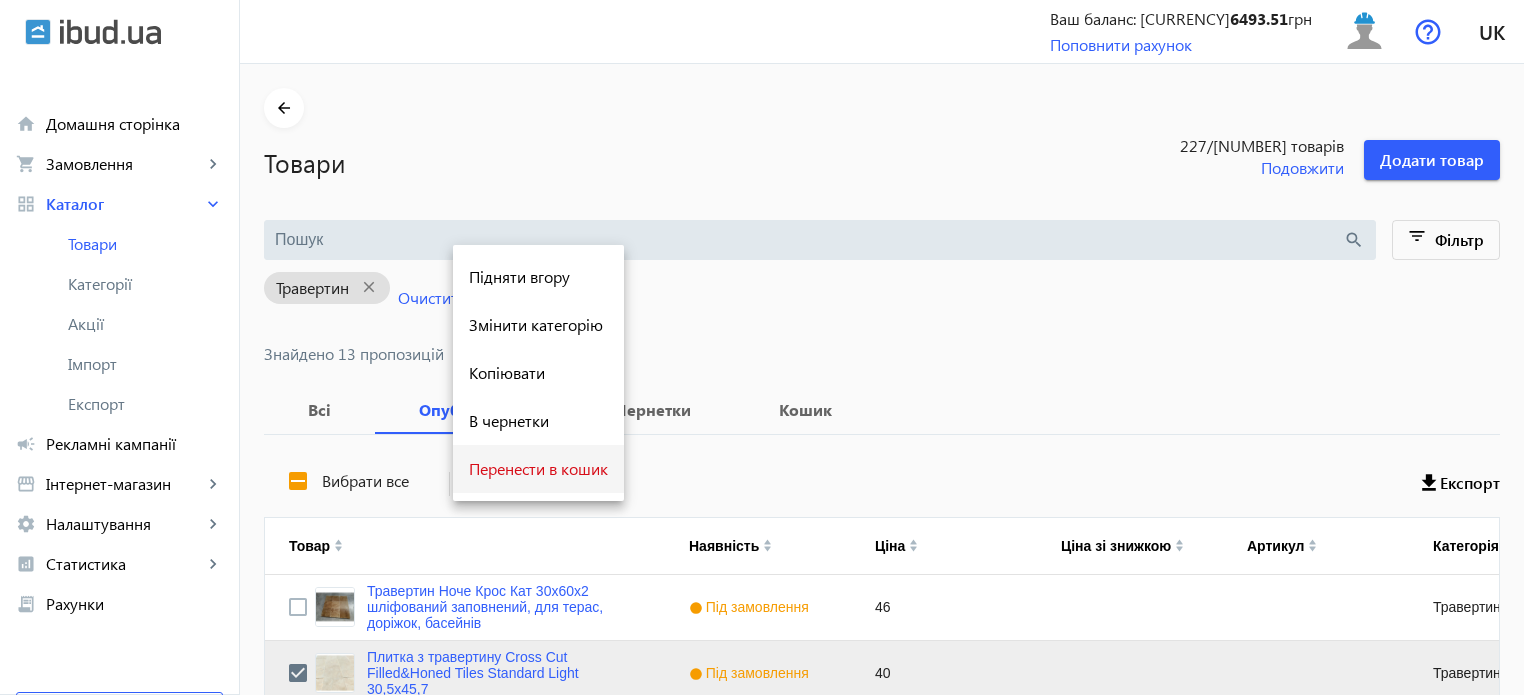 click on "Перенести в кошик" at bounding box center [538, 469] 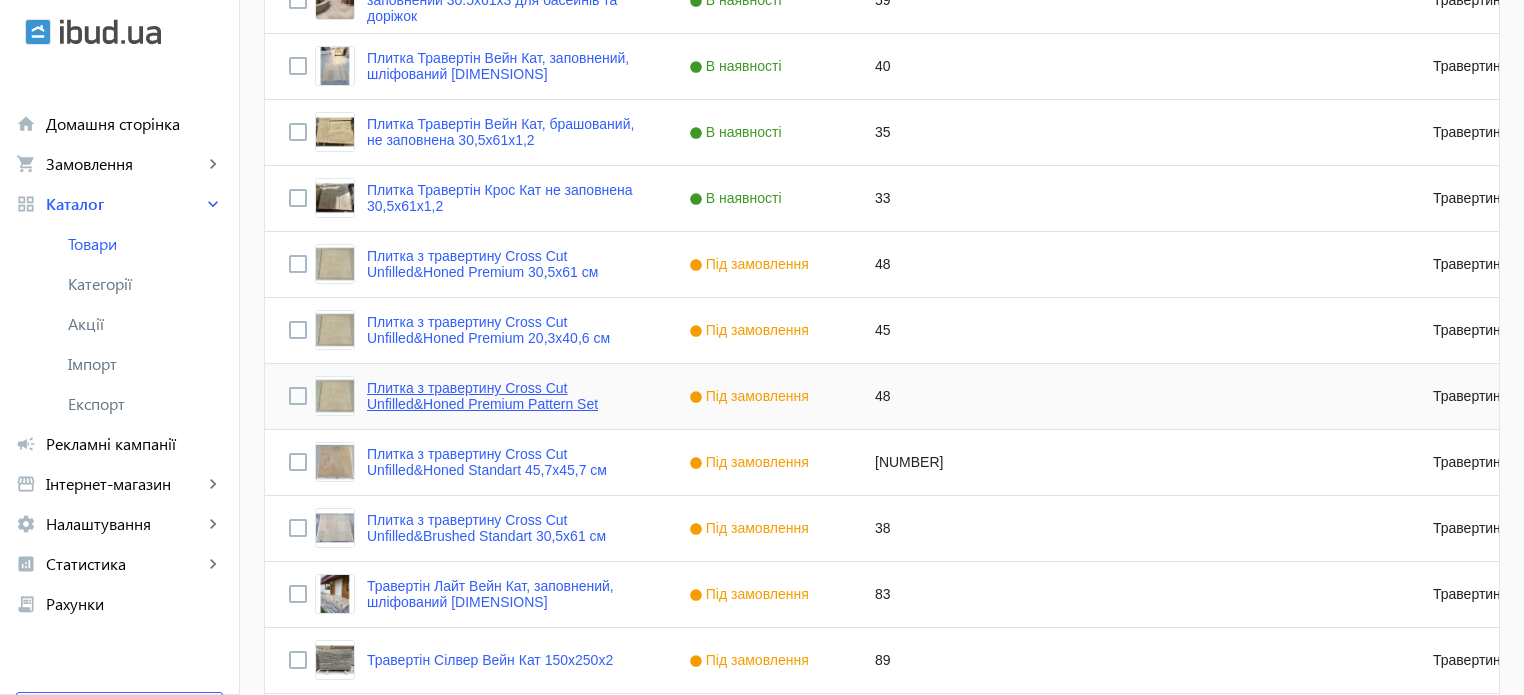 scroll, scrollTop: 800, scrollLeft: 0, axis: vertical 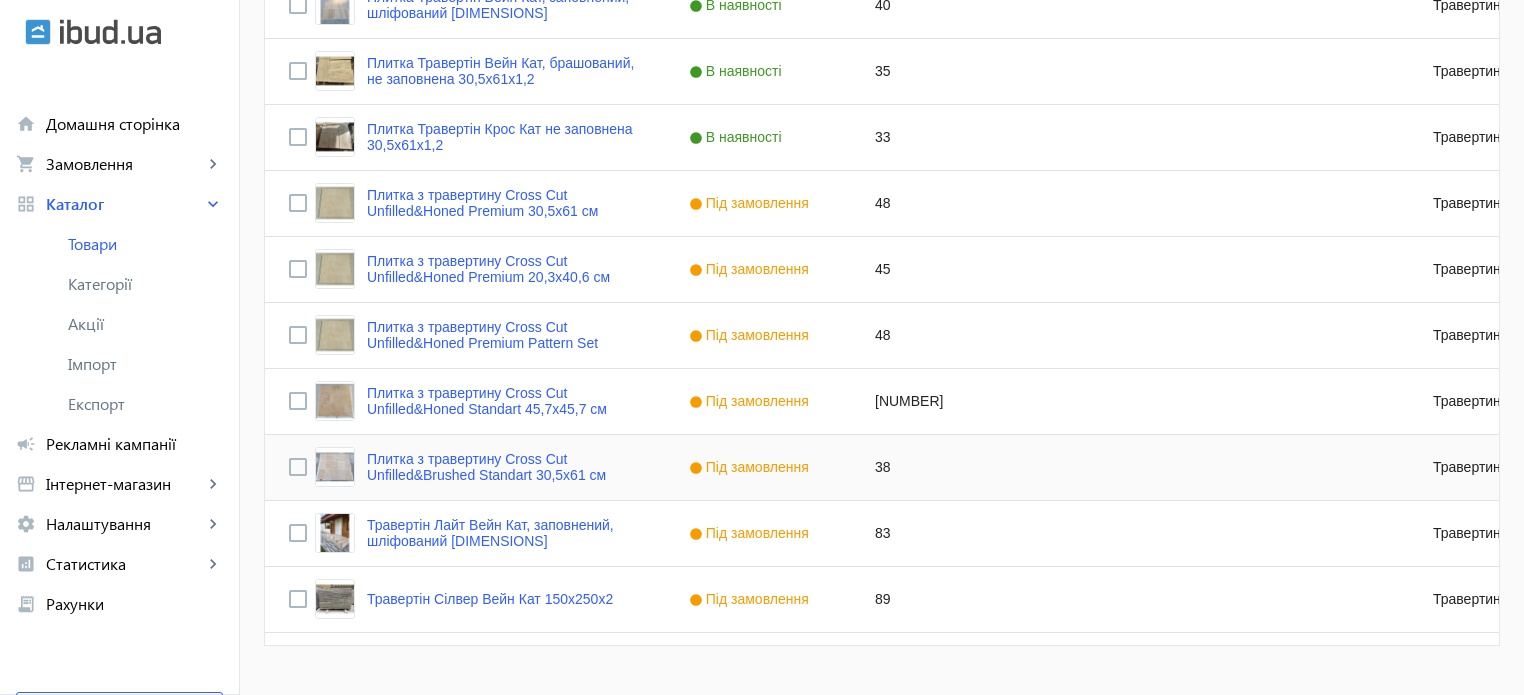 click 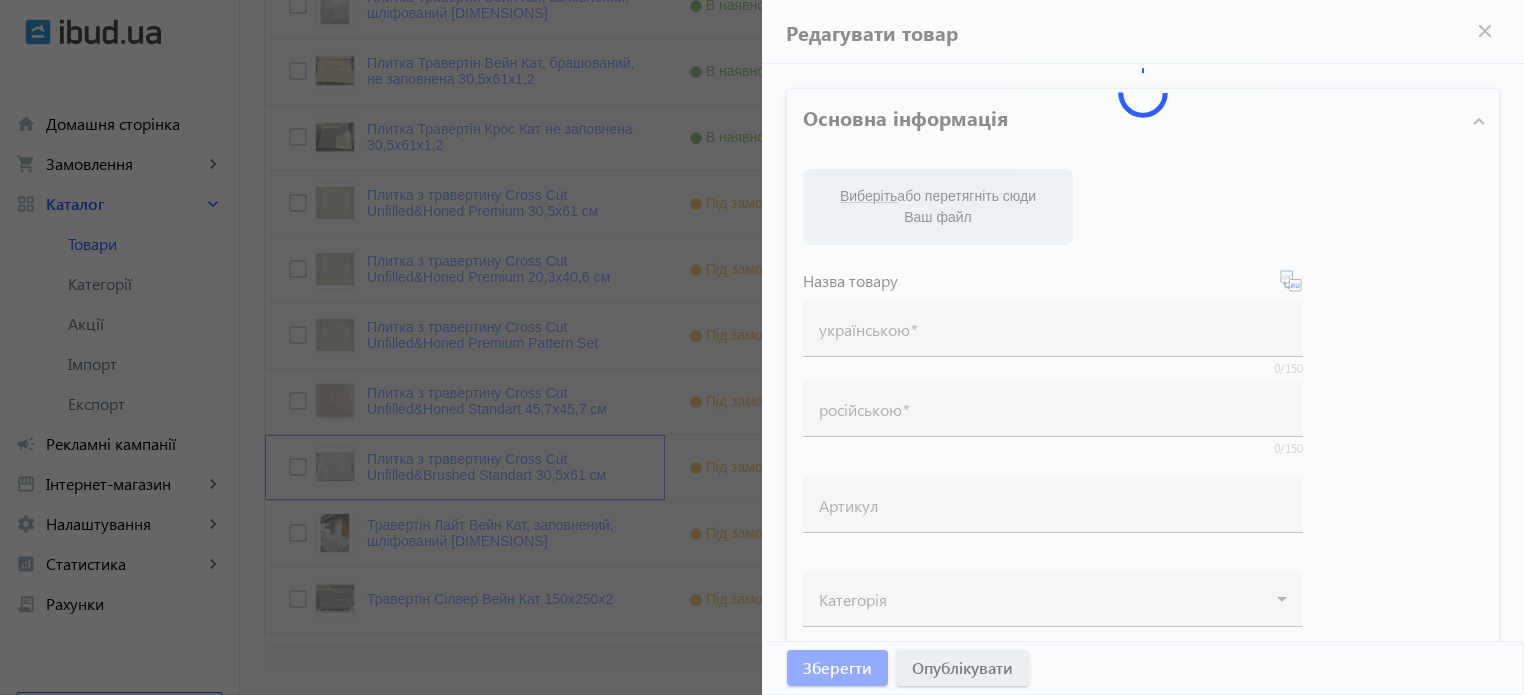 type on "Плитка з травертину Cross Cut Unfilled&Brushed Standart 30,5х61 см" 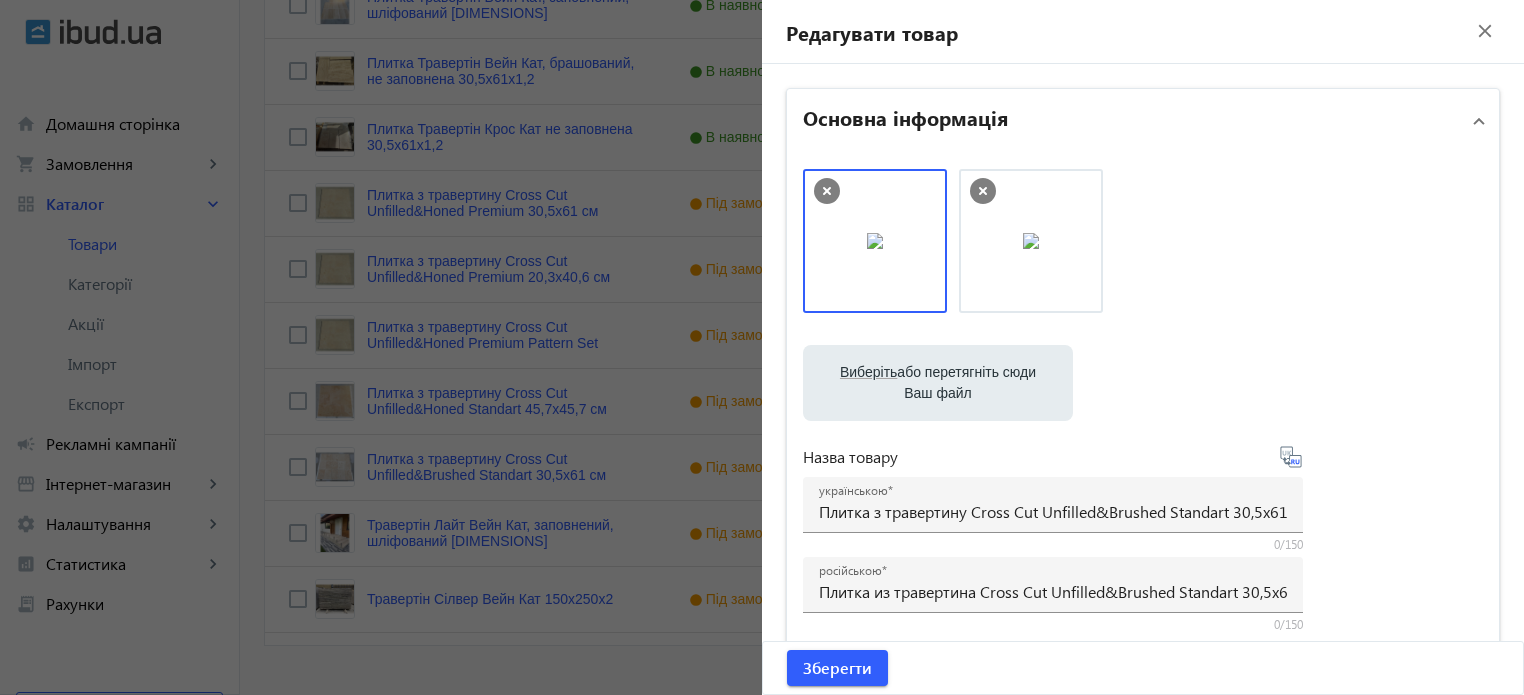 click on "close" 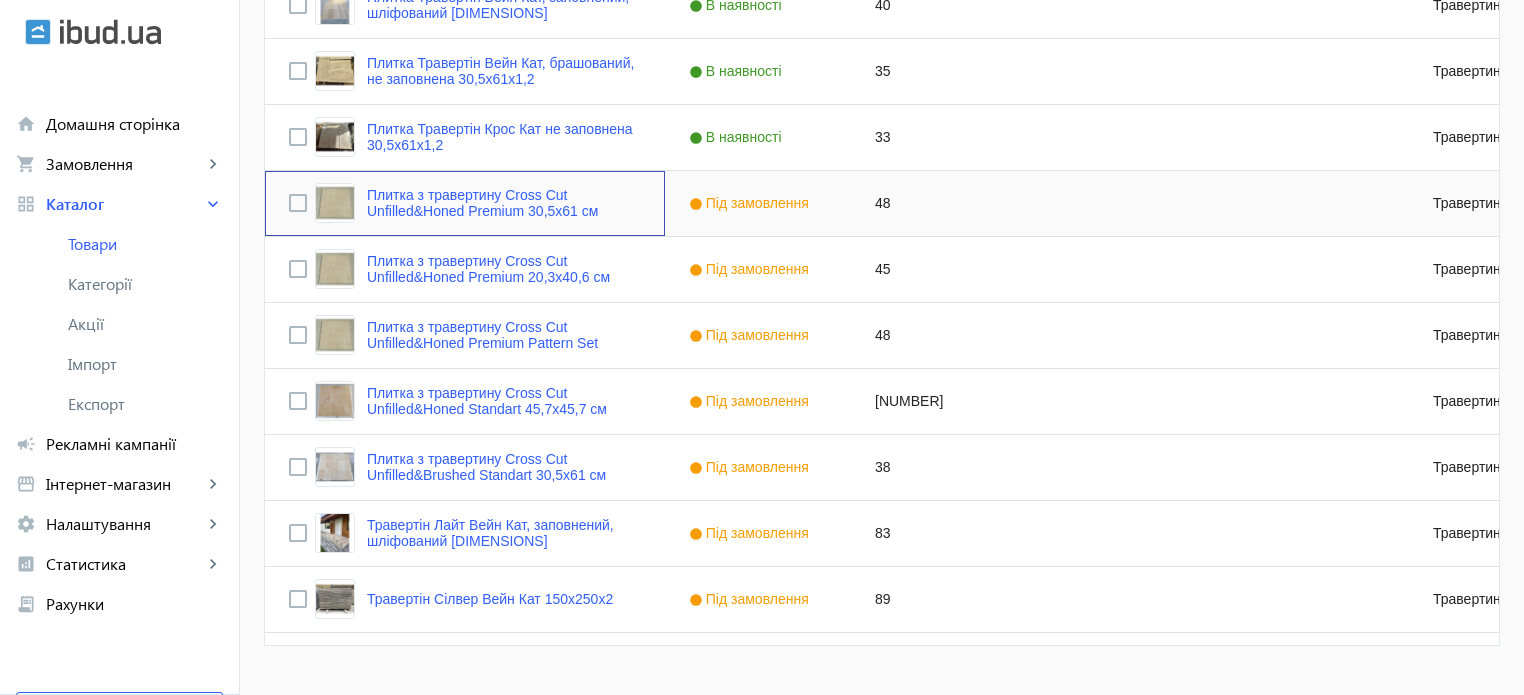 click 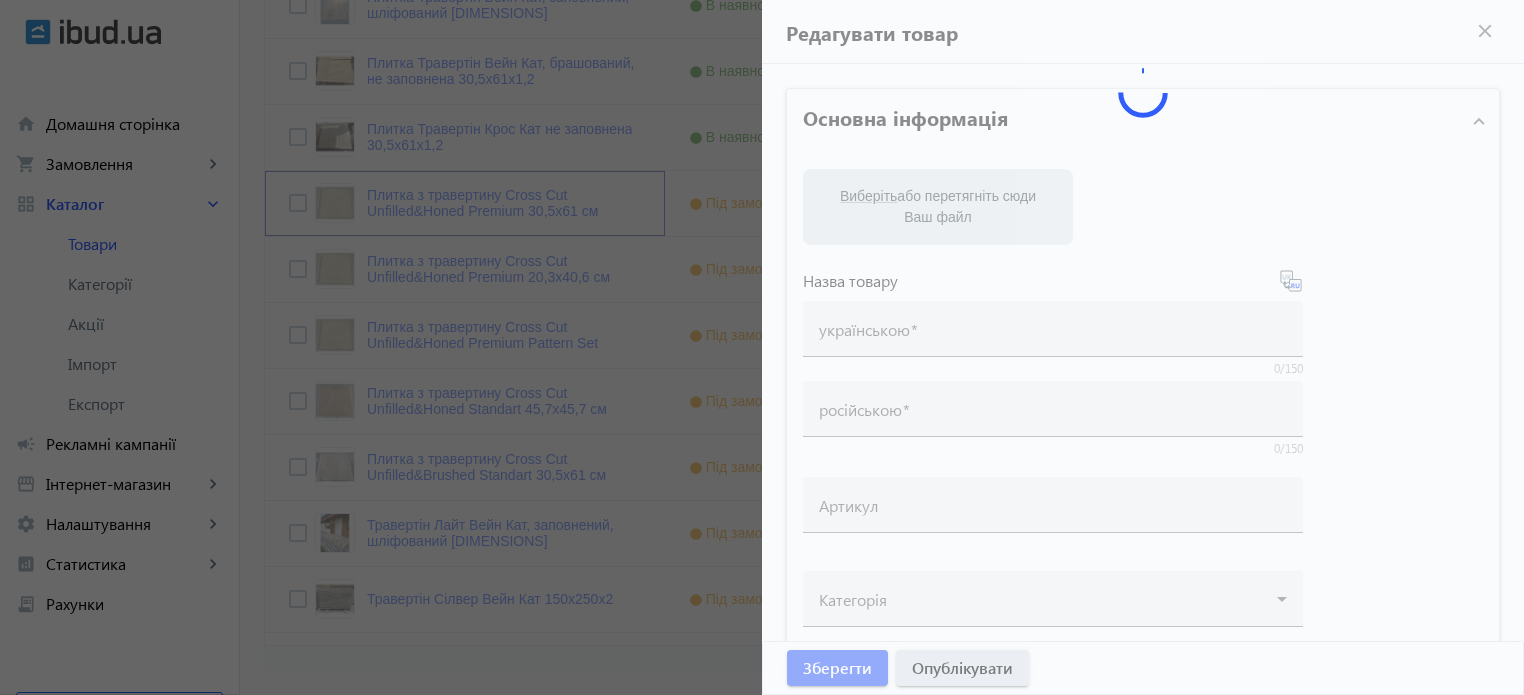 type on "Плитка з травертину Cross Cut Unfilled&Honed Premium 30,5х61 см" 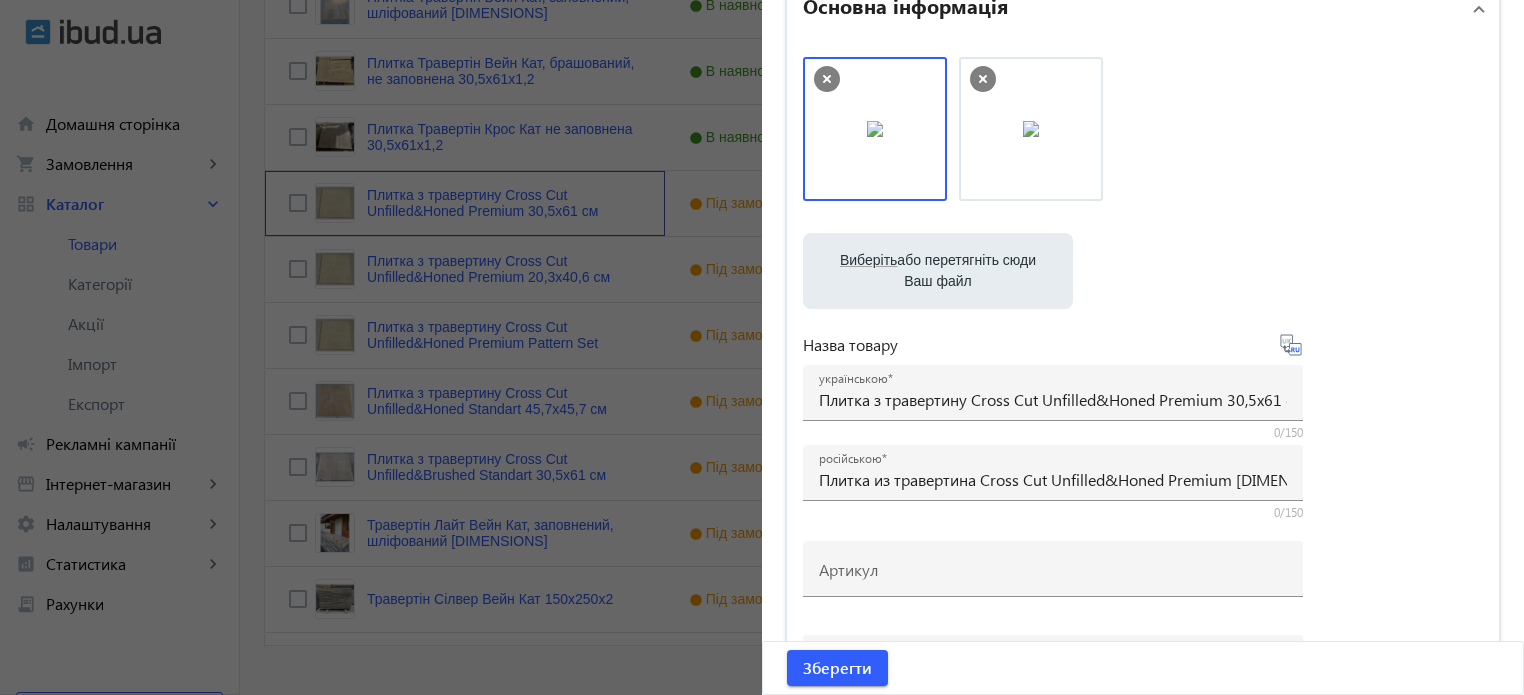 scroll, scrollTop: 100, scrollLeft: 0, axis: vertical 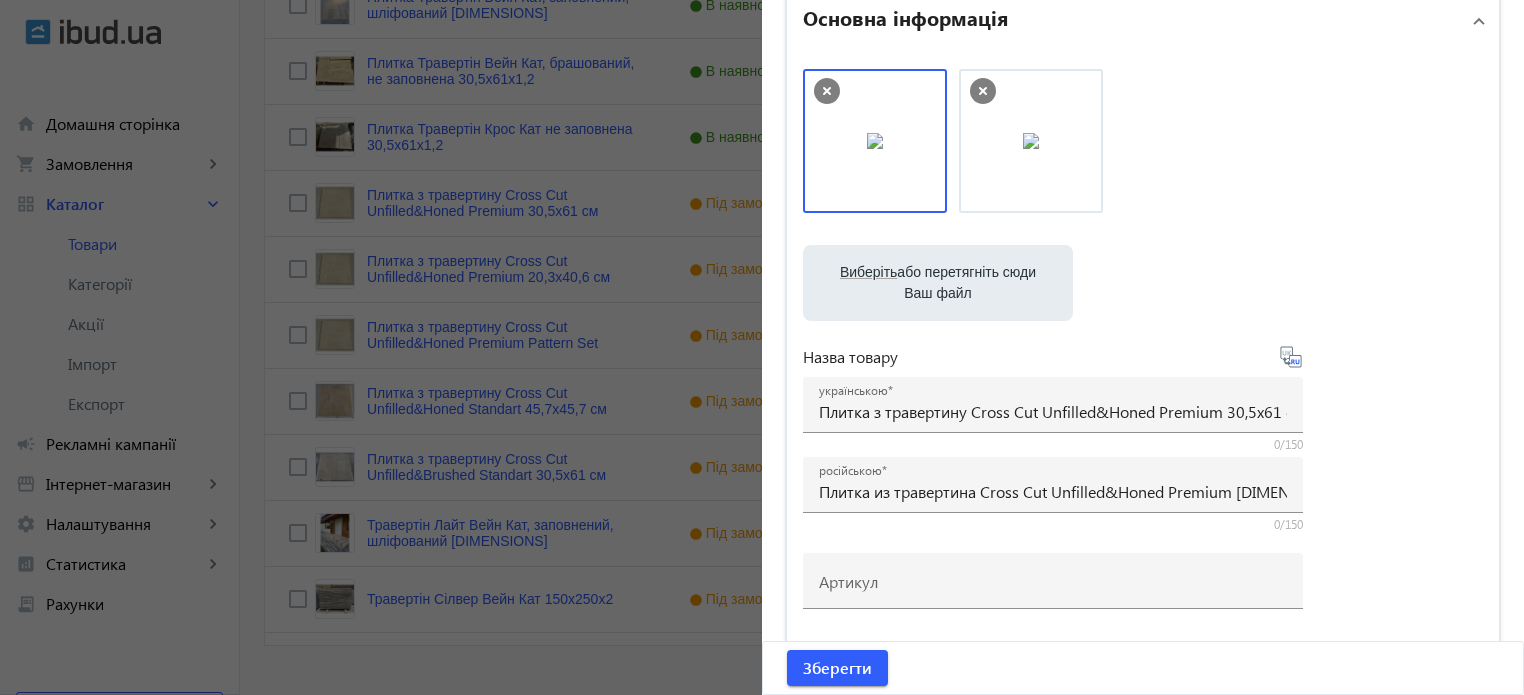 click on "Виберіть" at bounding box center [868, 272] 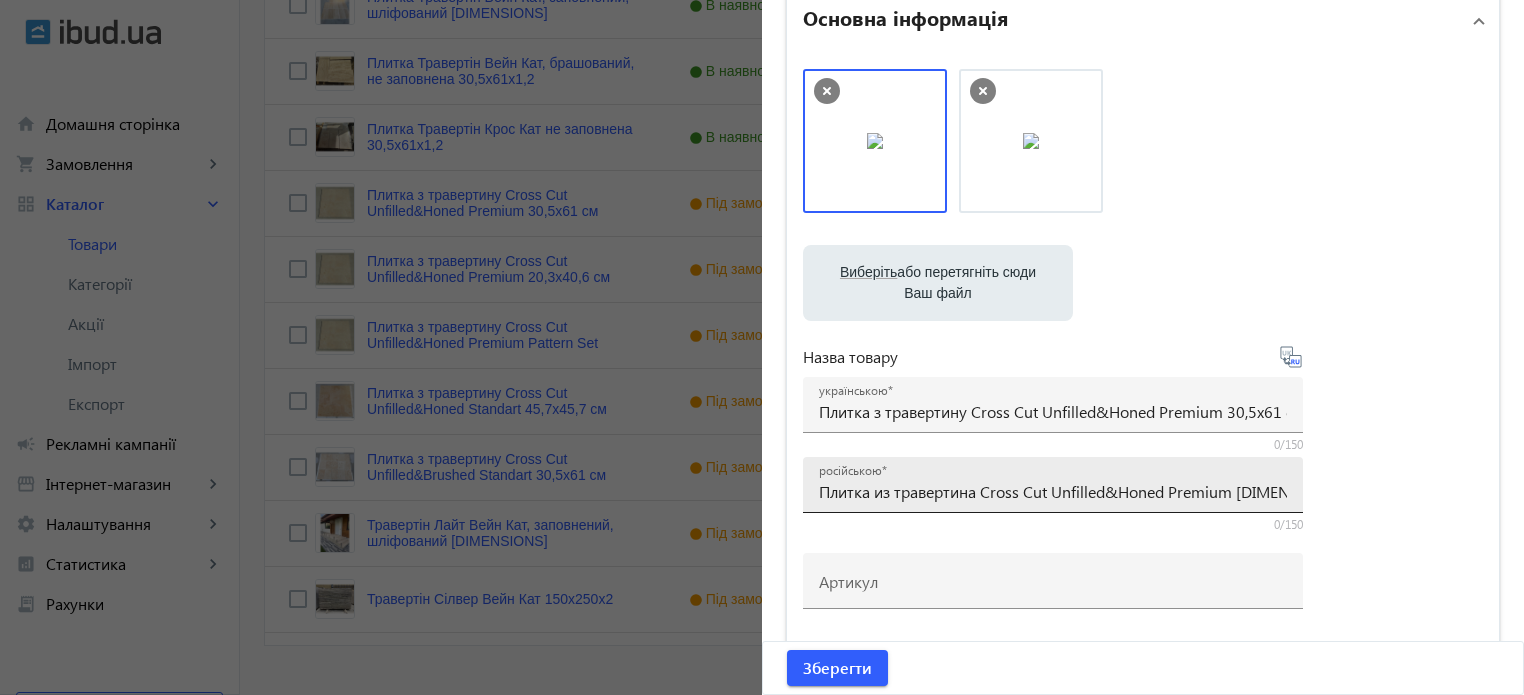 type 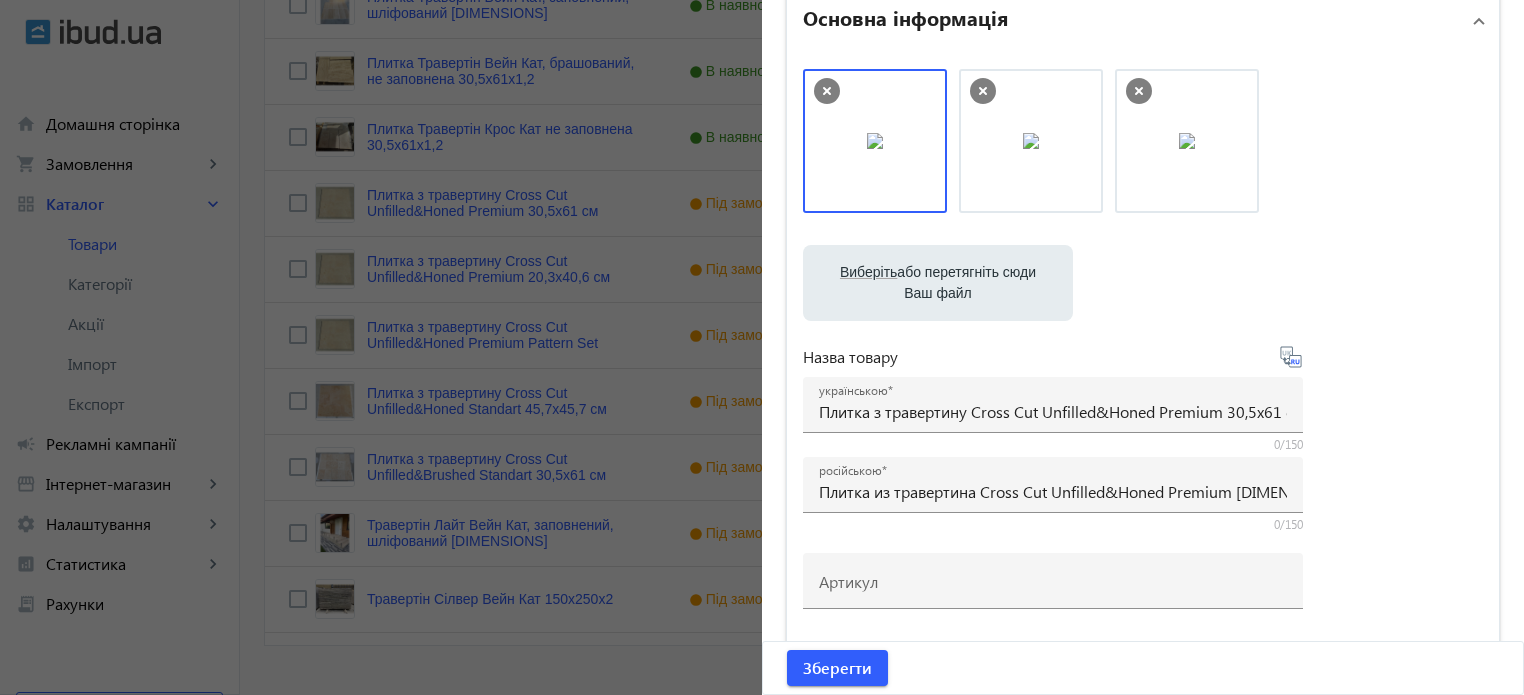 click 